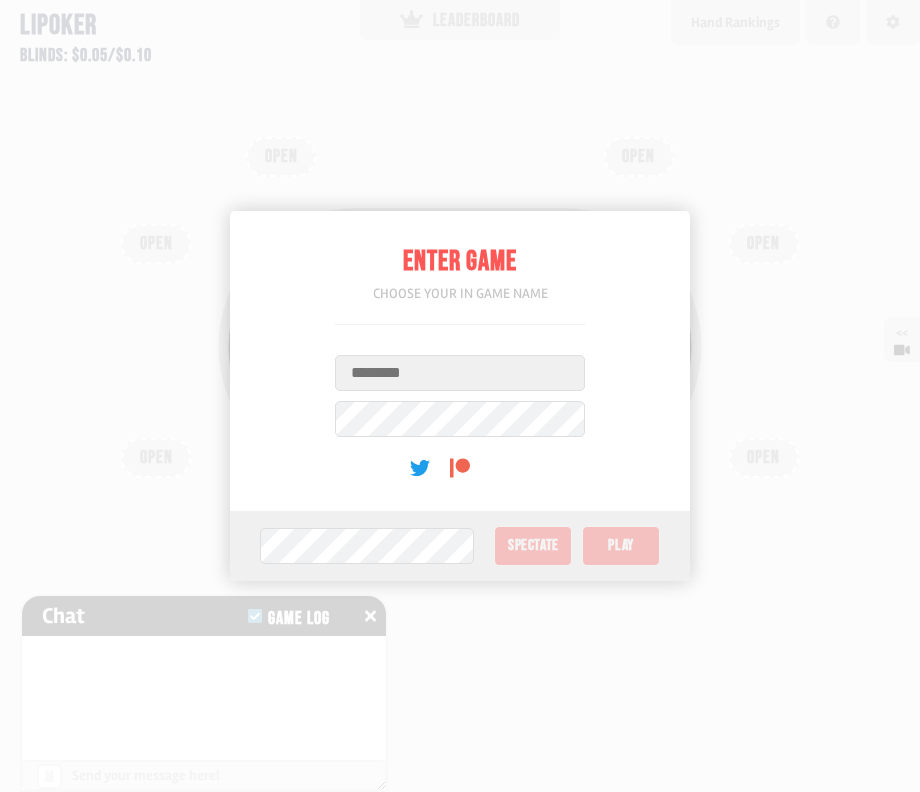scroll, scrollTop: 0, scrollLeft: 0, axis: both 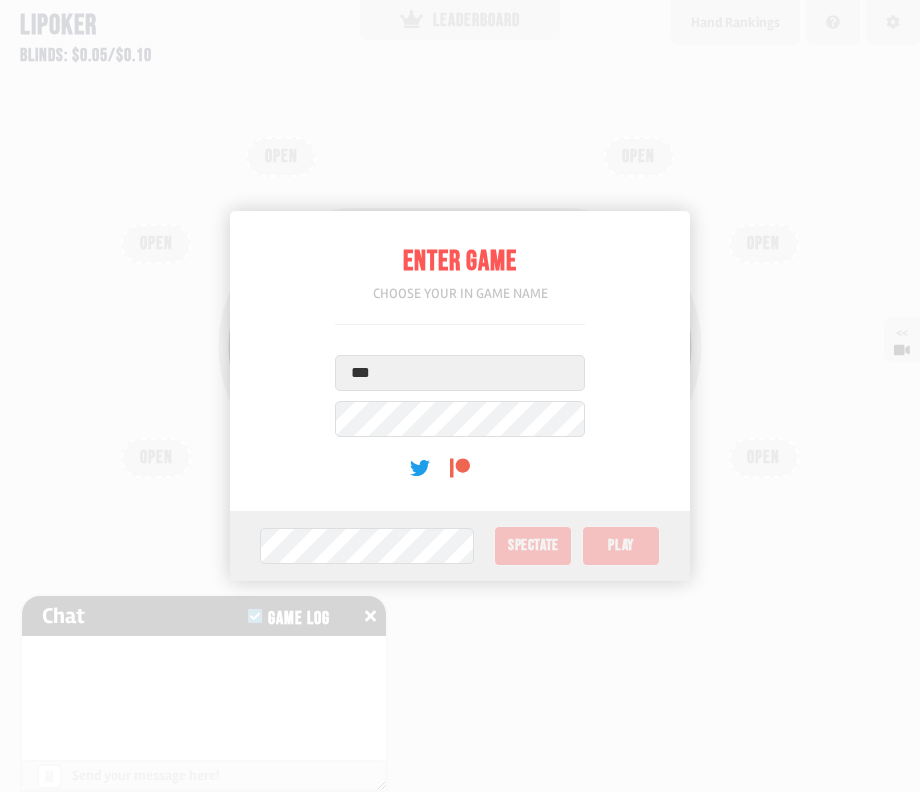 type on "***" 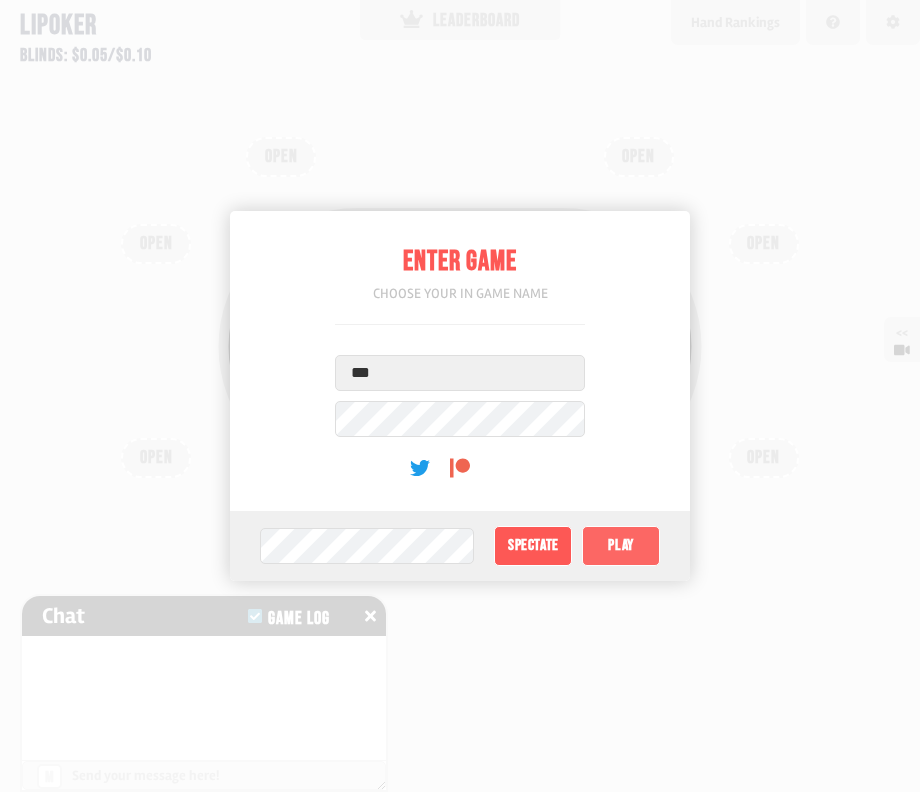 click on "Play" at bounding box center (621, 546) 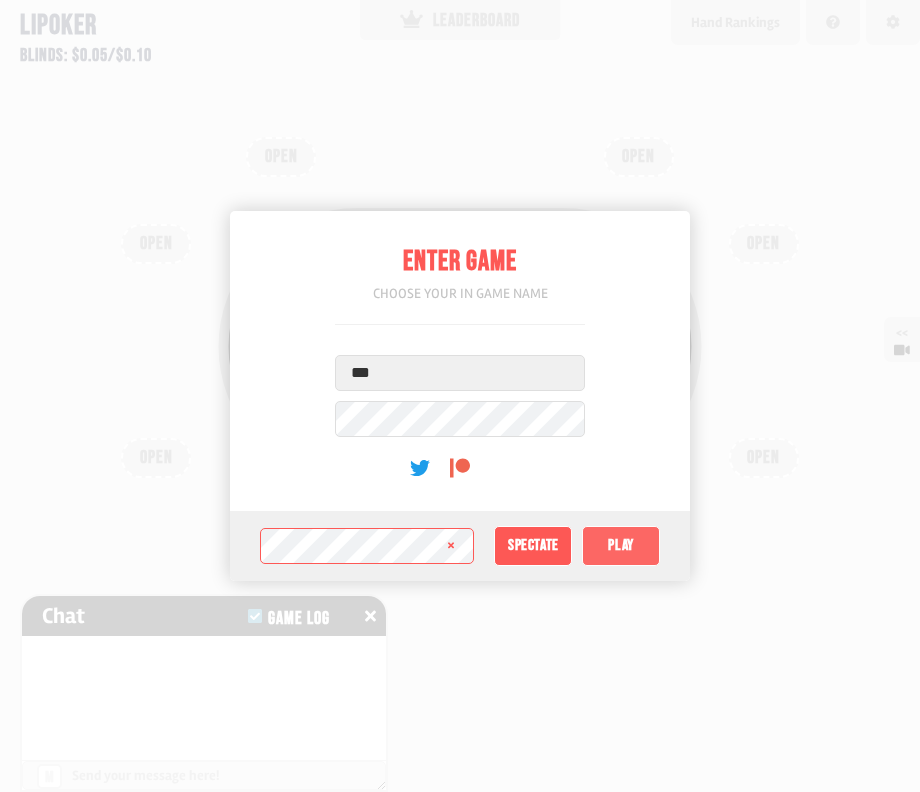 click on "Play" at bounding box center [621, 546] 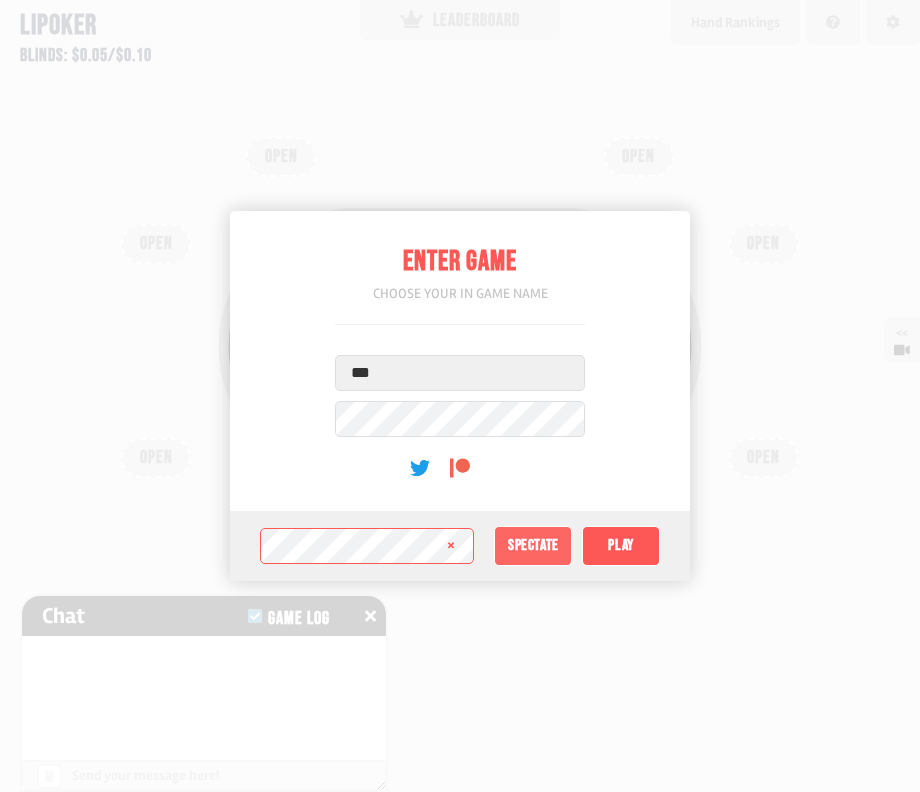 click on "Spectate" at bounding box center [533, 546] 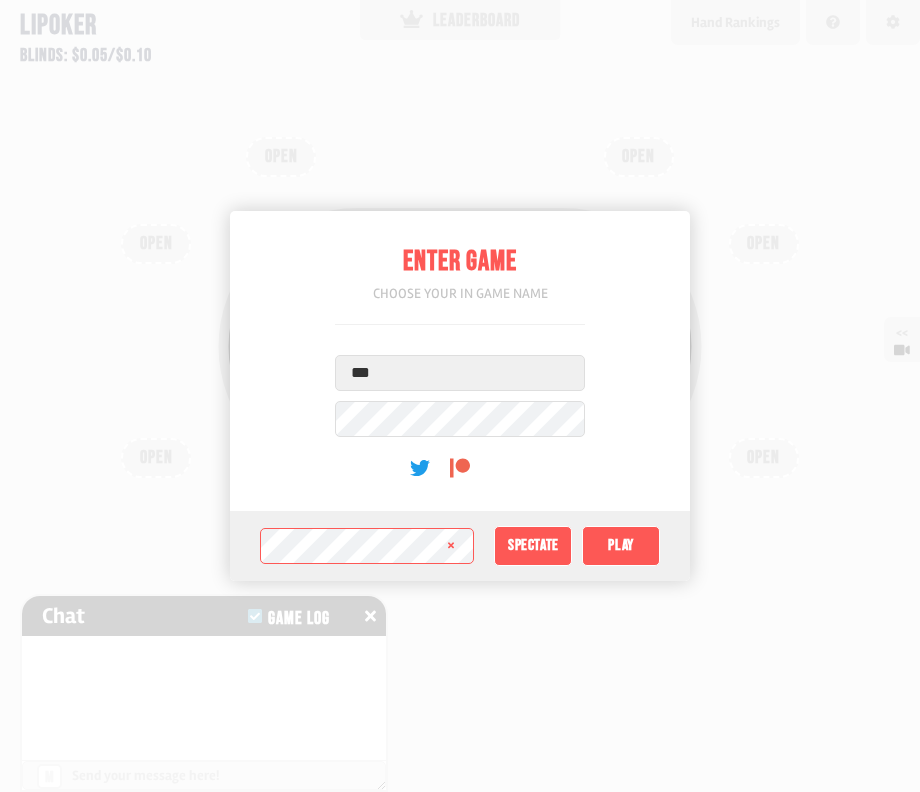 click on "***" at bounding box center [460, 373] 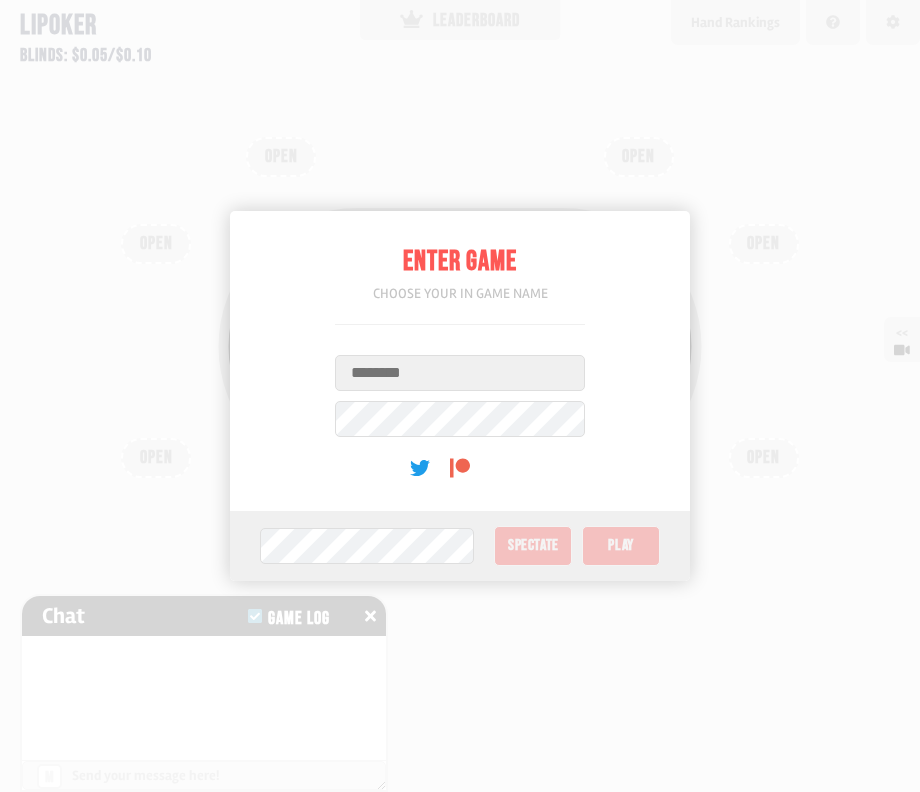 scroll, scrollTop: 0, scrollLeft: 0, axis: both 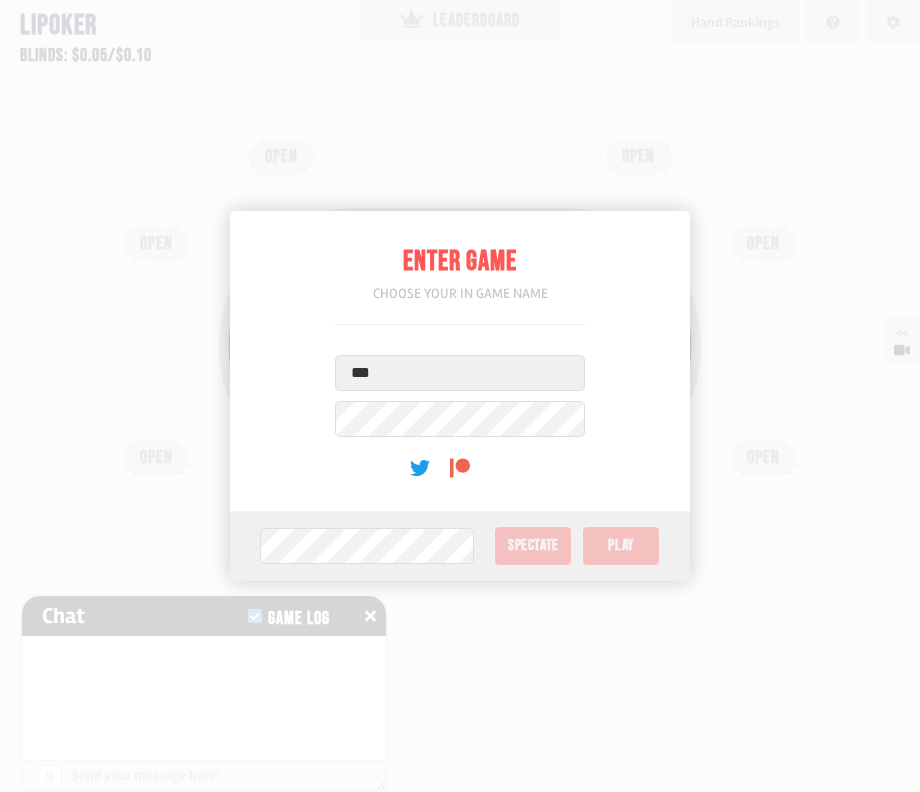 type on "***" 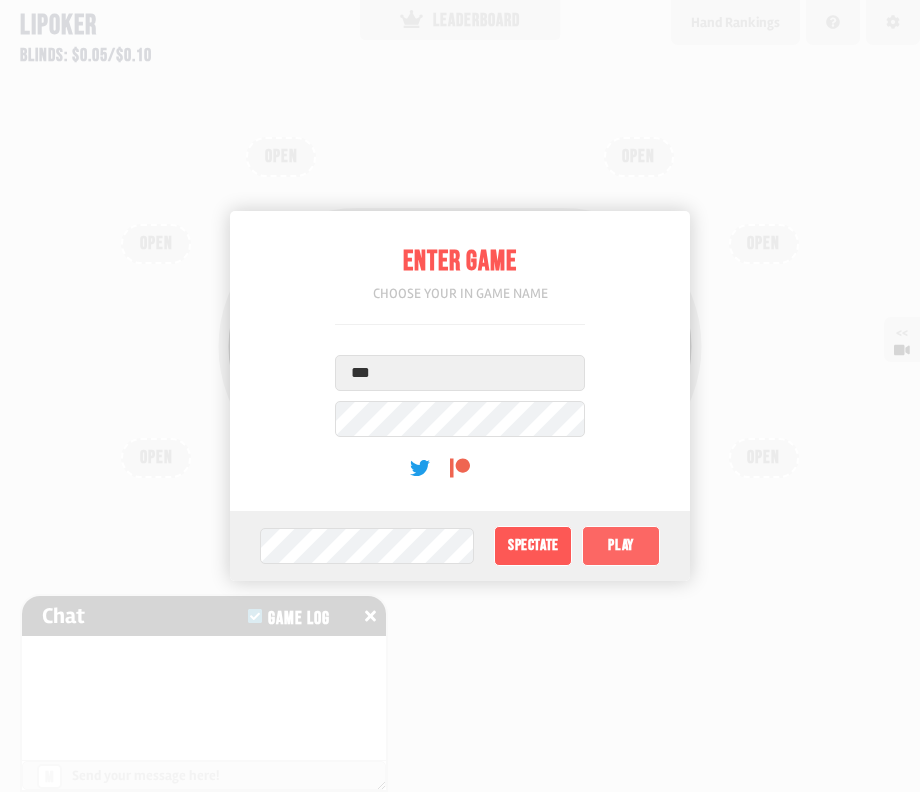 click on "Play" at bounding box center (621, 546) 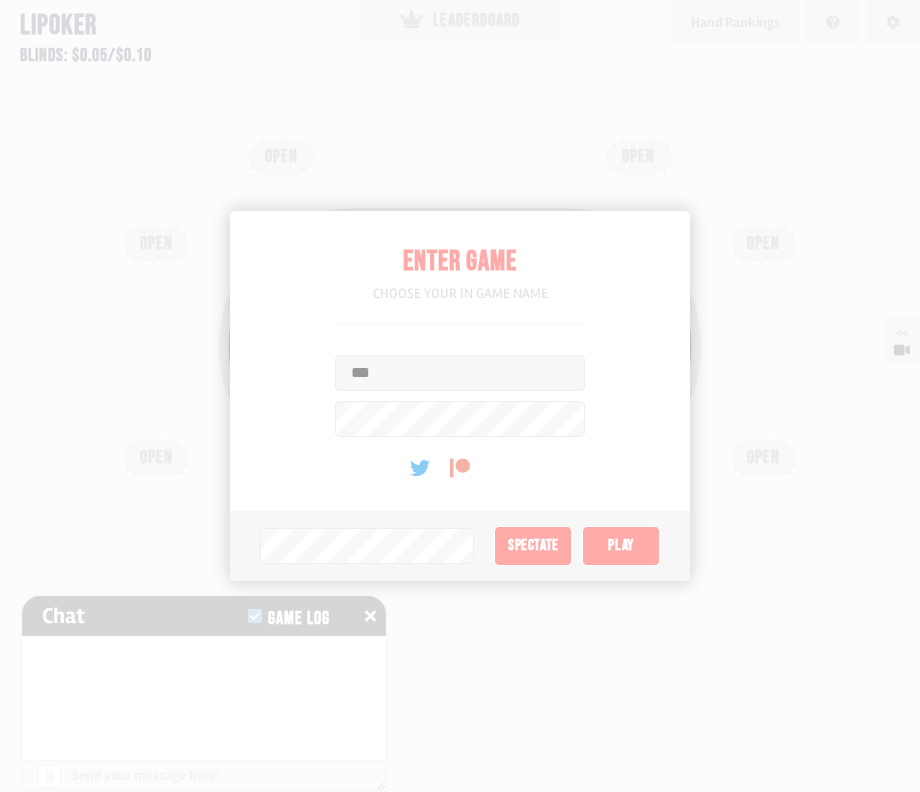 type 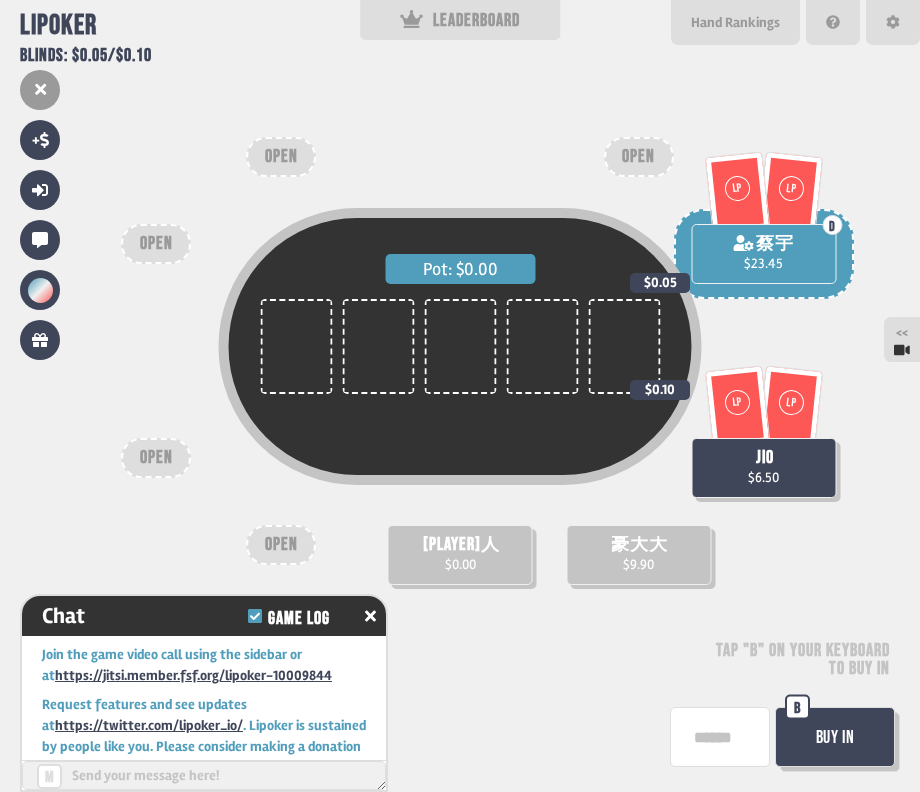 scroll, scrollTop: 31, scrollLeft: 0, axis: vertical 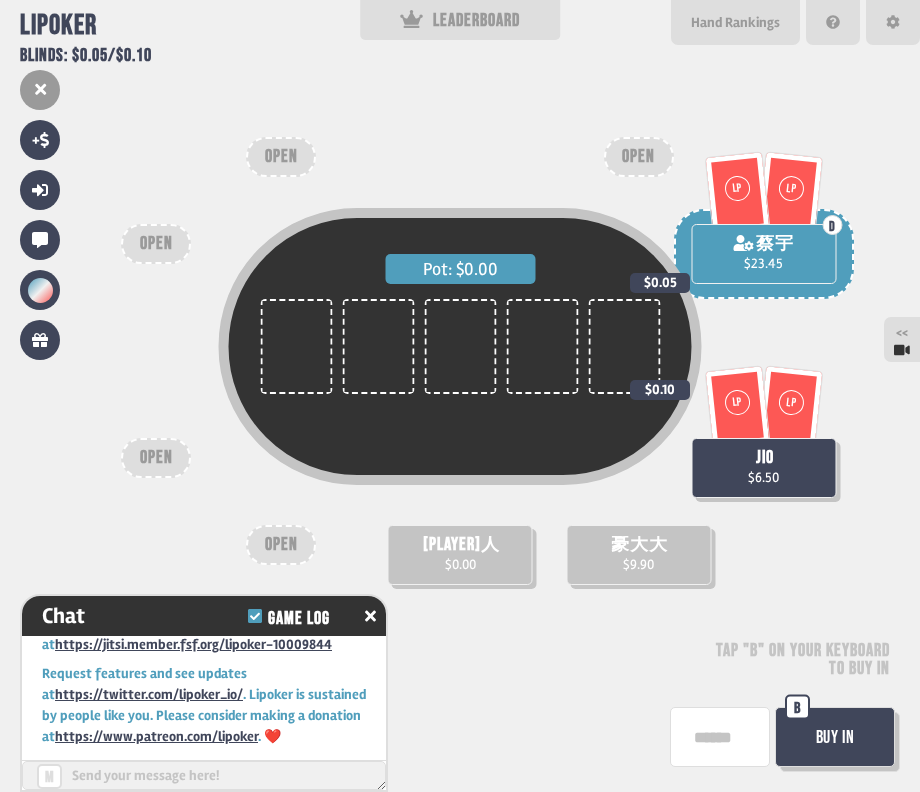 click on "Buy In" at bounding box center [835, 737] 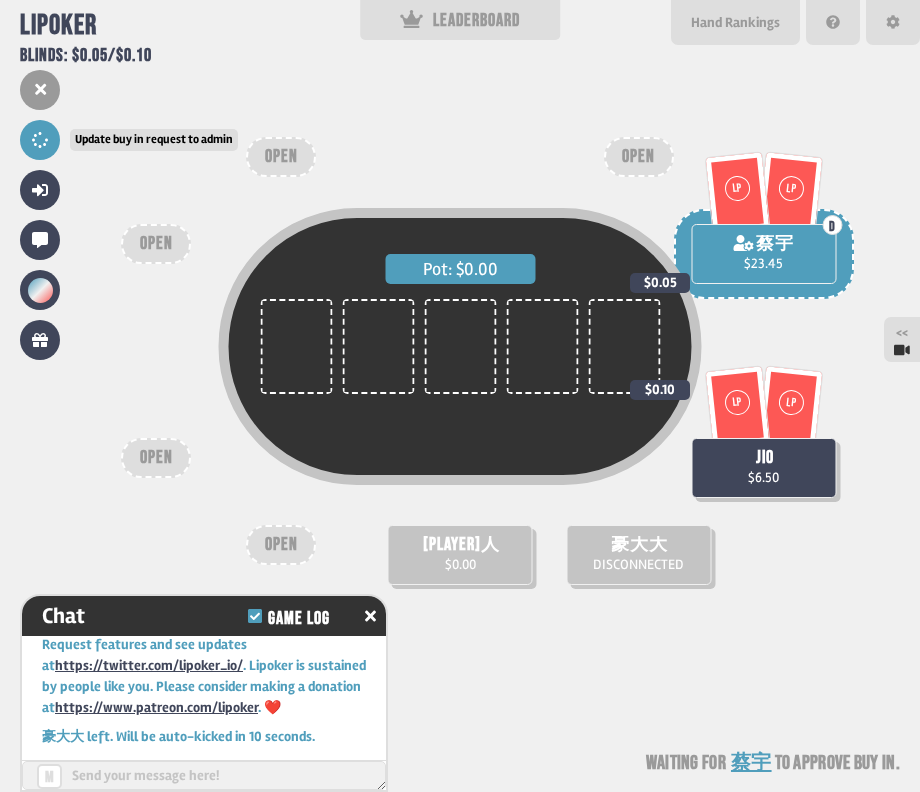click 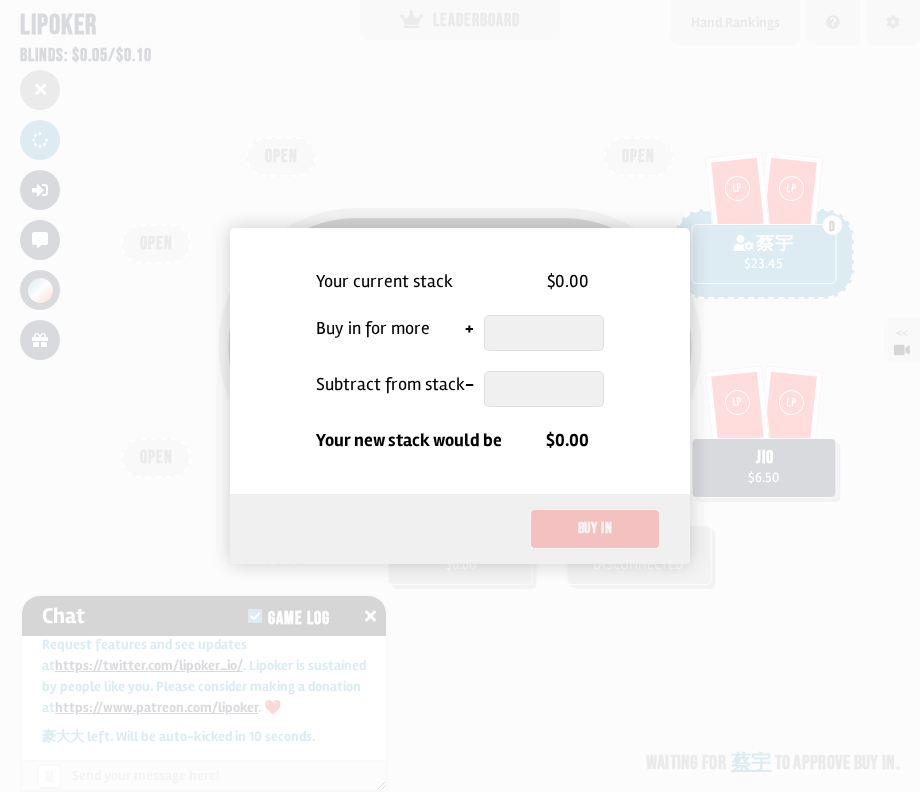 click at bounding box center (544, 333) 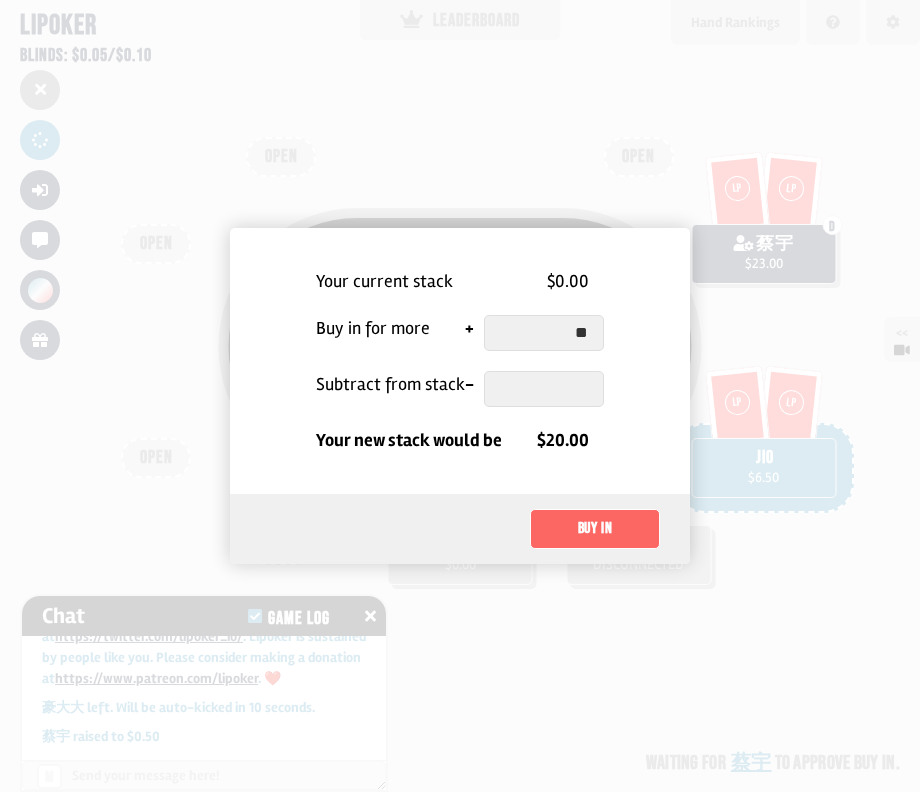 type on "**" 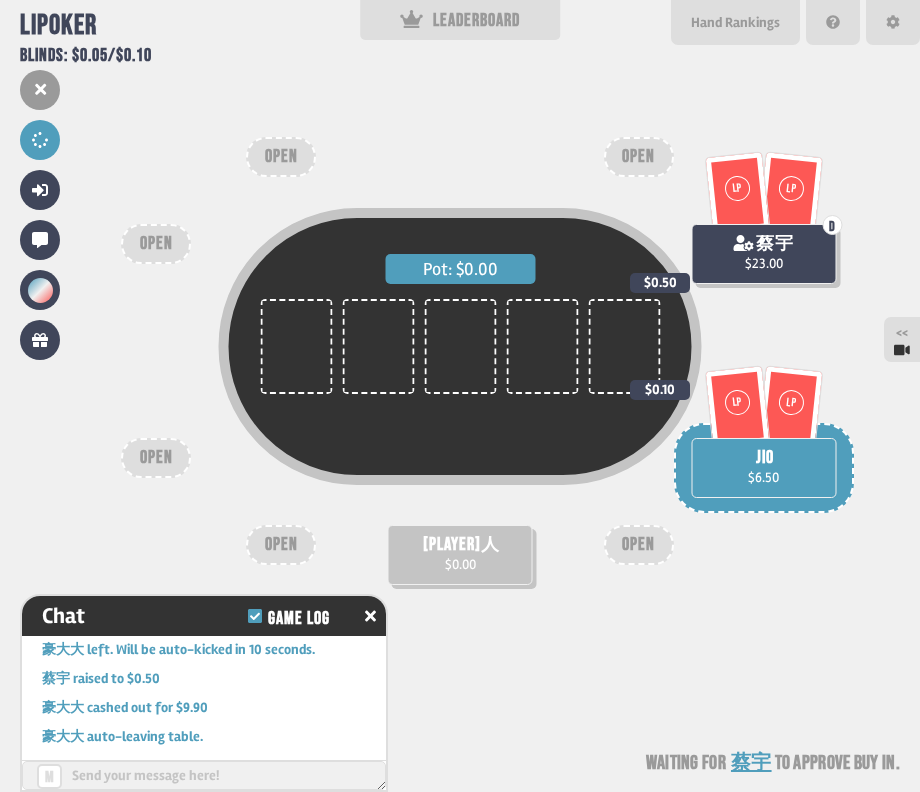 scroll, scrollTop: 176, scrollLeft: 0, axis: vertical 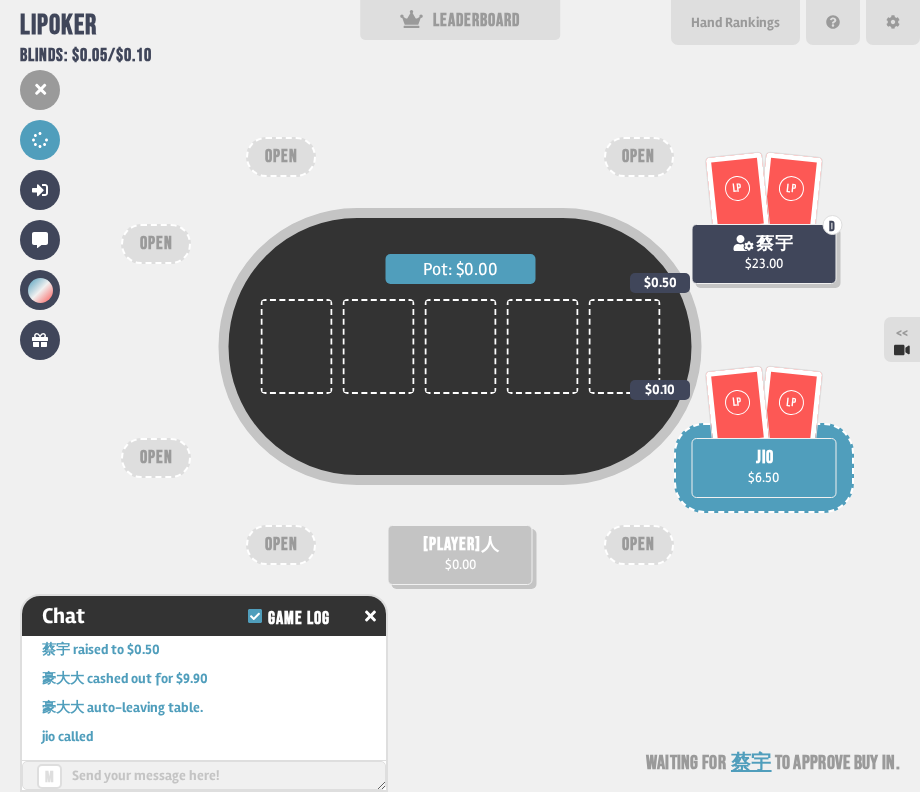 click on "OPEN" at bounding box center (156, 458) 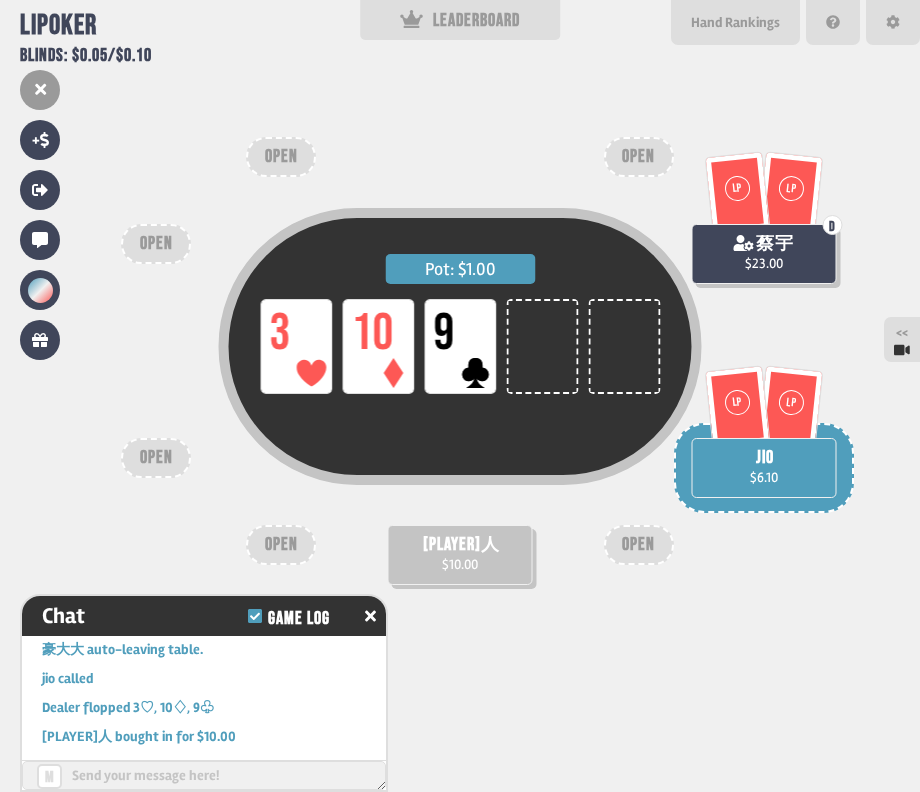 scroll, scrollTop: 263, scrollLeft: 0, axis: vertical 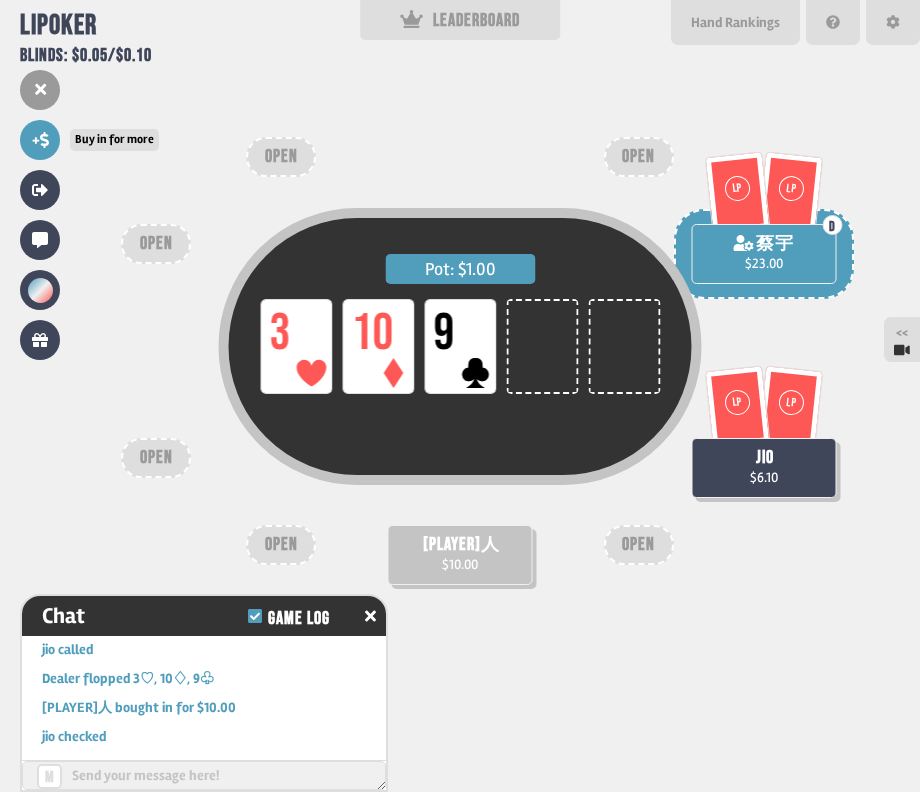 click 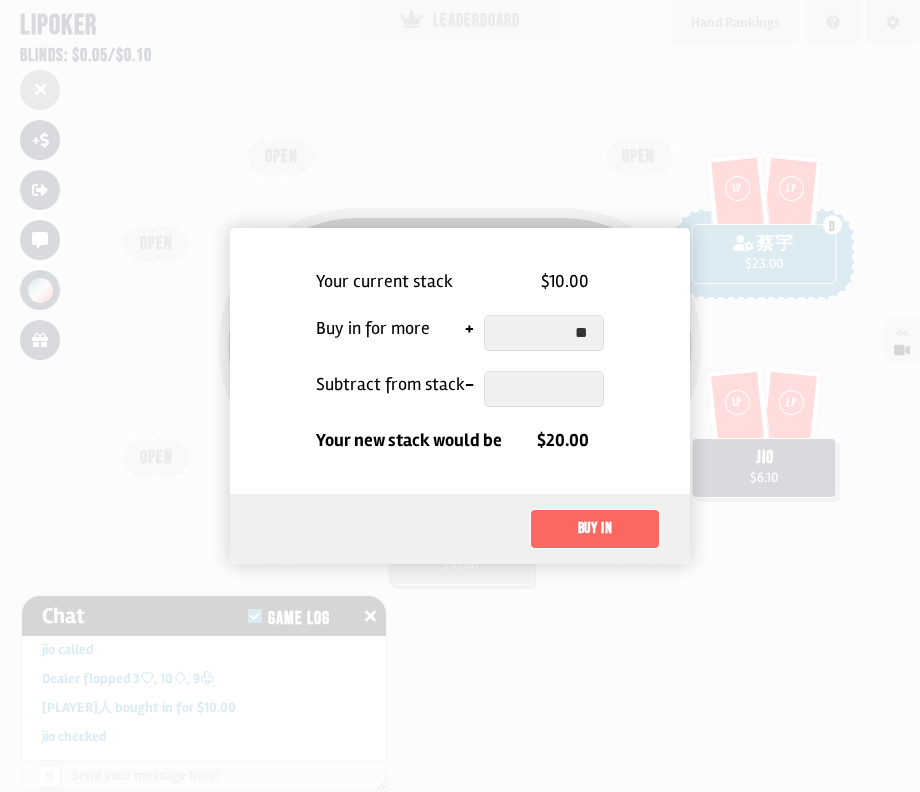 type on "**" 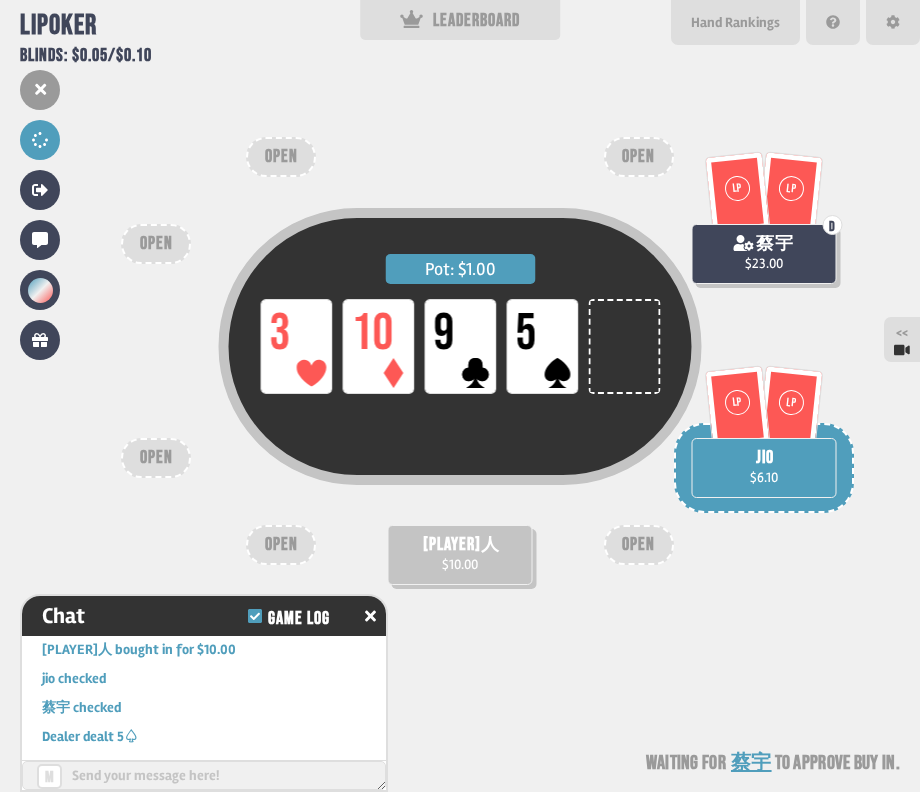 scroll, scrollTop: 350, scrollLeft: 0, axis: vertical 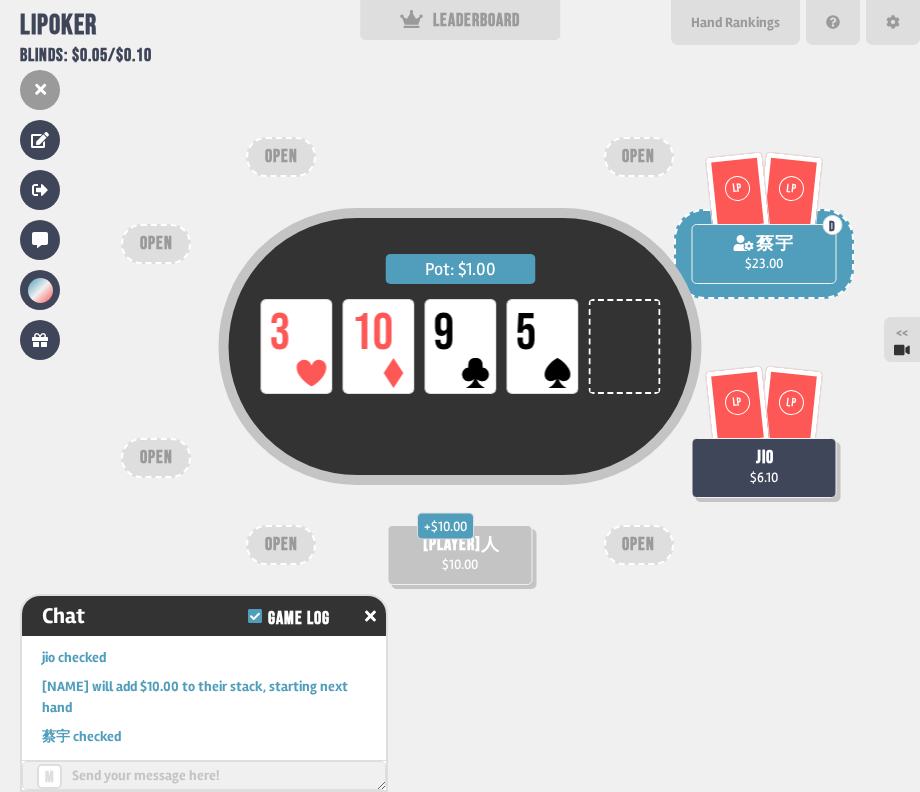 type 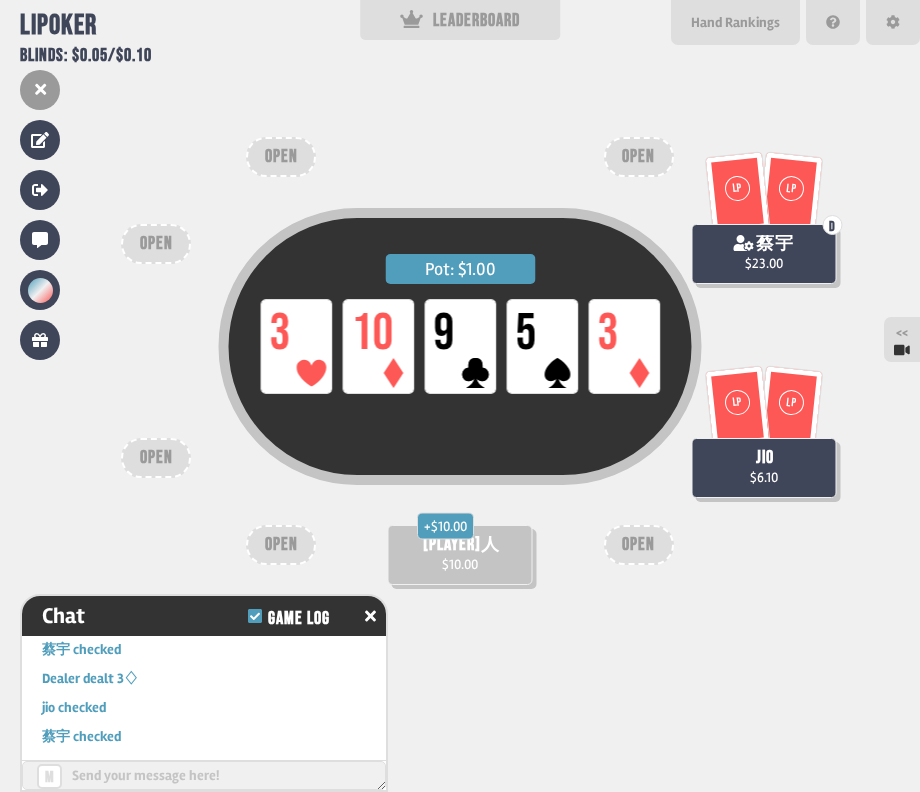 scroll, scrollTop: 545, scrollLeft: 0, axis: vertical 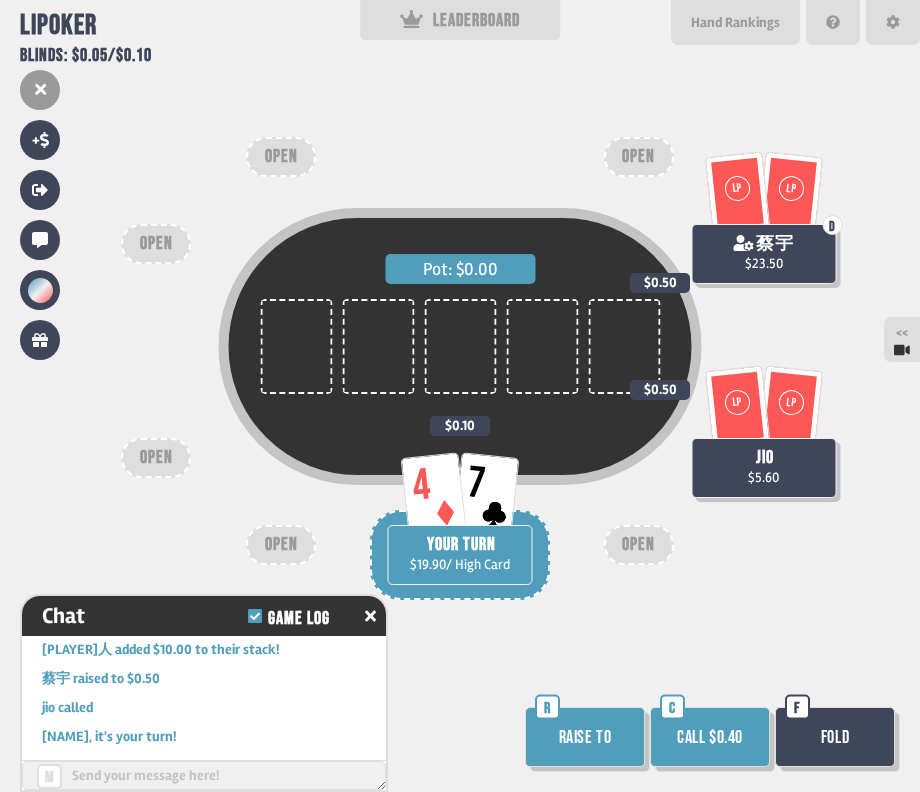 click on "Fold" at bounding box center (835, 737) 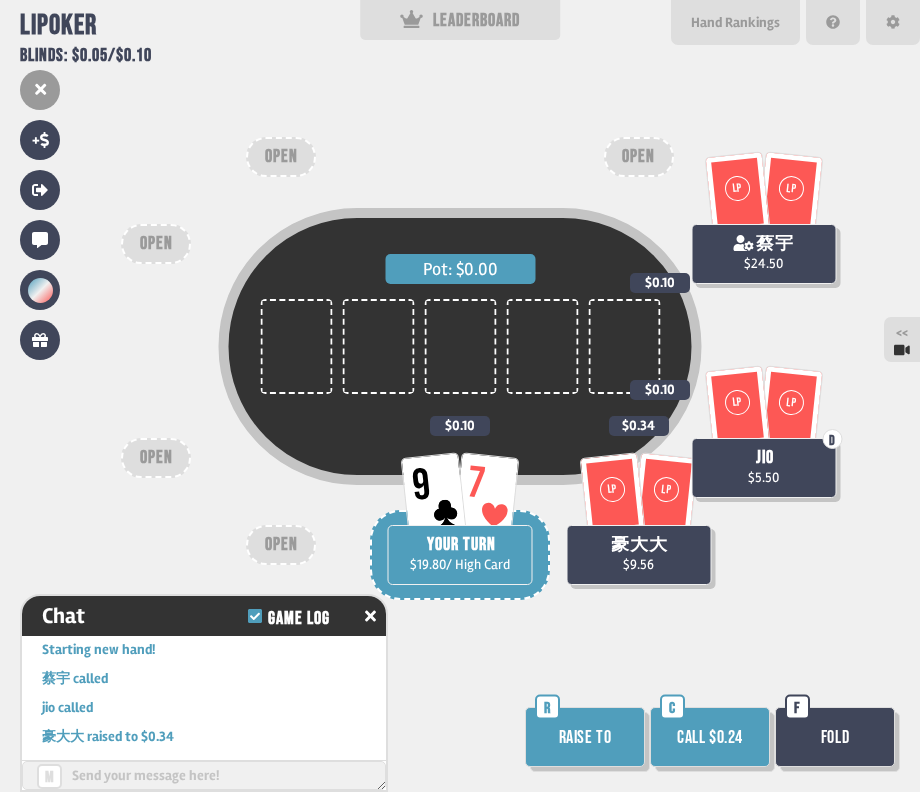 scroll, scrollTop: 1183, scrollLeft: 0, axis: vertical 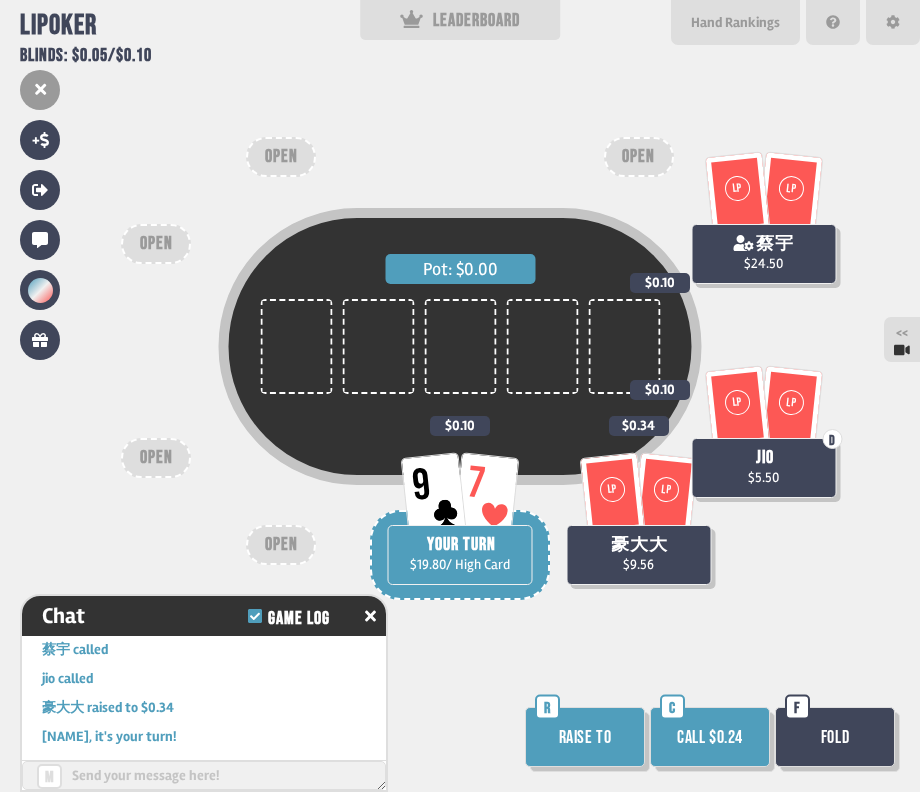 click on "Call $0.24" at bounding box center [710, 737] 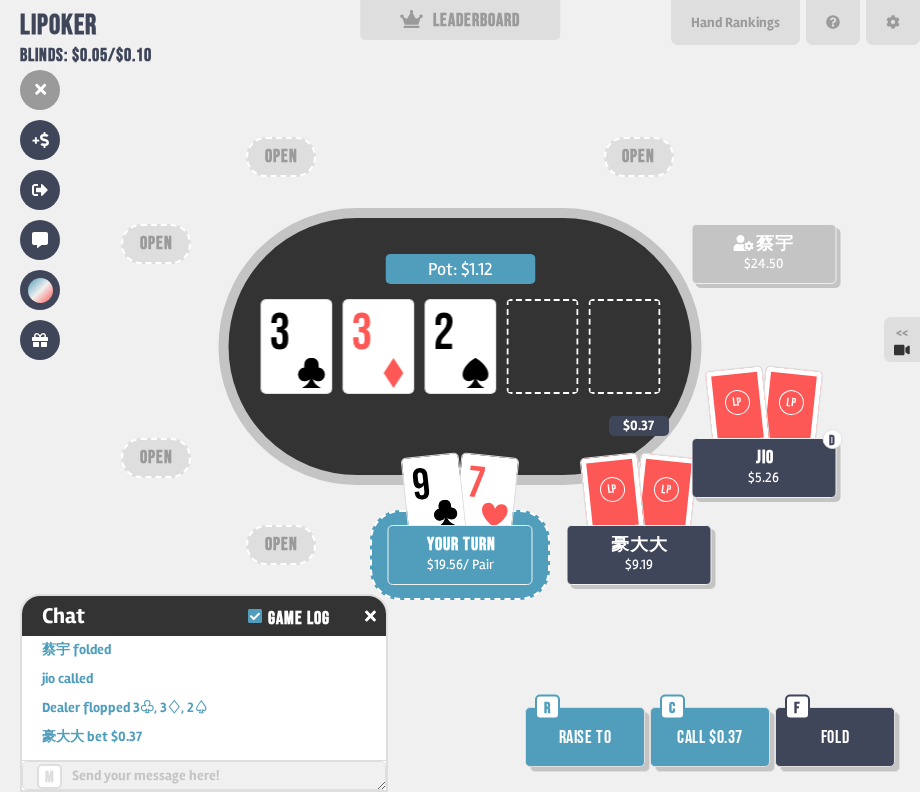 scroll, scrollTop: 1386, scrollLeft: 0, axis: vertical 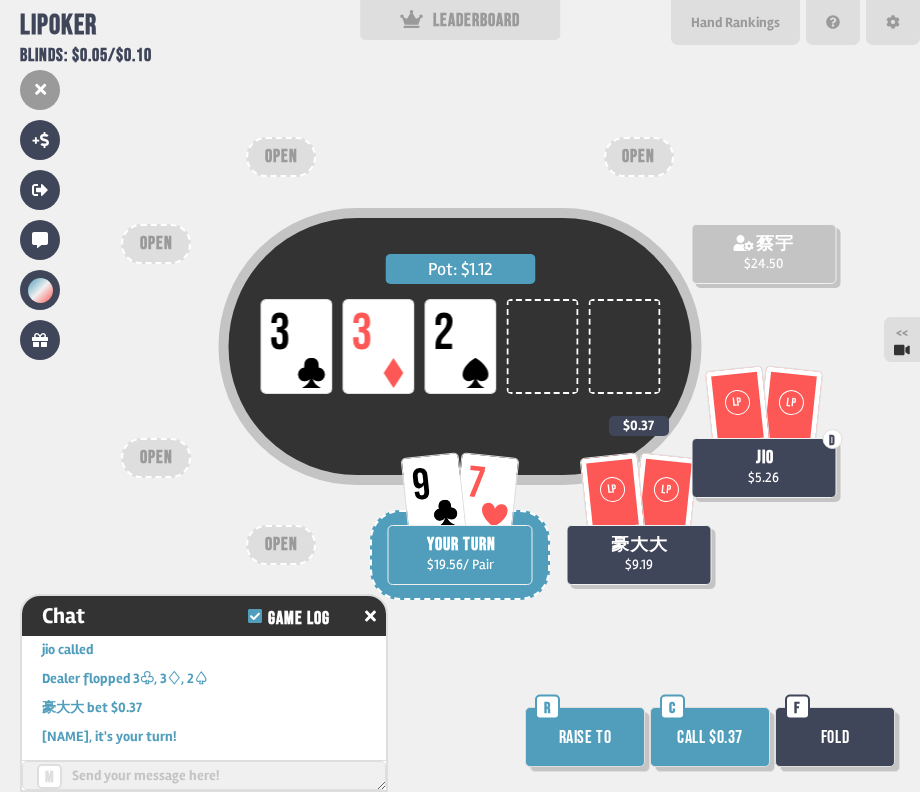 click on "Fold" at bounding box center [835, 737] 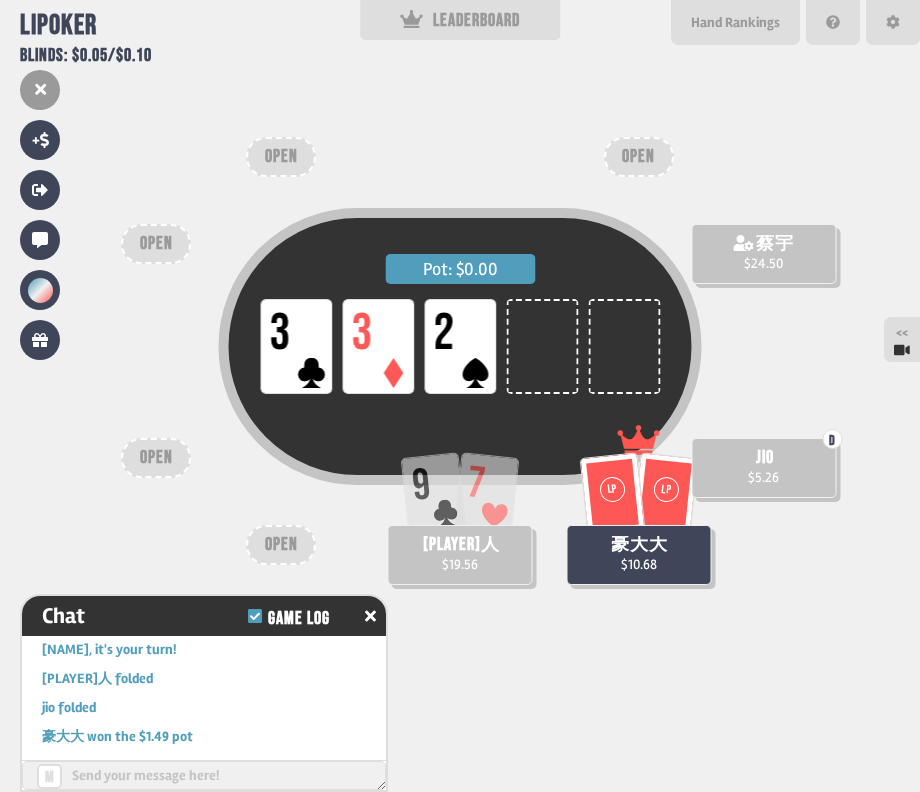 scroll, scrollTop: 1531, scrollLeft: 0, axis: vertical 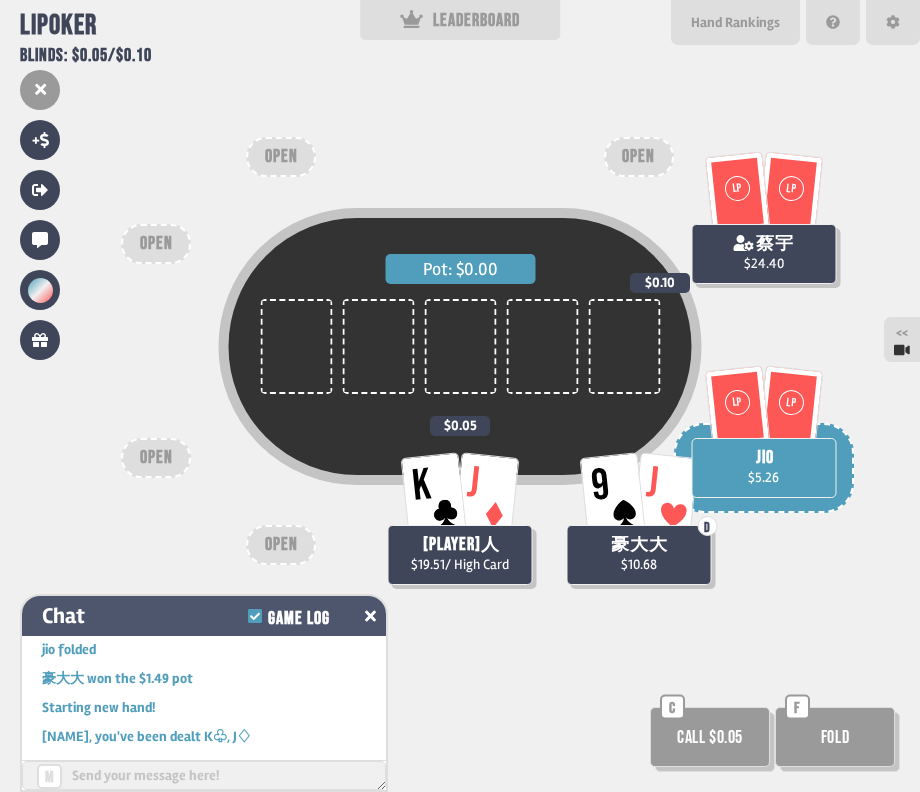 click 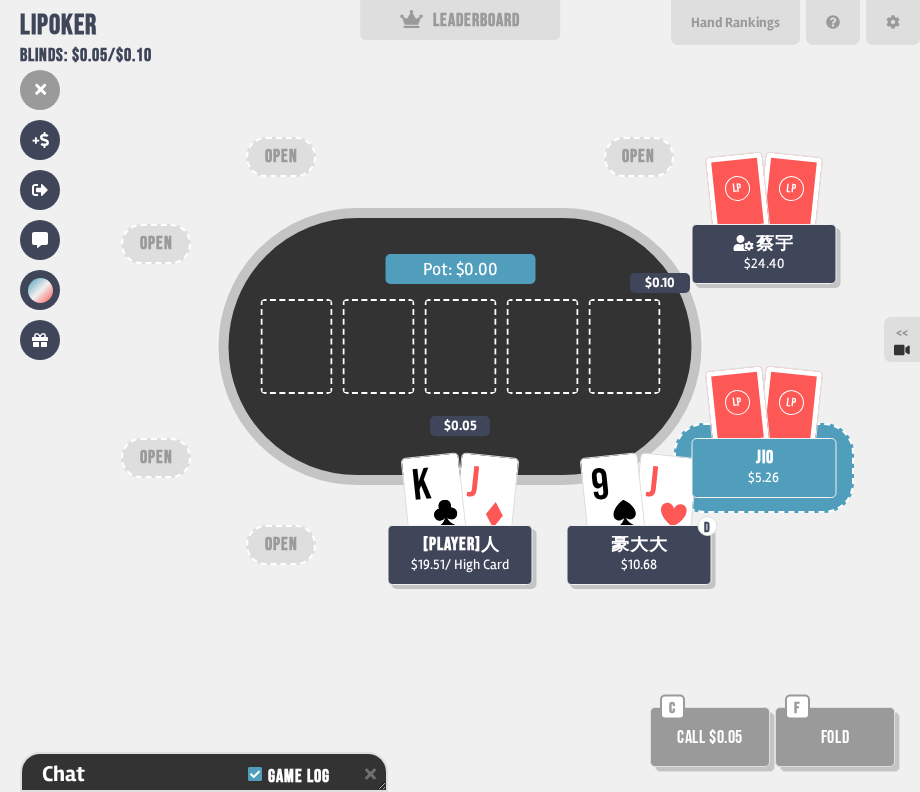 scroll, scrollTop: 1650, scrollLeft: 0, axis: vertical 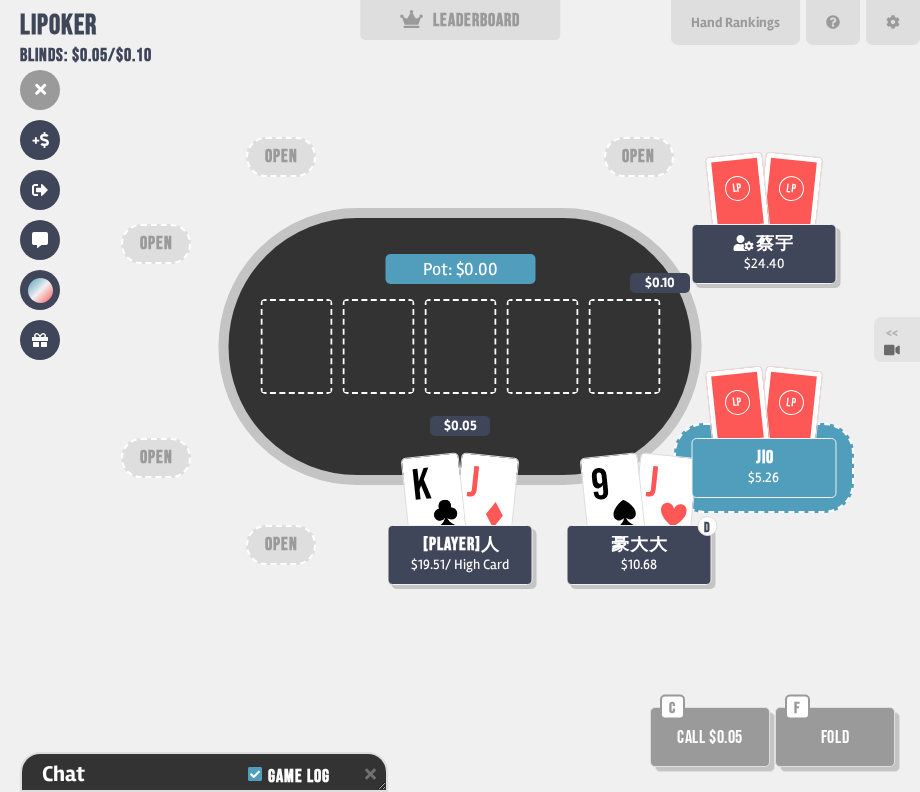 click on "<<" at bounding box center (897, 339) 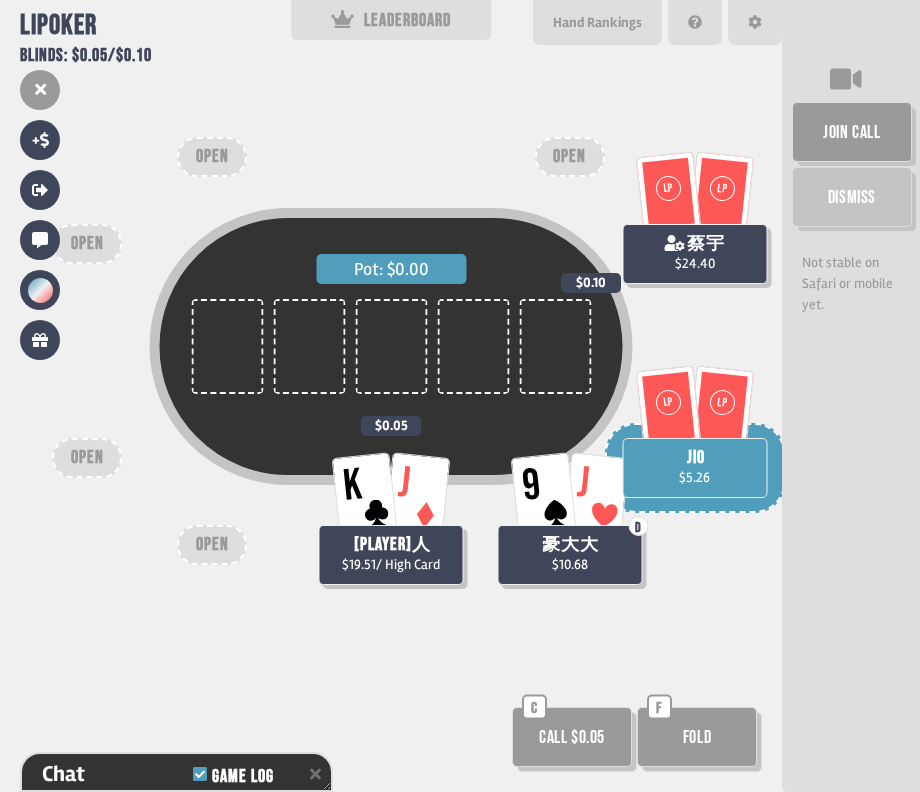 click at bounding box center (694, 353) 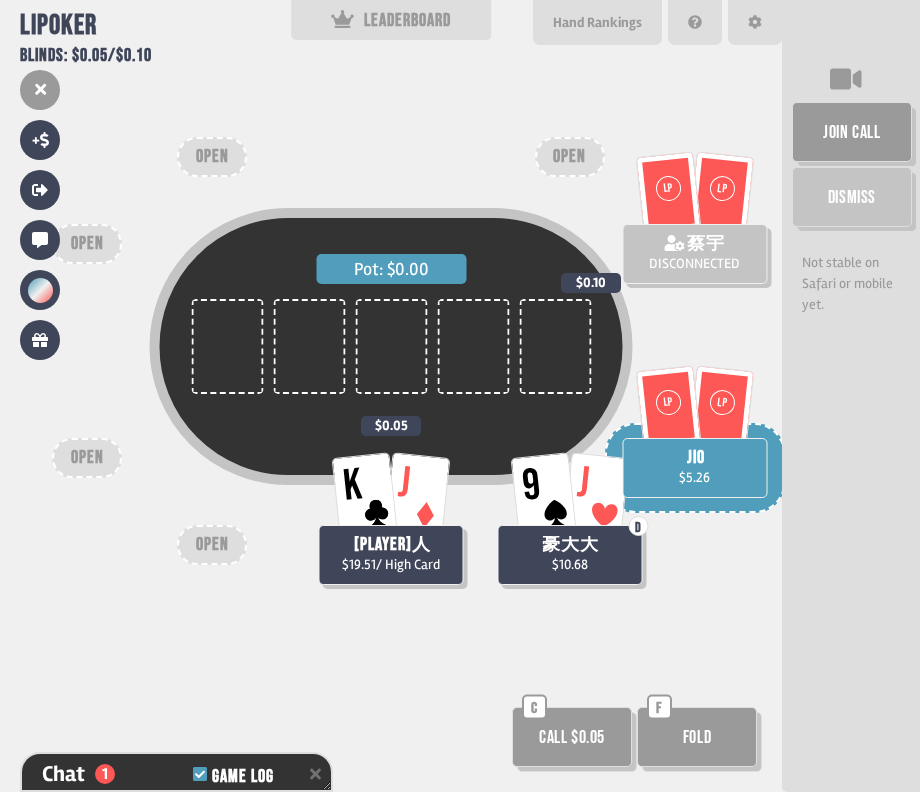 scroll, scrollTop: 1742, scrollLeft: 0, axis: vertical 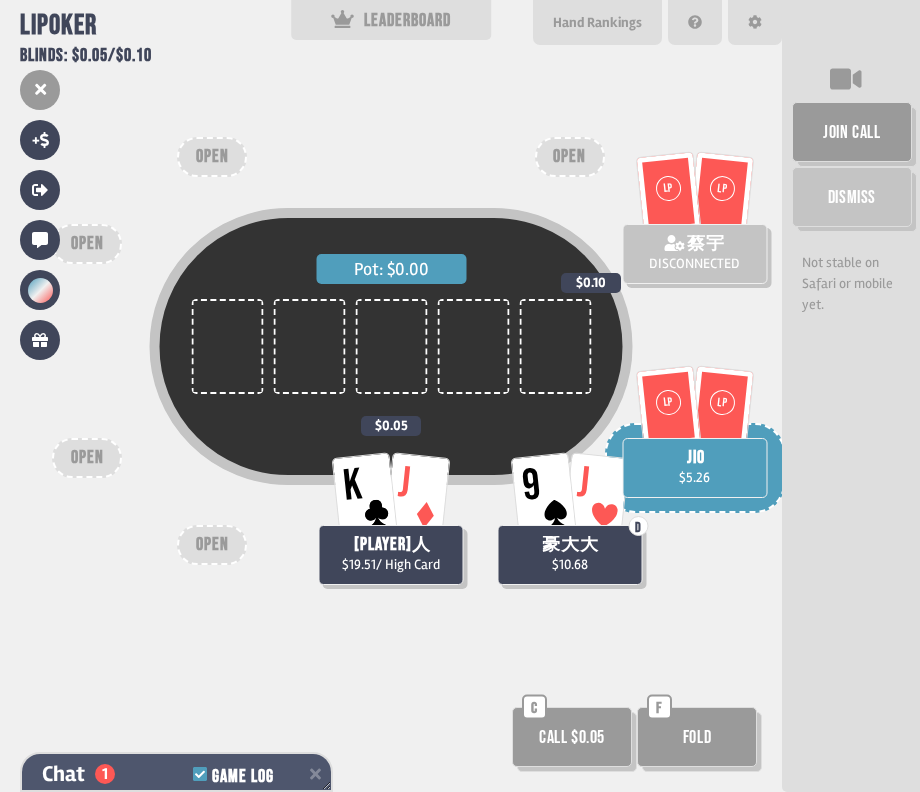 click on "Chat   1 Game Log" at bounding box center (176, 774) 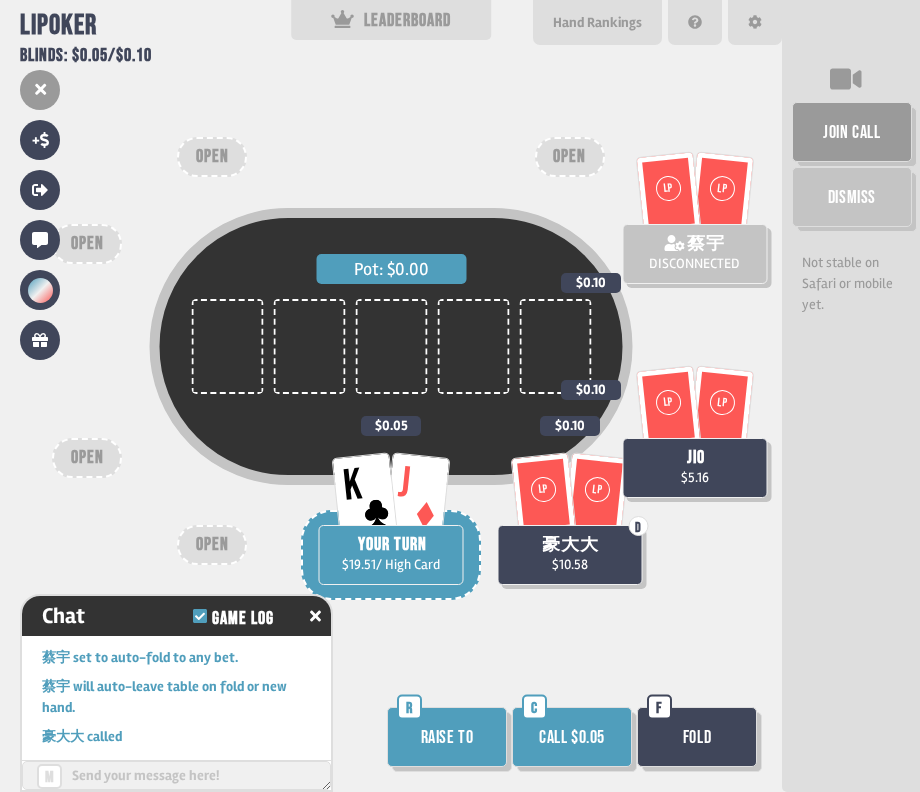 scroll, scrollTop: 1789, scrollLeft: 0, axis: vertical 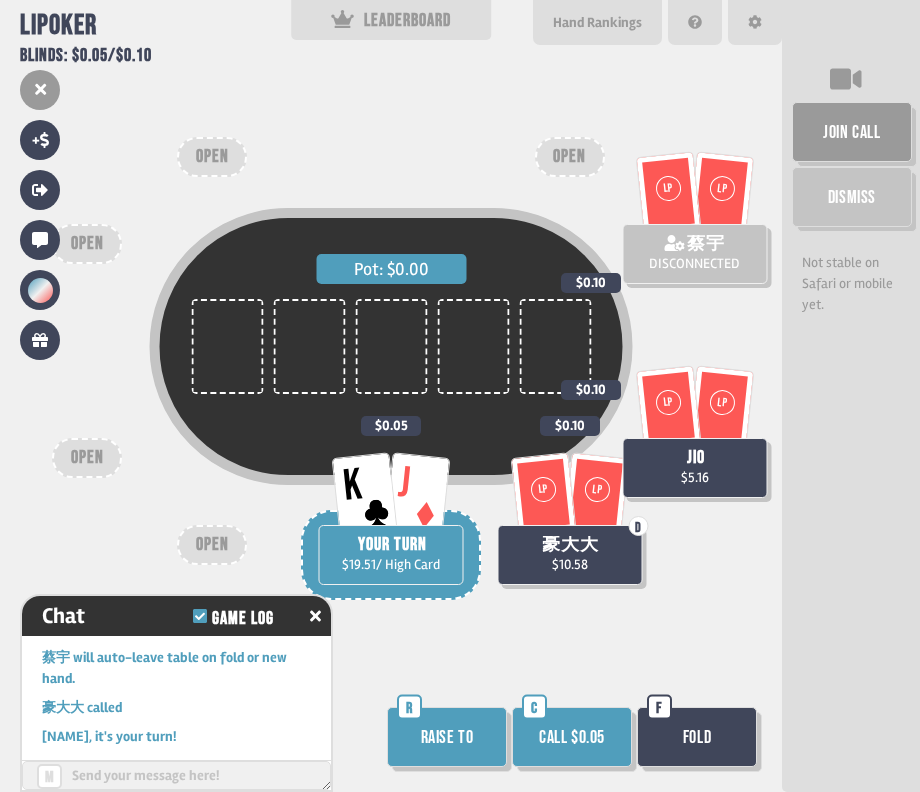 drag, startPoint x: 479, startPoint y: 727, endPoint x: 479, endPoint y: 680, distance: 47 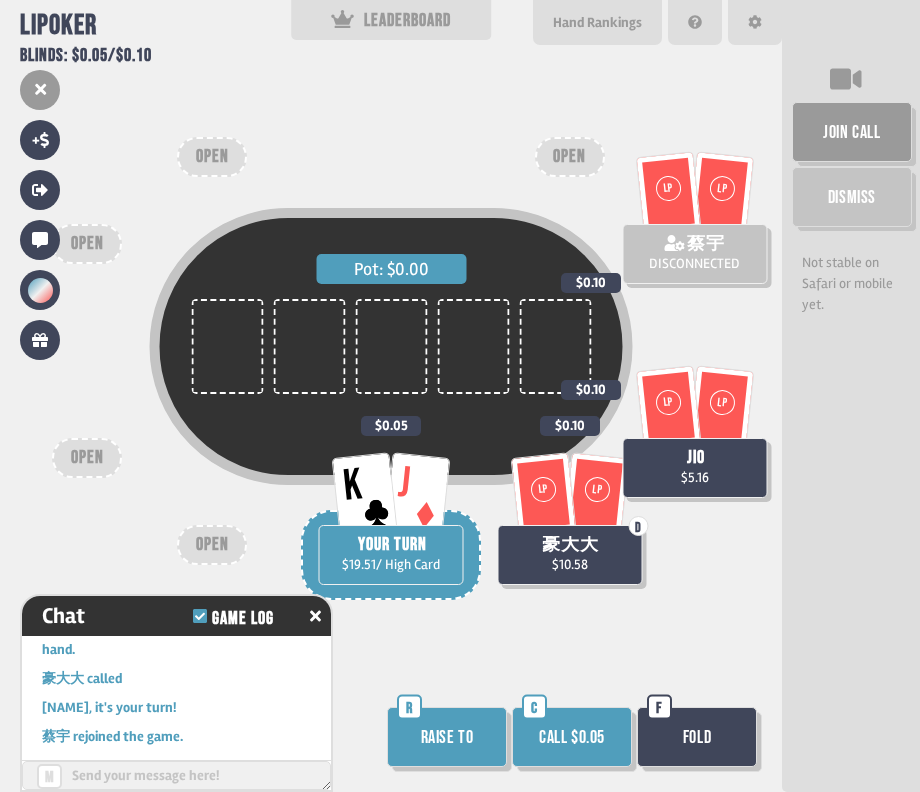 click on "Raise to" at bounding box center (447, 737) 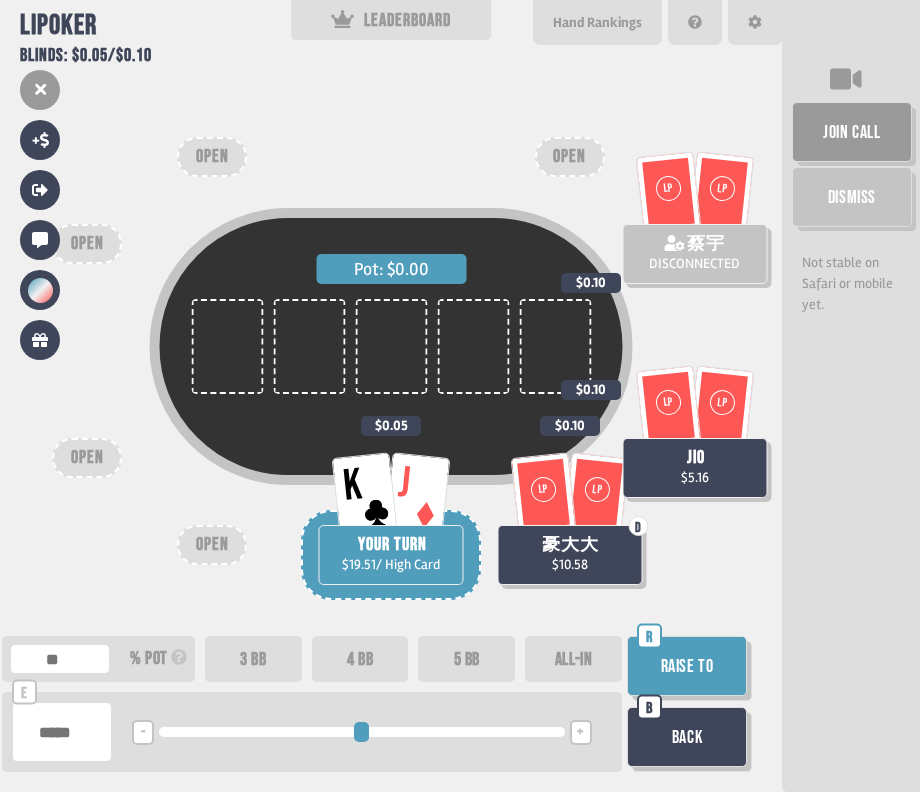 click on "4 BB" at bounding box center (360, 659) 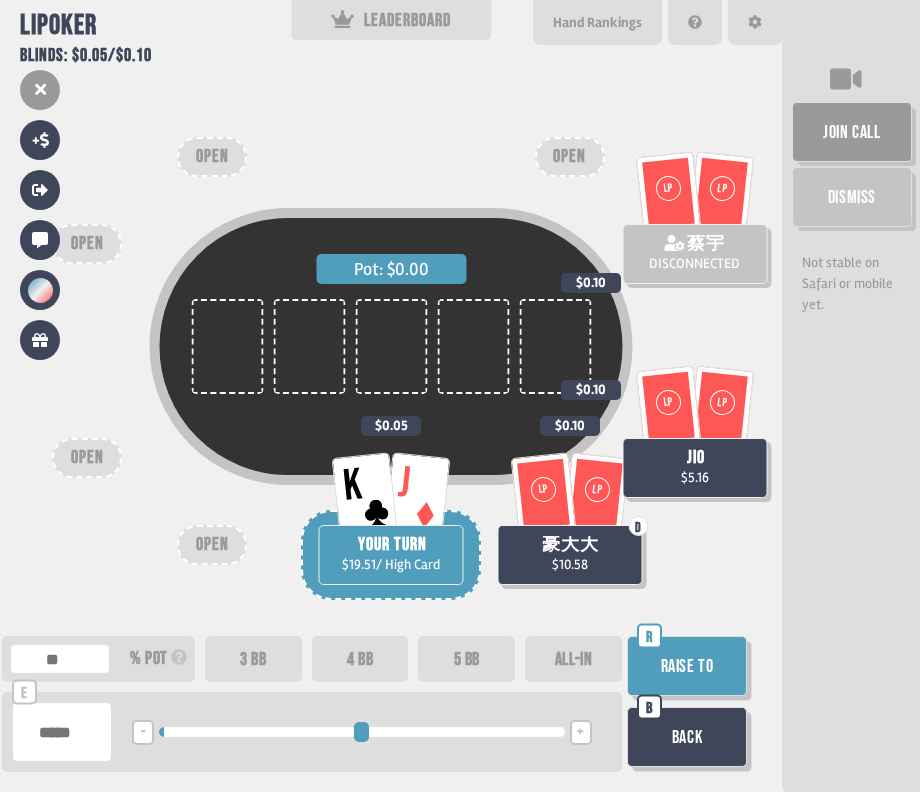 click on "5 BB" at bounding box center [466, 659] 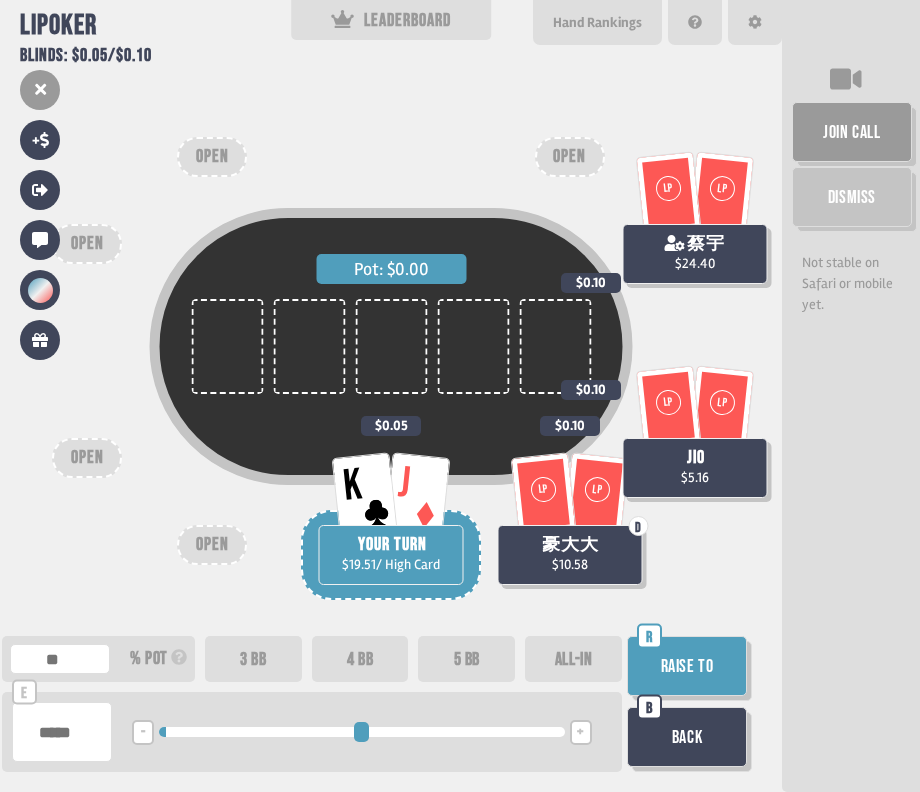click on "Raise to" at bounding box center (687, 666) 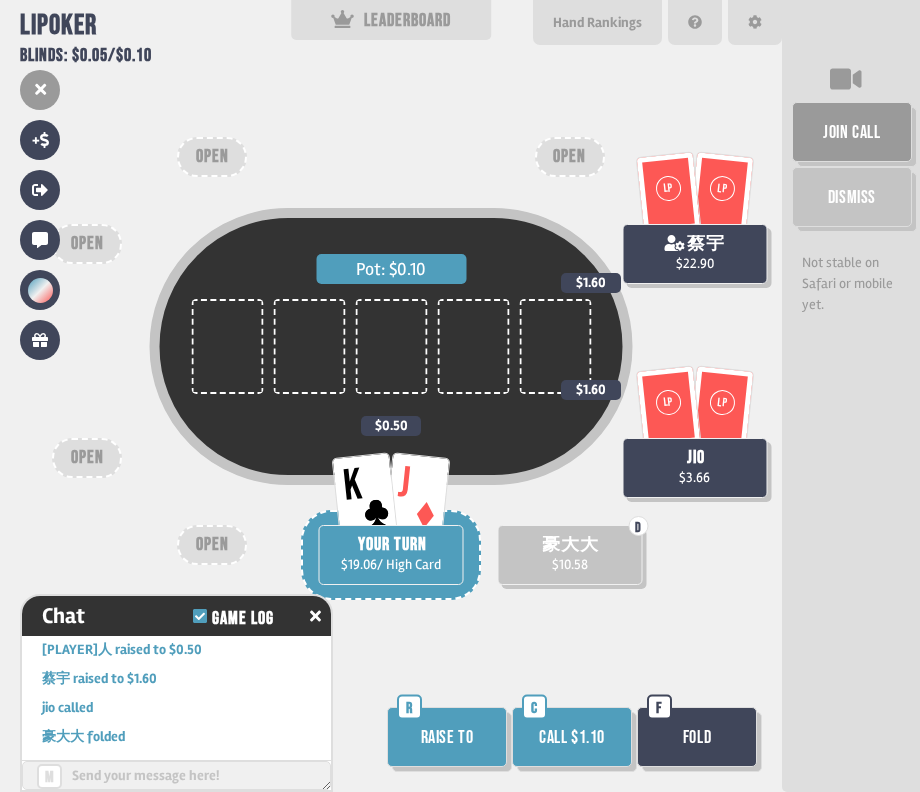 scroll, scrollTop: 1963, scrollLeft: 0, axis: vertical 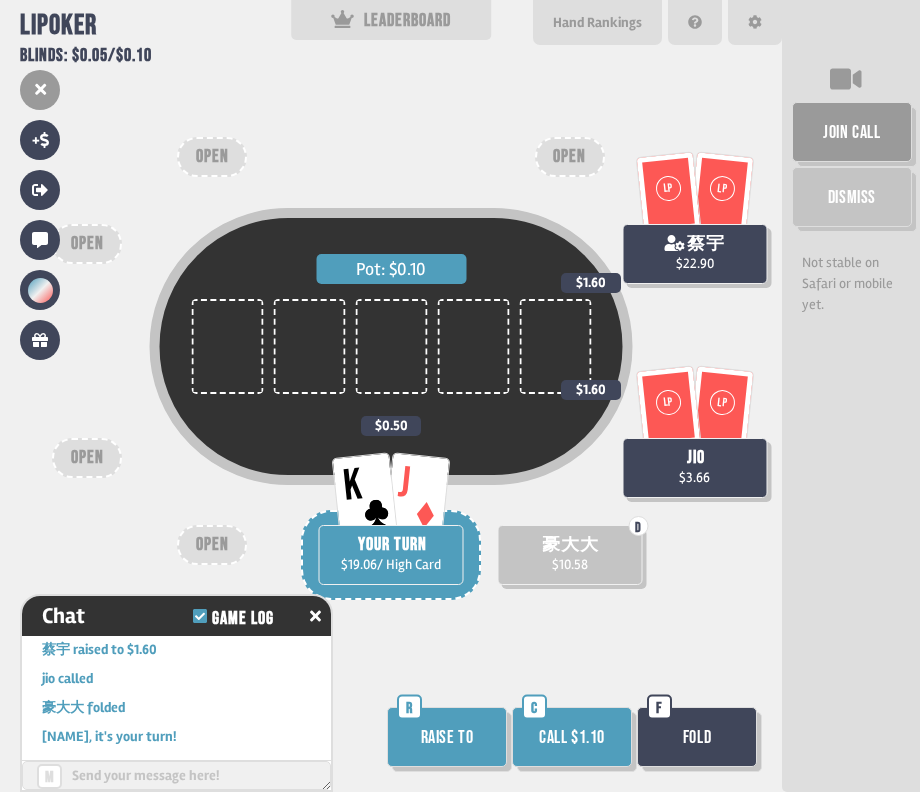 click on "Raise to" at bounding box center (447, 737) 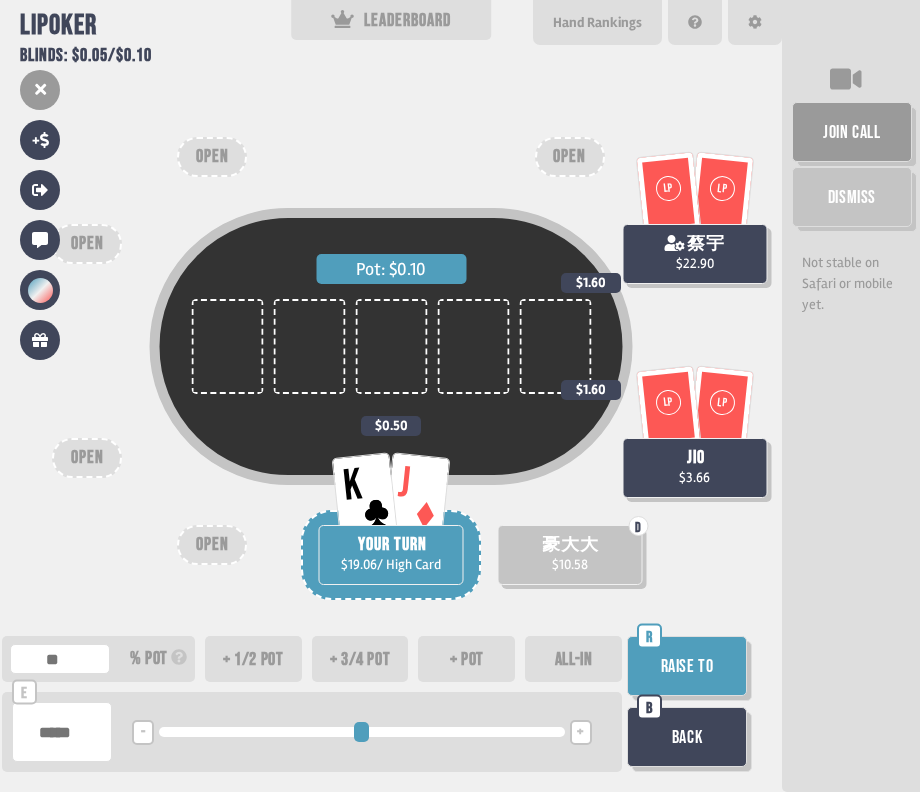 click on "+ 3/4 pot" at bounding box center (360, 659) 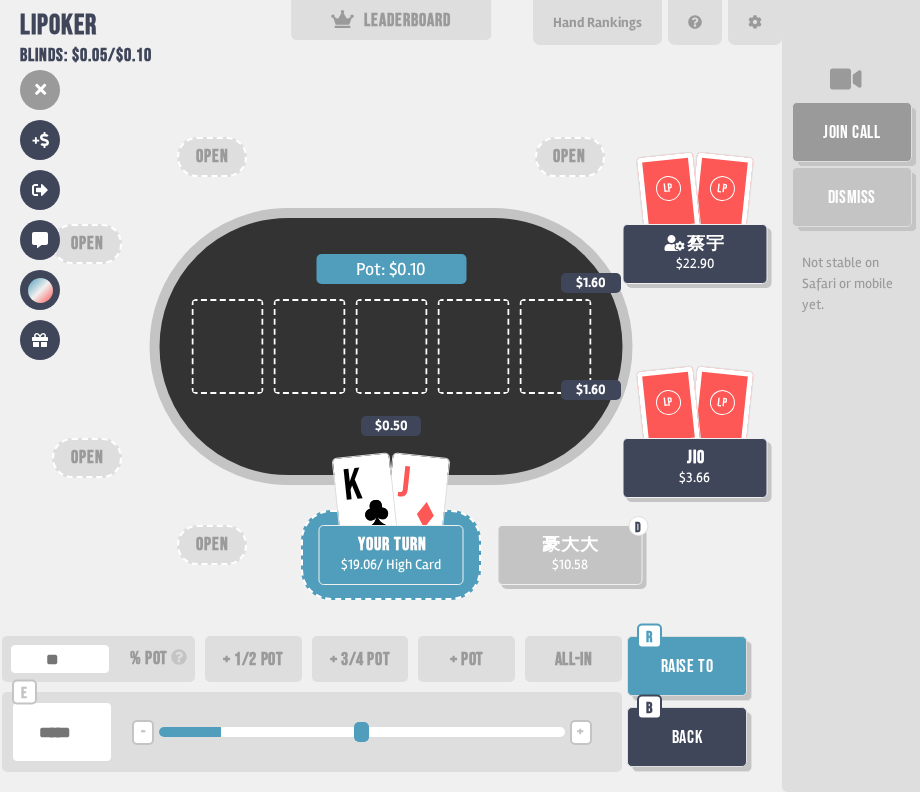 click on "Raise to" at bounding box center [687, 666] 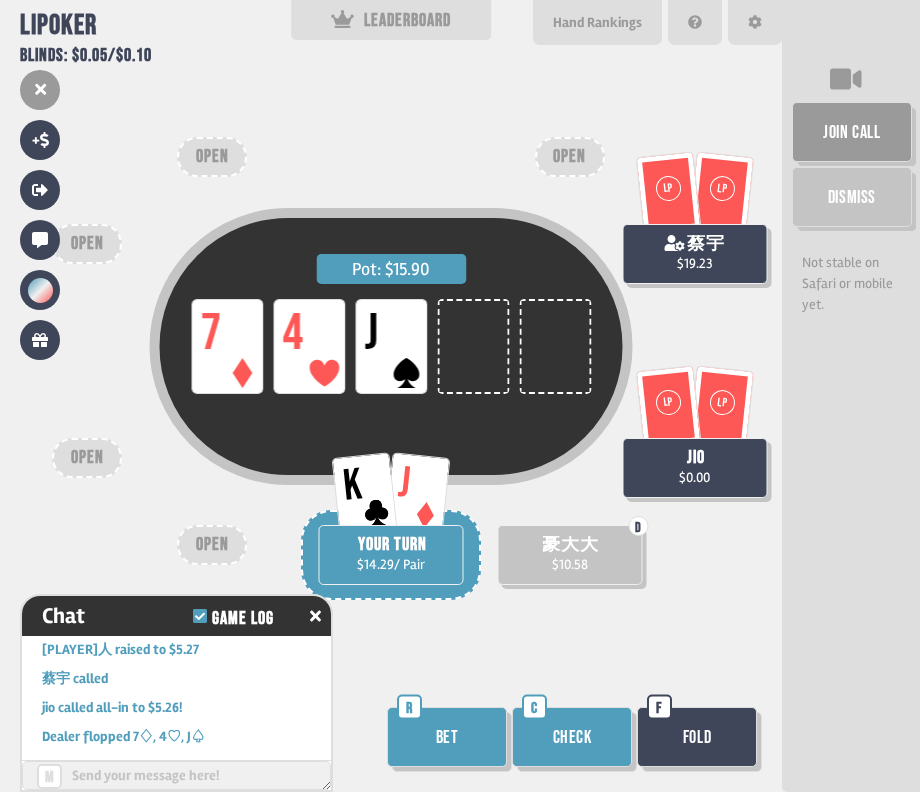 scroll, scrollTop: 2108, scrollLeft: 0, axis: vertical 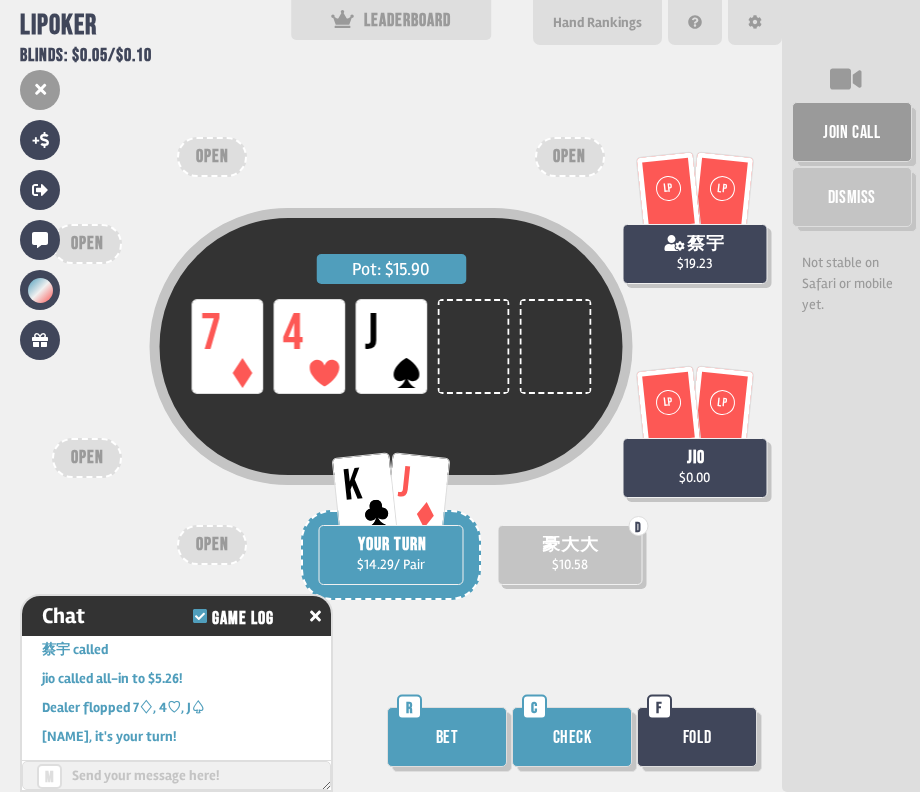 click on "Bet" at bounding box center (447, 737) 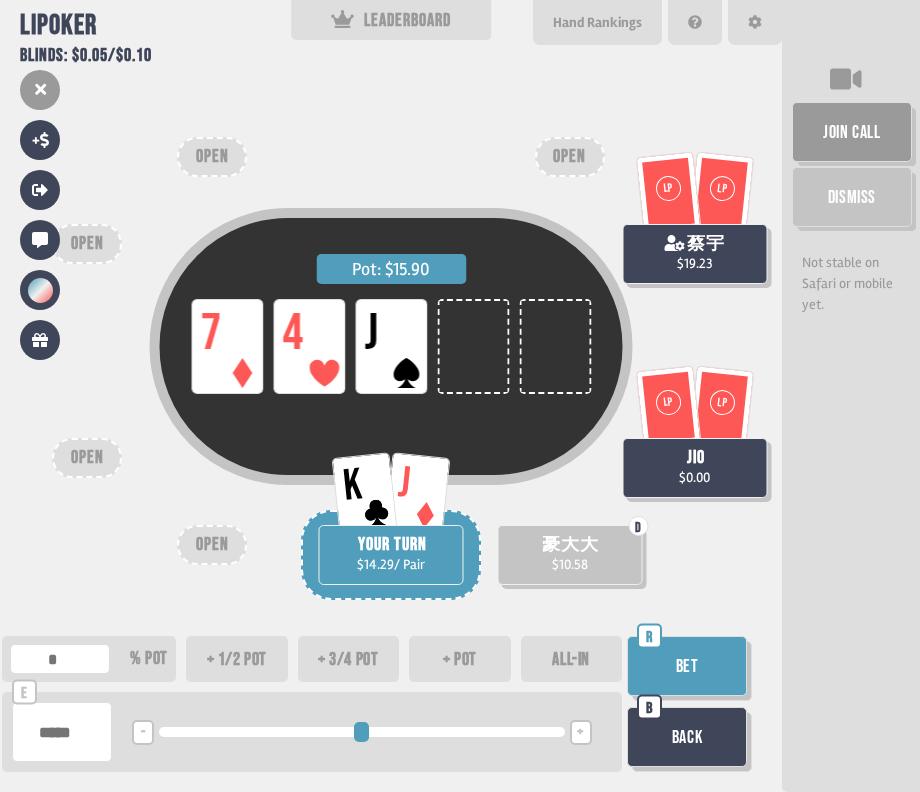 click on "+ 3/4 pot" at bounding box center (349, 659) 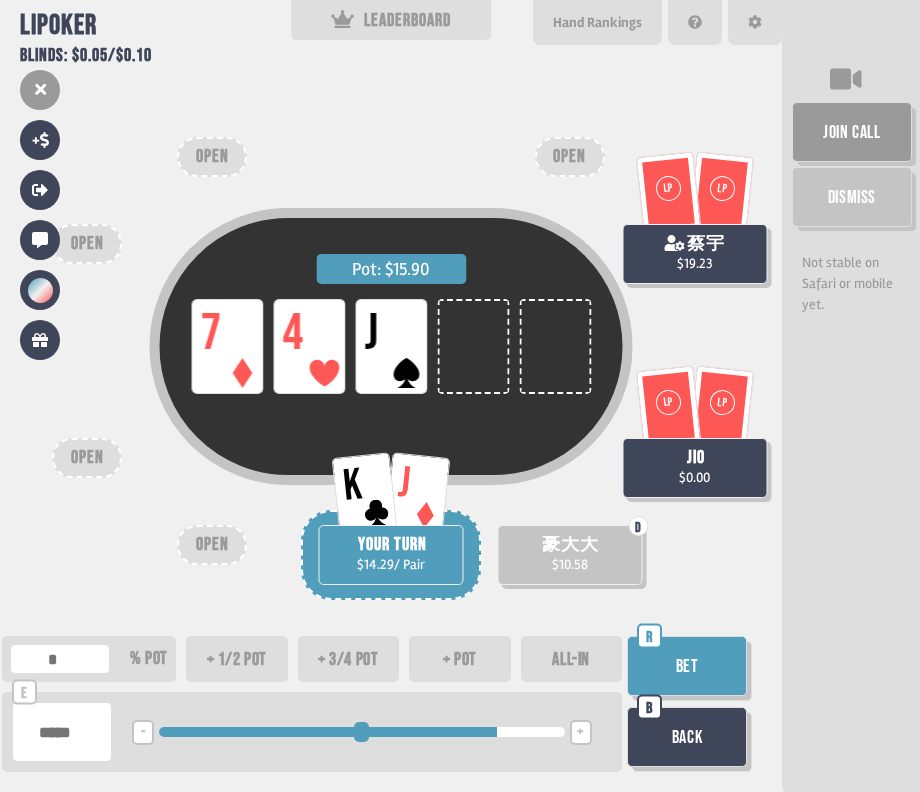 click on "+ 1/2 pot" at bounding box center [237, 659] 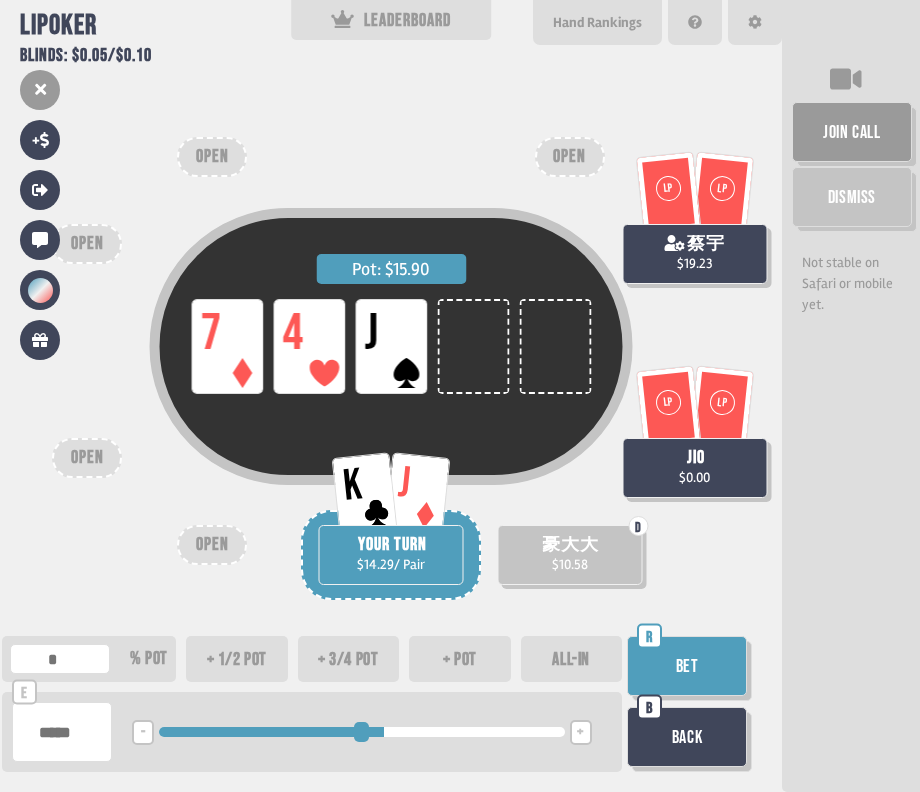 type on "**" 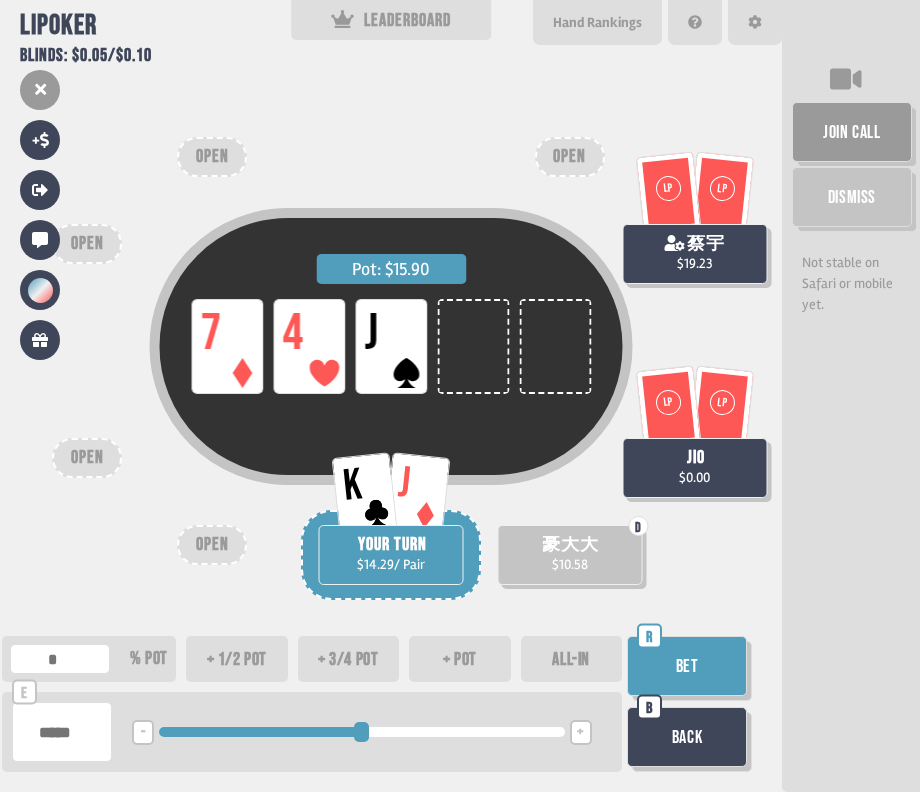 type on "**" 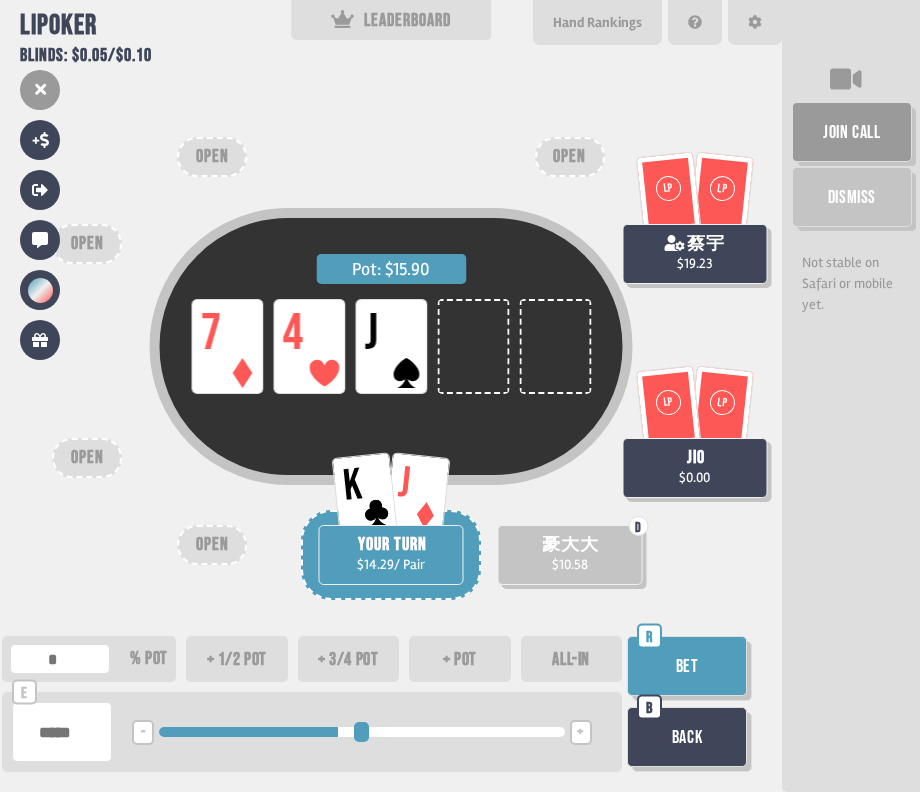 type on "****" 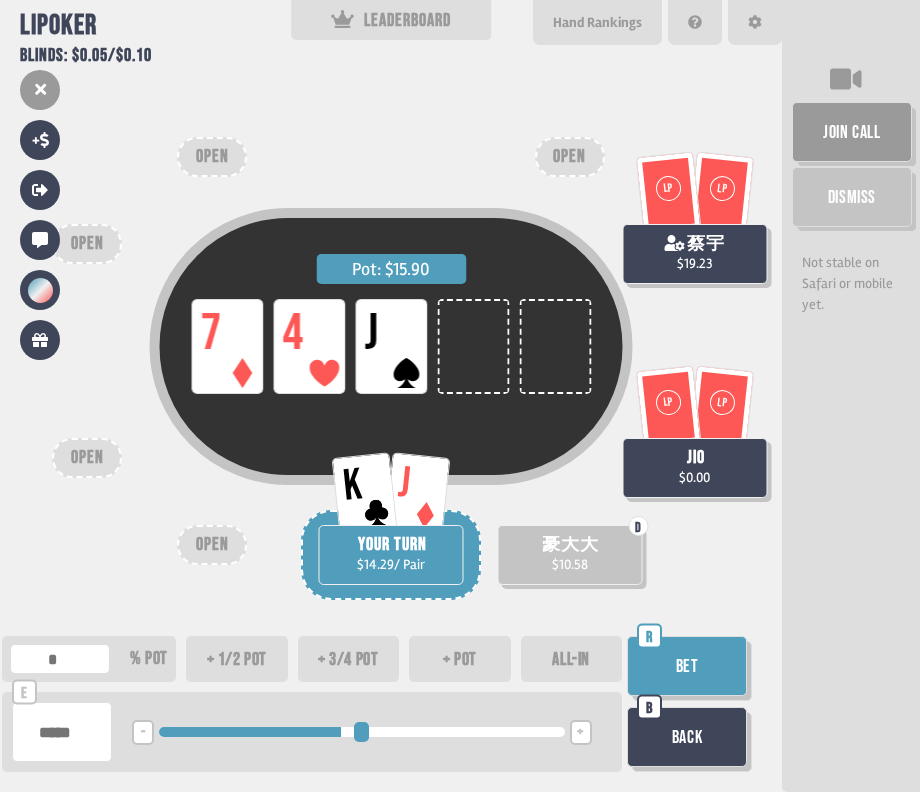 type on "****" 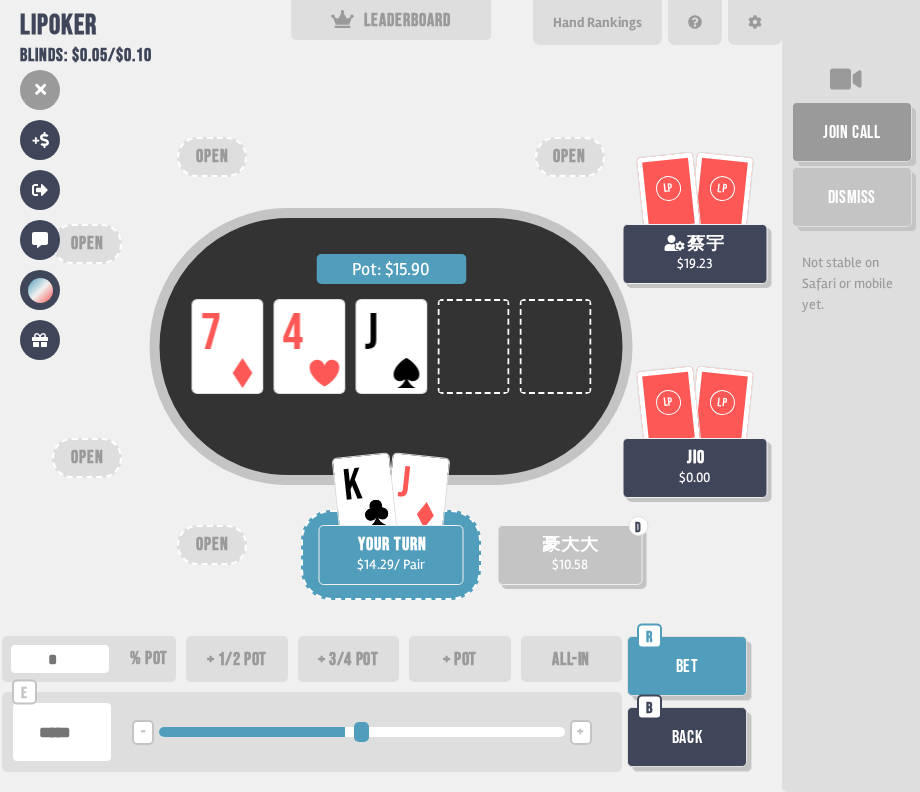 drag, startPoint x: 375, startPoint y: 728, endPoint x: 346, endPoint y: 727, distance: 29.017237 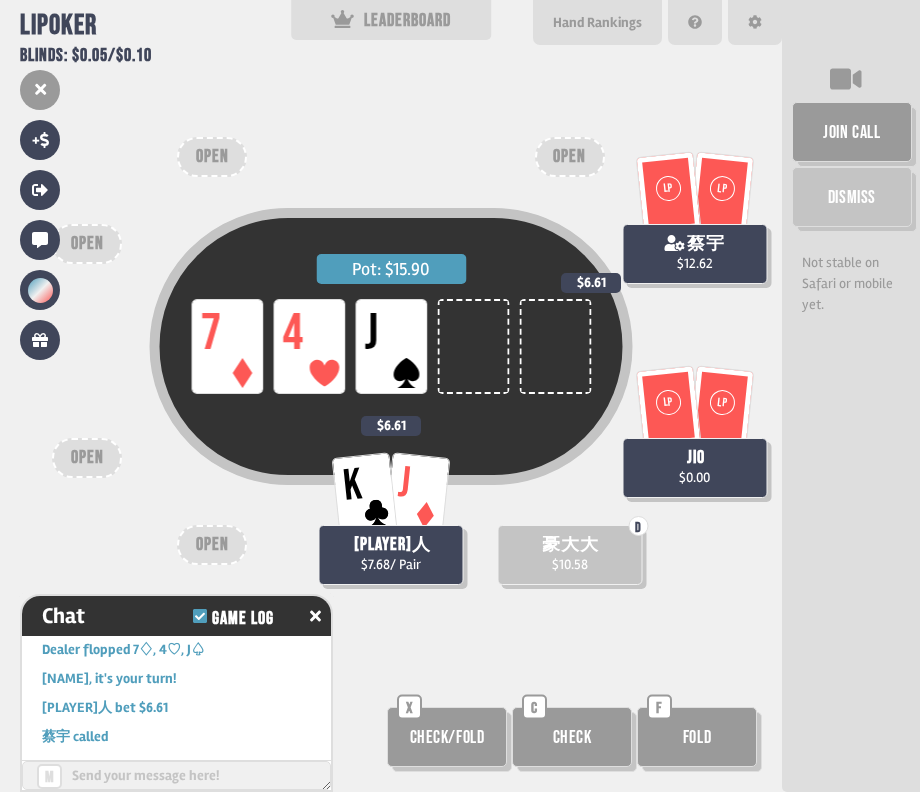 scroll, scrollTop: 2195, scrollLeft: 0, axis: vertical 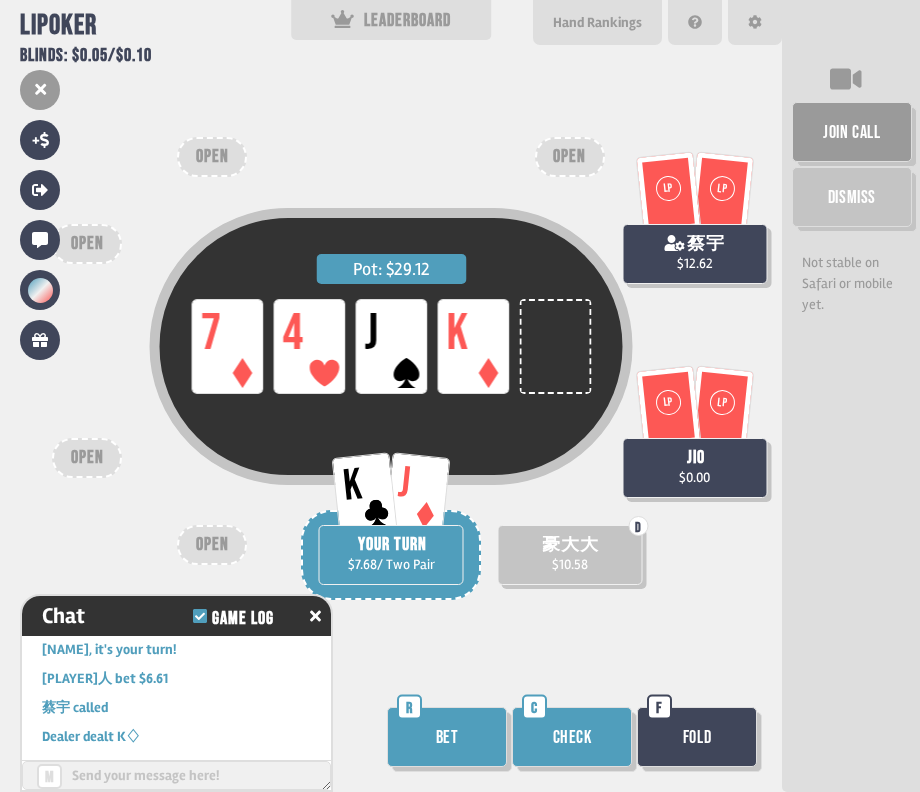 click on "Bet" at bounding box center [447, 737] 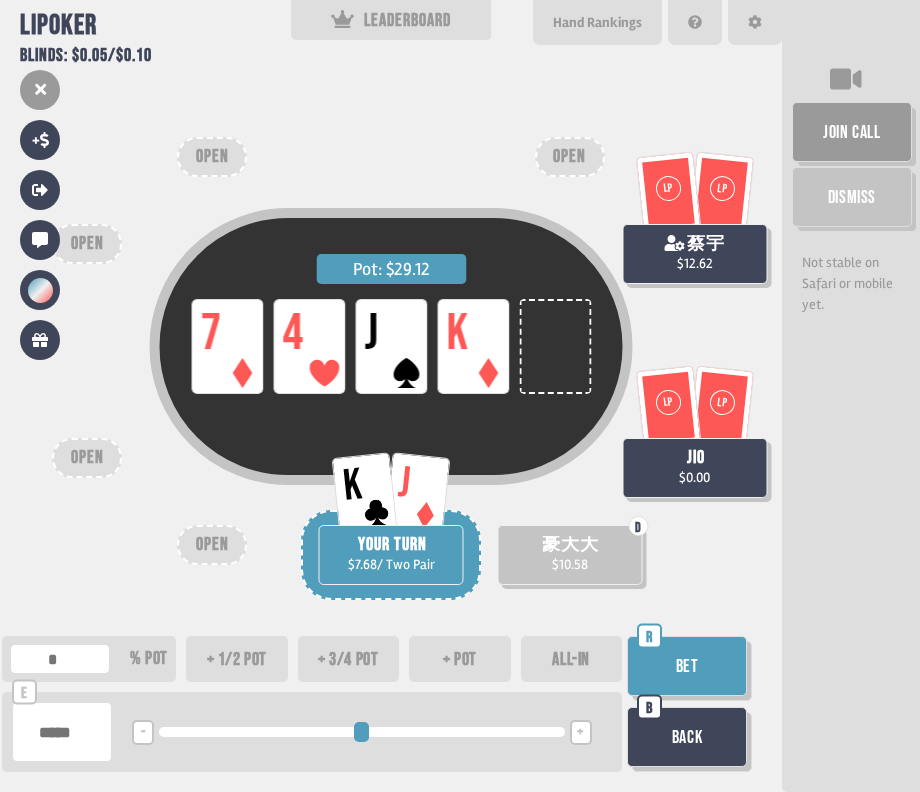 click on "ALL-IN" at bounding box center (572, 659) 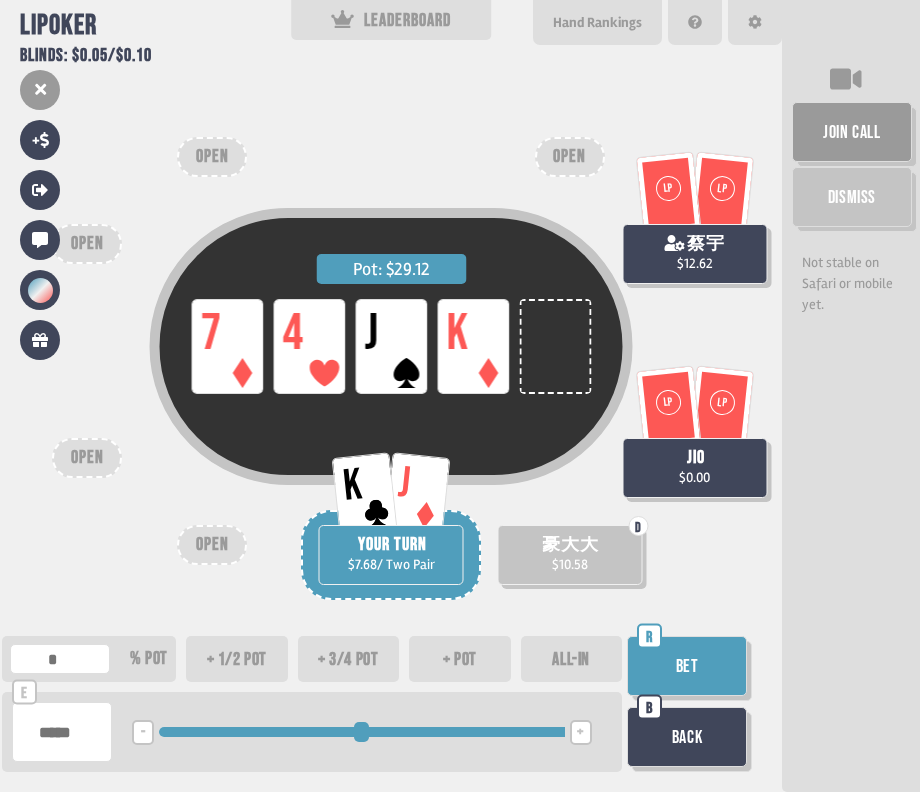 click on "Bet" at bounding box center (687, 666) 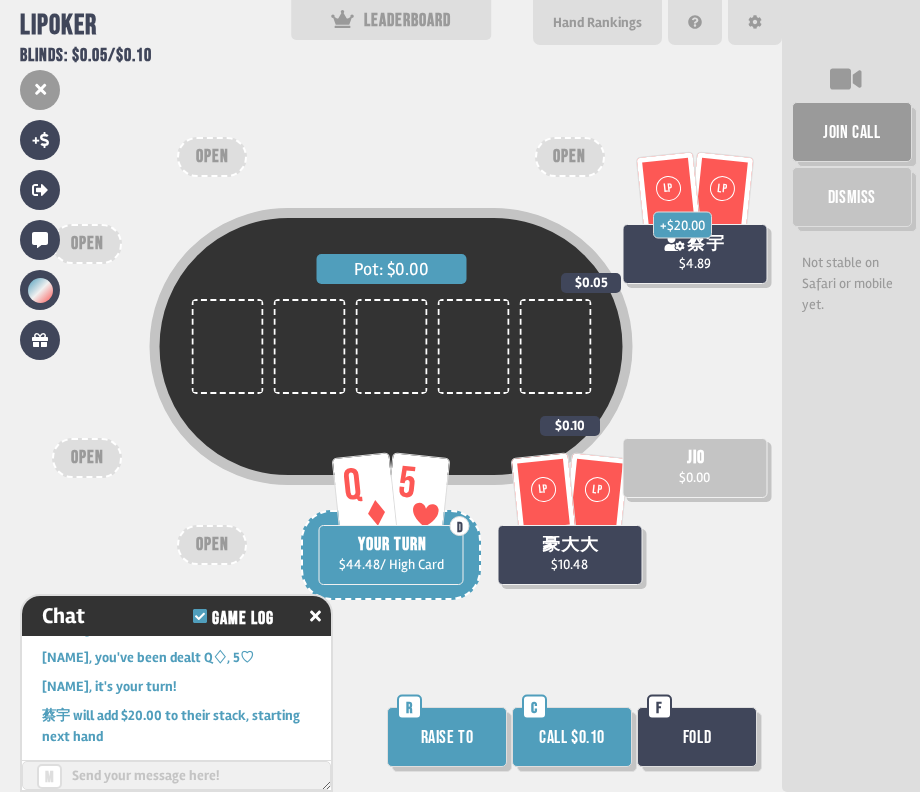 scroll, scrollTop: 2527, scrollLeft: 0, axis: vertical 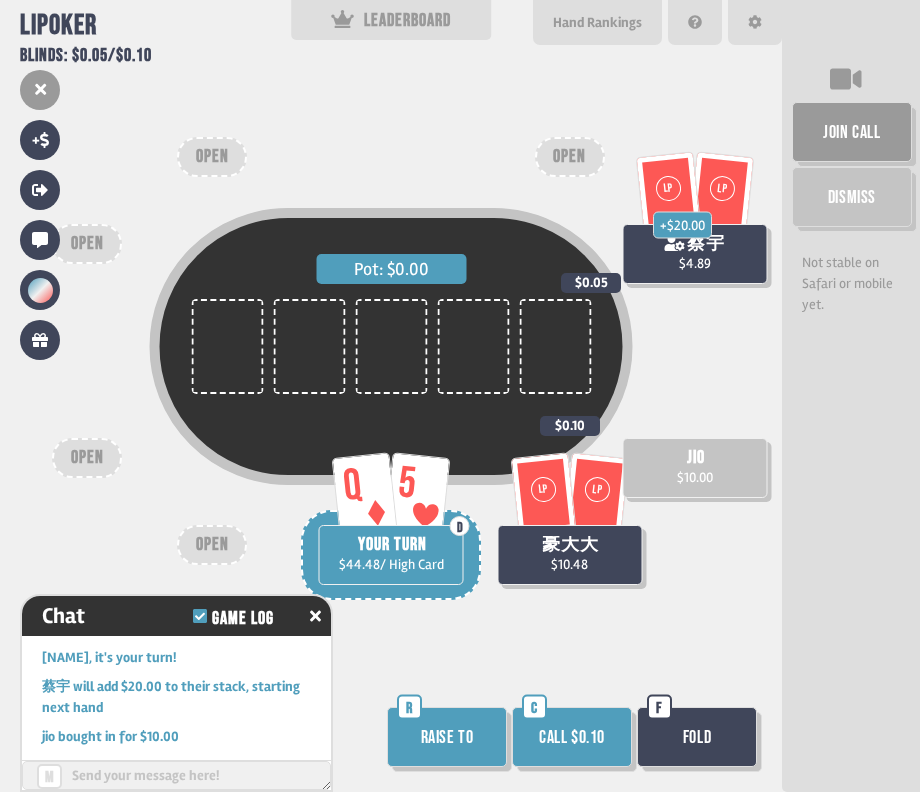 click on "Fold" at bounding box center [697, 737] 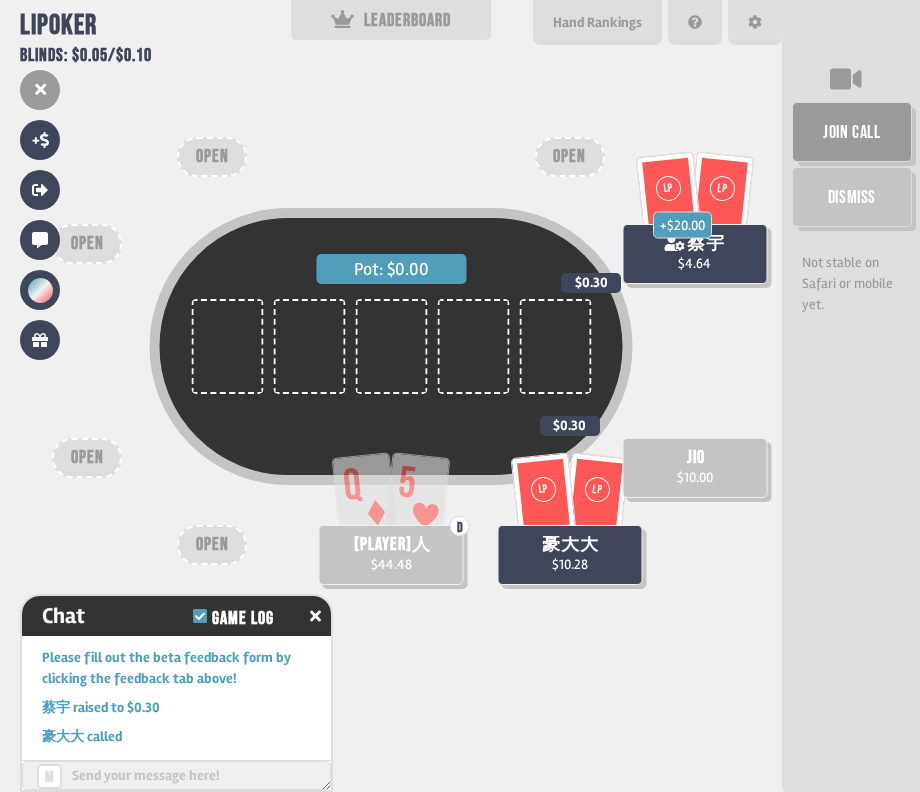 scroll, scrollTop: 2693, scrollLeft: 0, axis: vertical 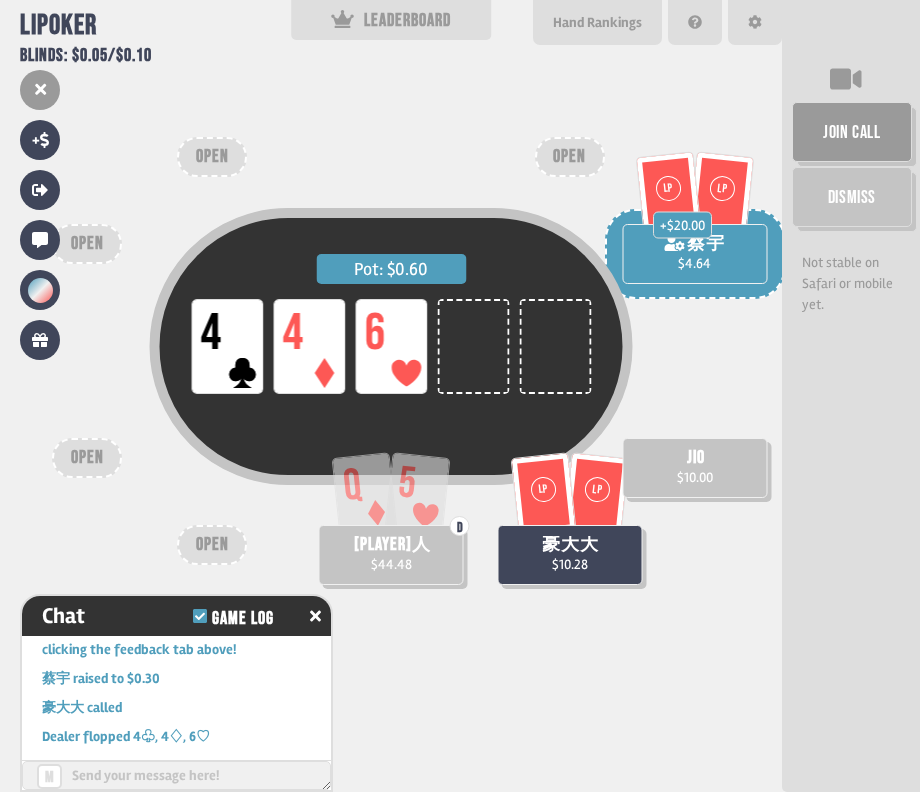 click on "6" at bounding box center [374, 334] 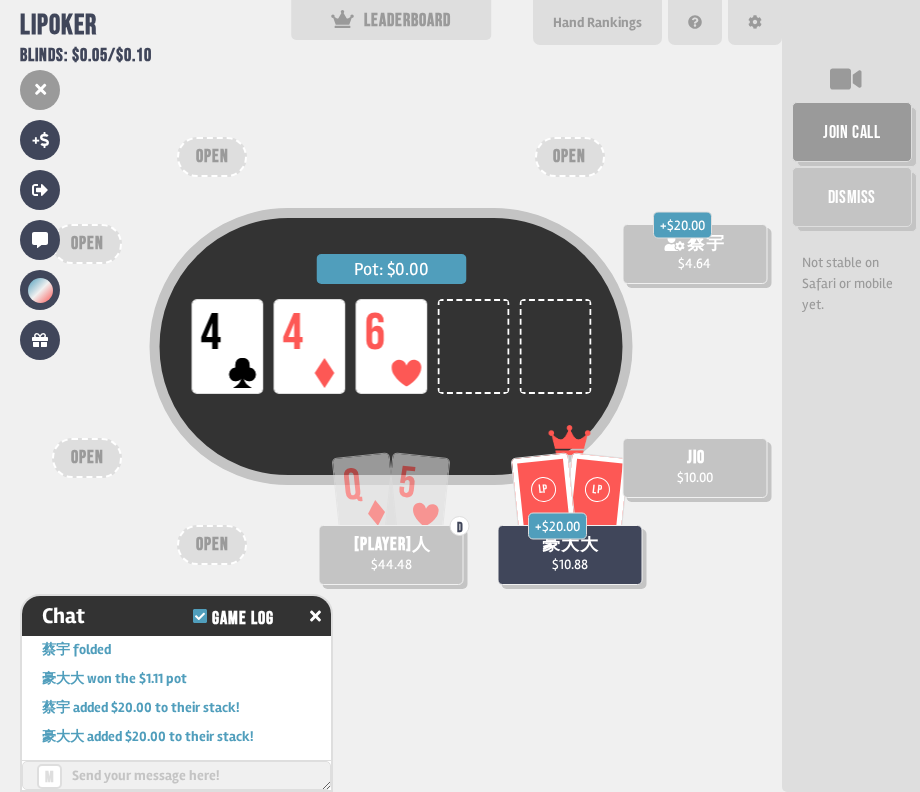 scroll, scrollTop: 3004, scrollLeft: 0, axis: vertical 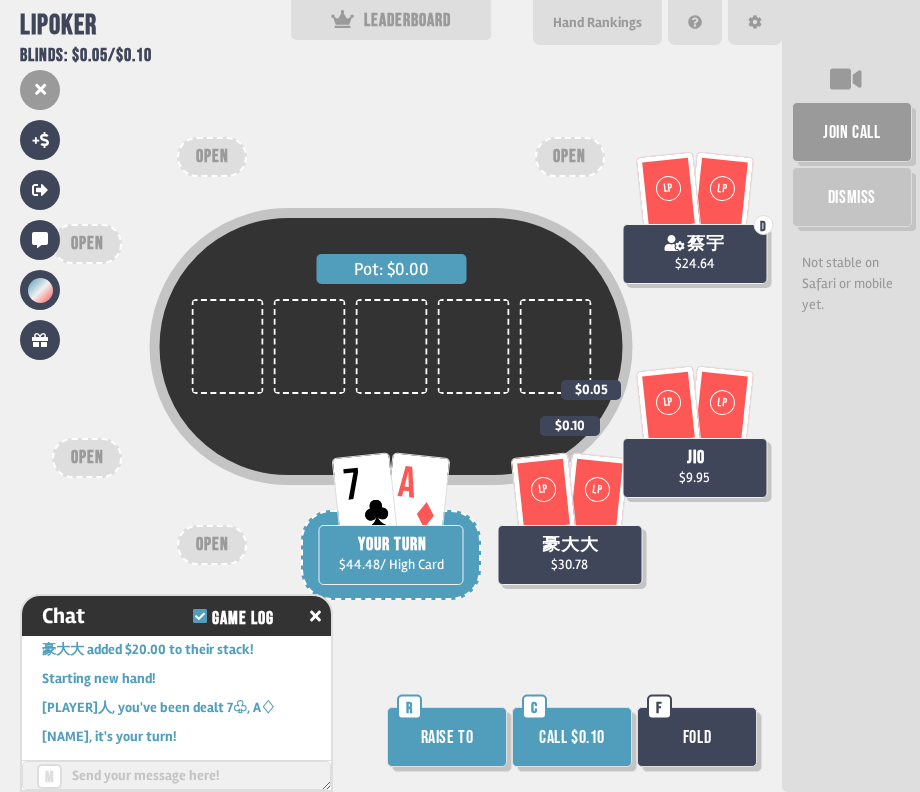 drag, startPoint x: 472, startPoint y: 733, endPoint x: 477, endPoint y: 711, distance: 22.561028 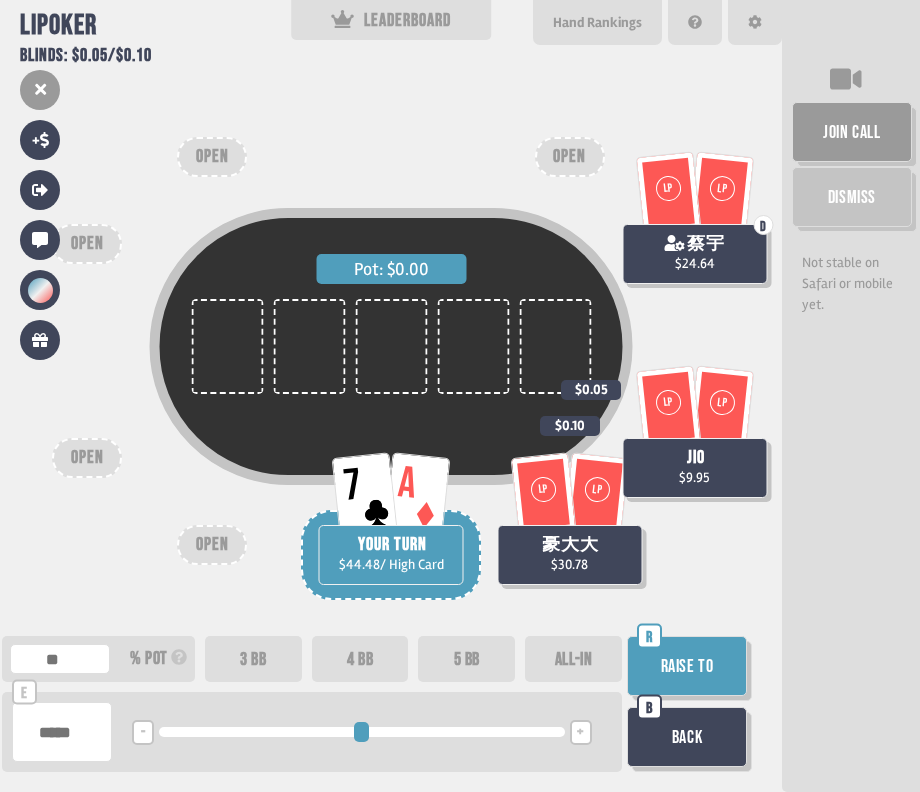click on "3 BB" at bounding box center [253, 659] 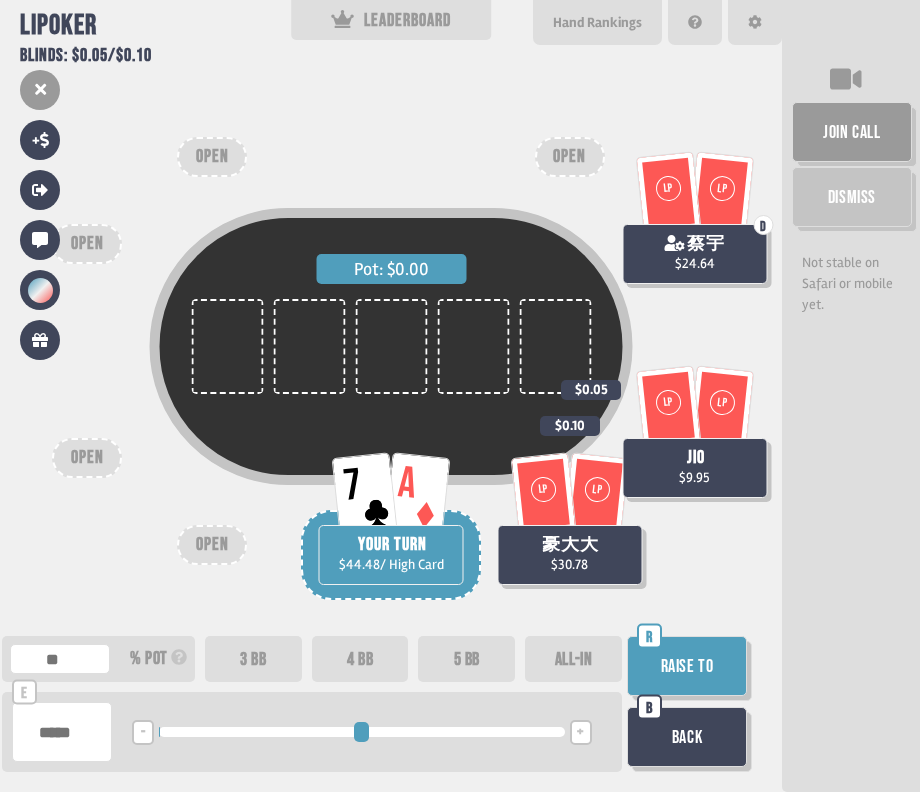 click on "Raise to" at bounding box center (687, 666) 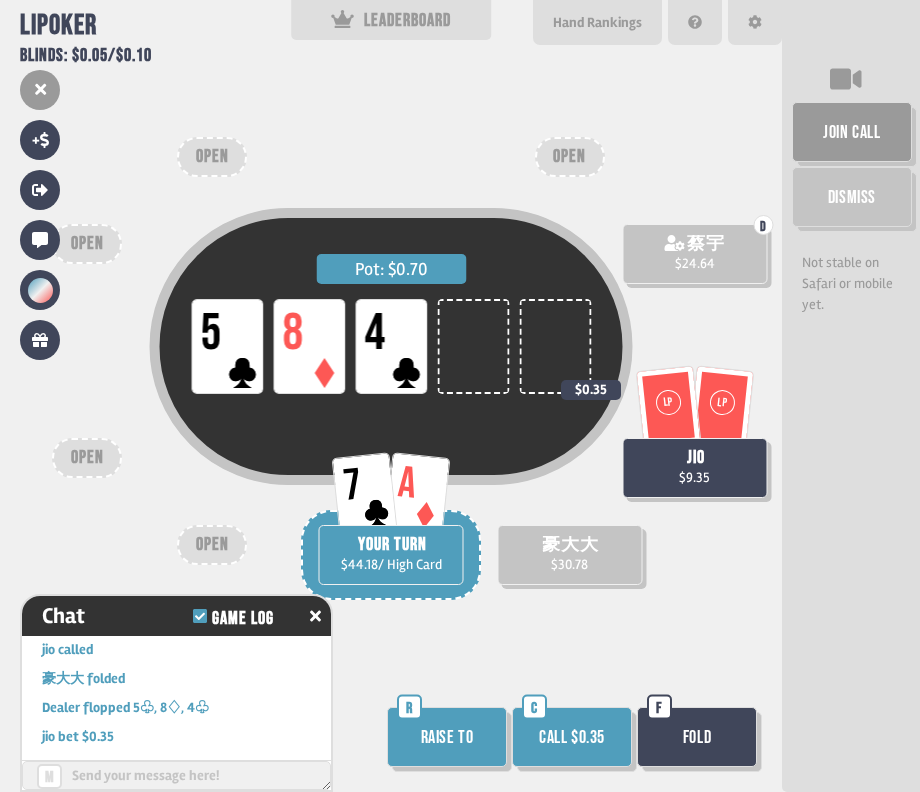 scroll, scrollTop: 3207, scrollLeft: 0, axis: vertical 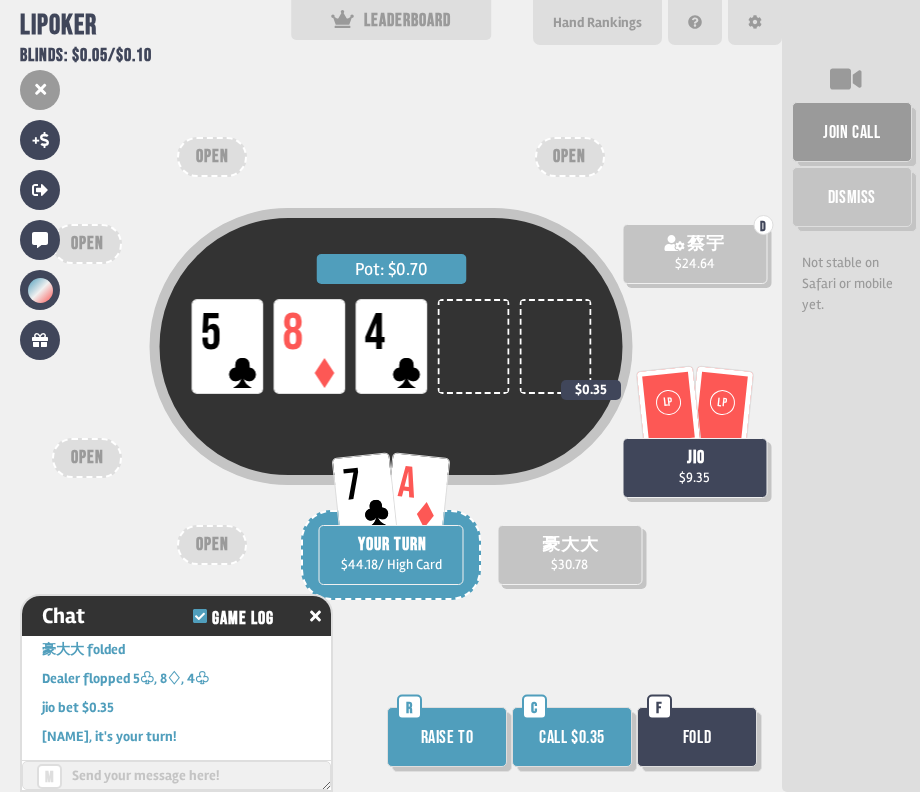 click on "Call $0.35" at bounding box center (572, 737) 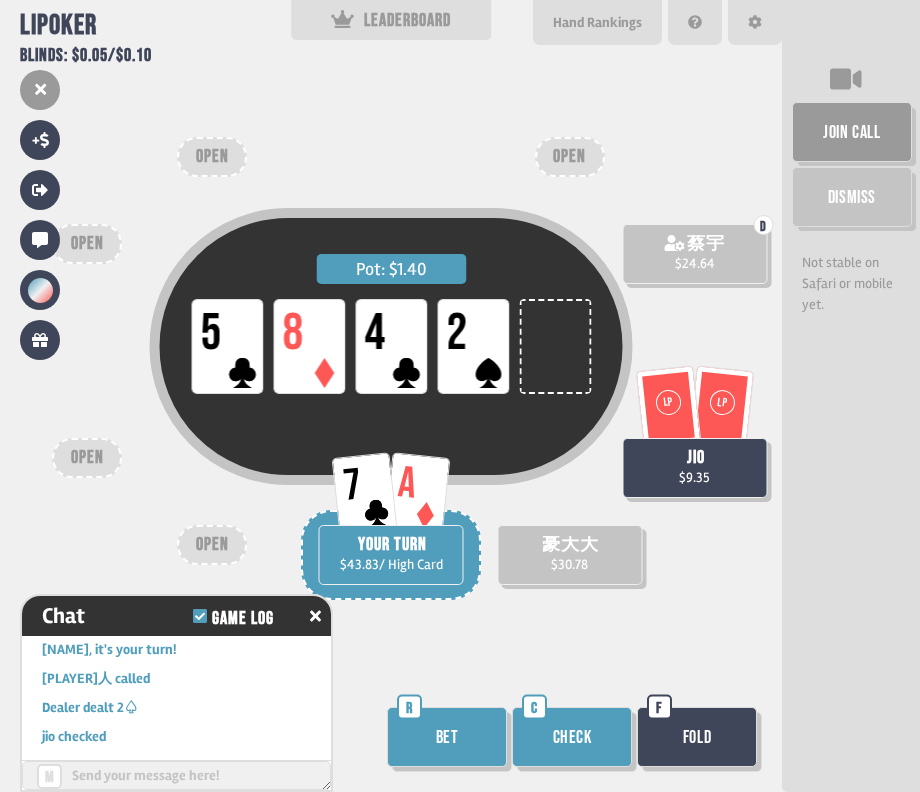 scroll, scrollTop: 3323, scrollLeft: 0, axis: vertical 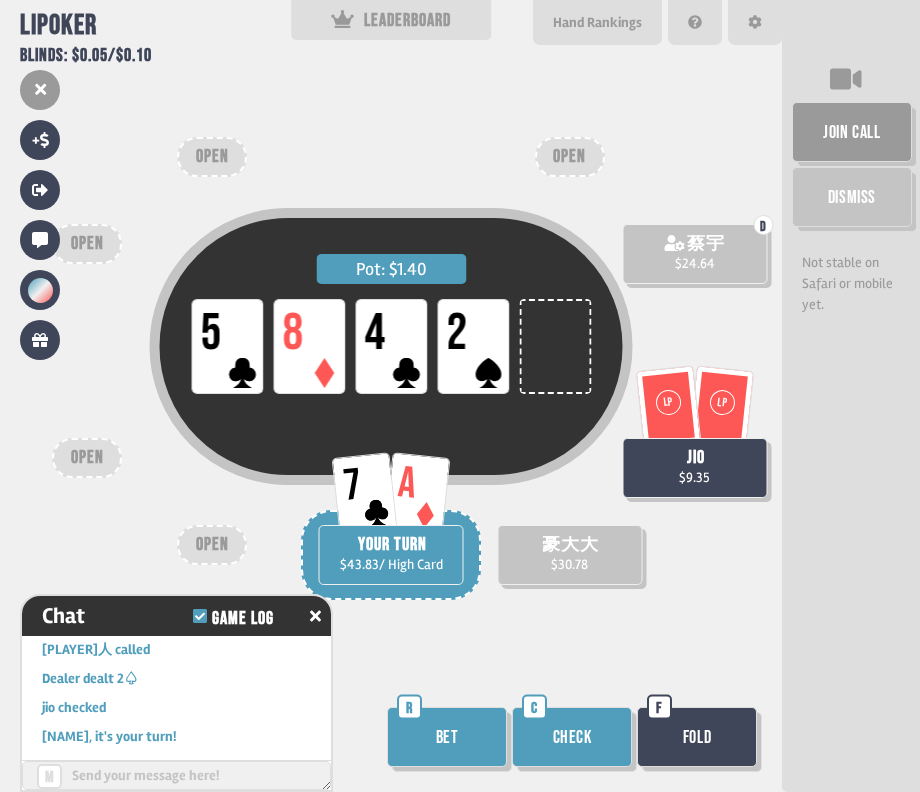 click on "Bet" at bounding box center [447, 737] 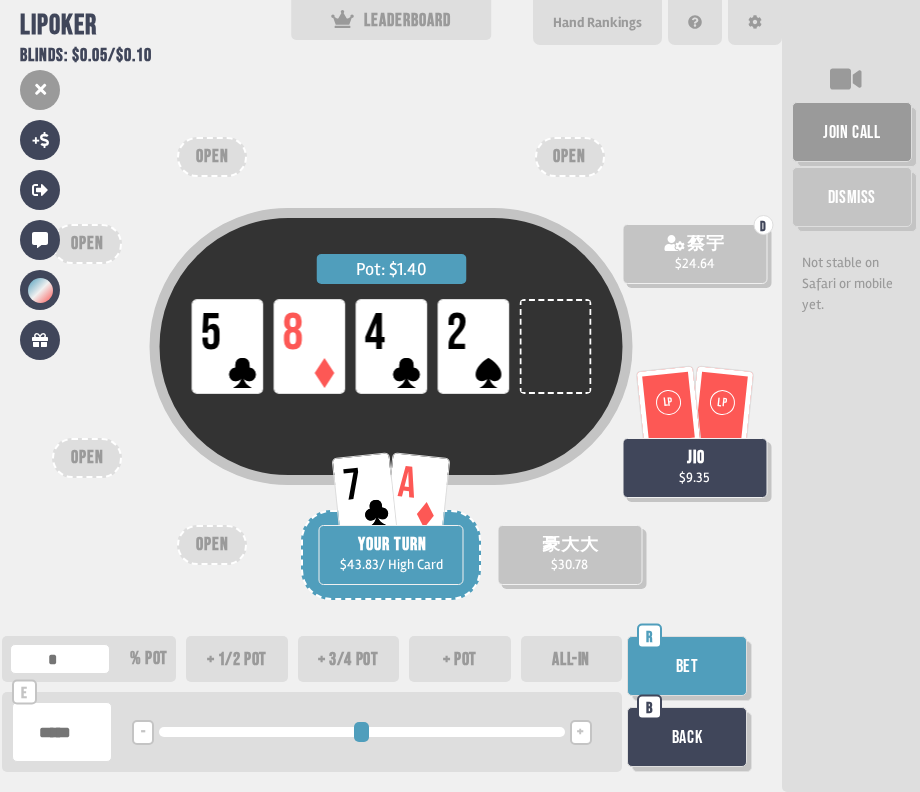 click on "+ 1/2 pot" at bounding box center (237, 659) 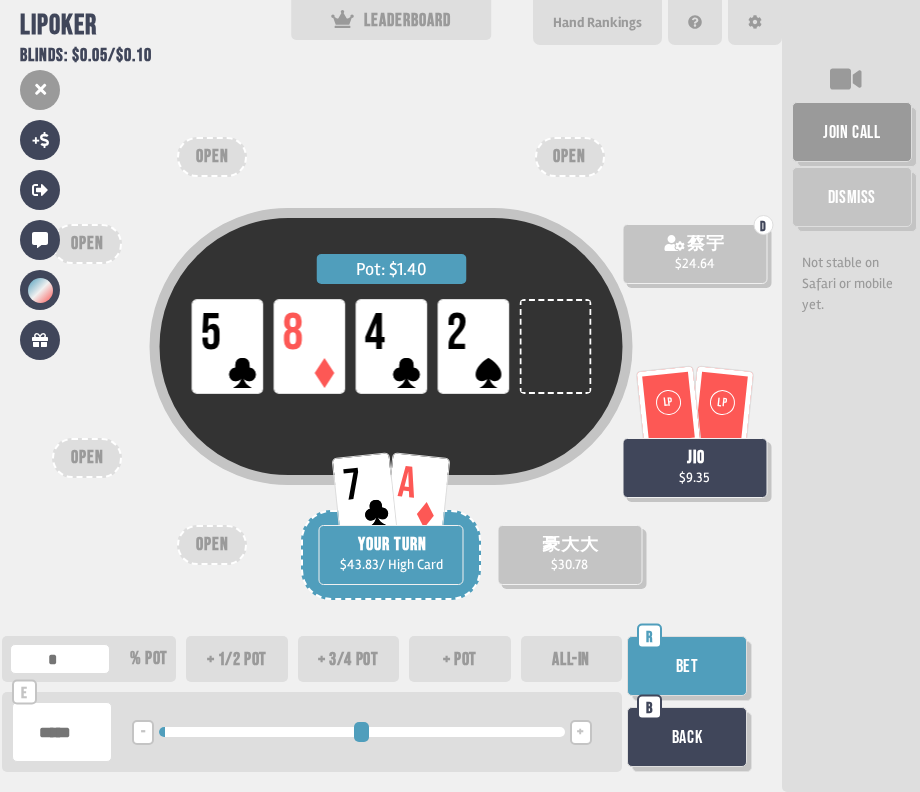 click on "+ 3/4 pot" at bounding box center [349, 659] 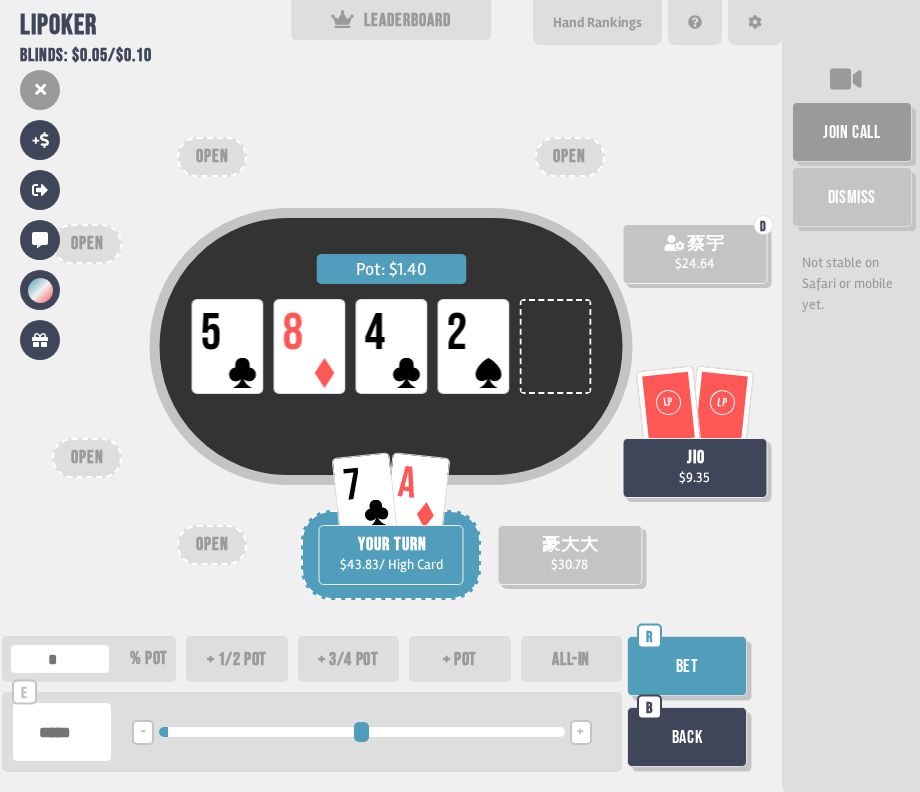 click on "Bet" at bounding box center (687, 666) 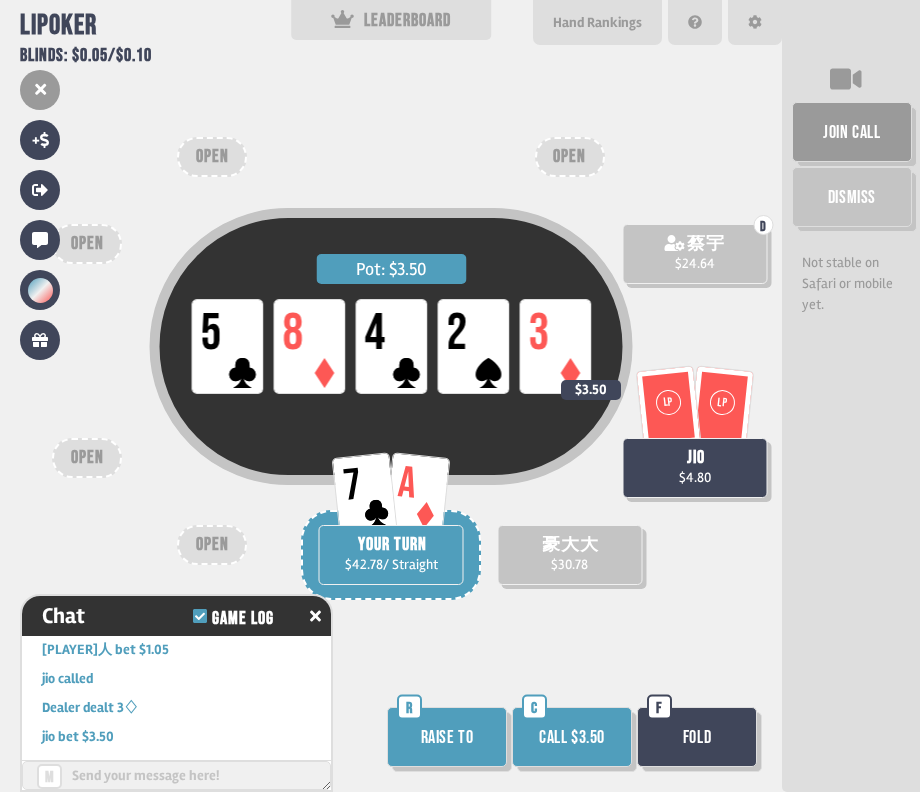 scroll, scrollTop: 3468, scrollLeft: 0, axis: vertical 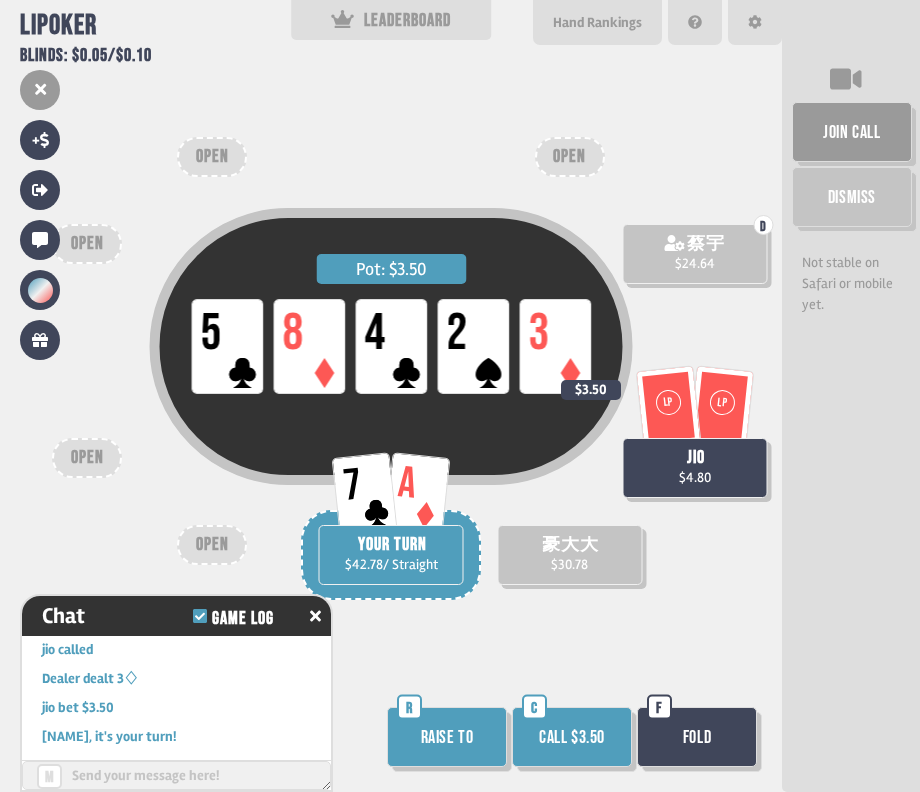click on "Call $3.50" at bounding box center [572, 737] 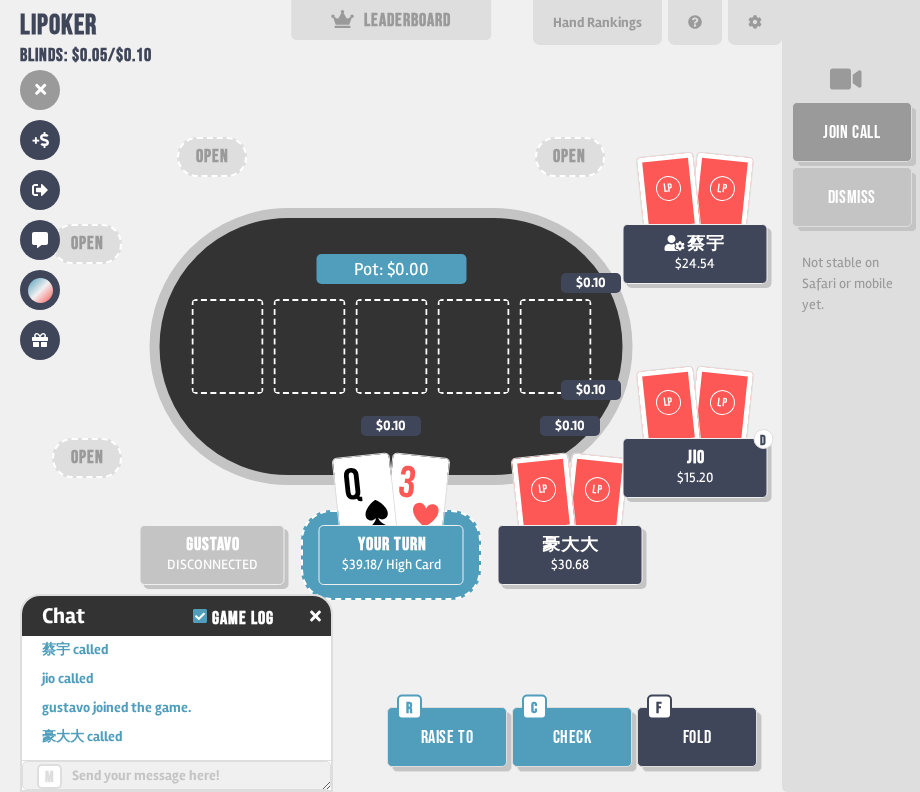 scroll, scrollTop: 3750, scrollLeft: 0, axis: vertical 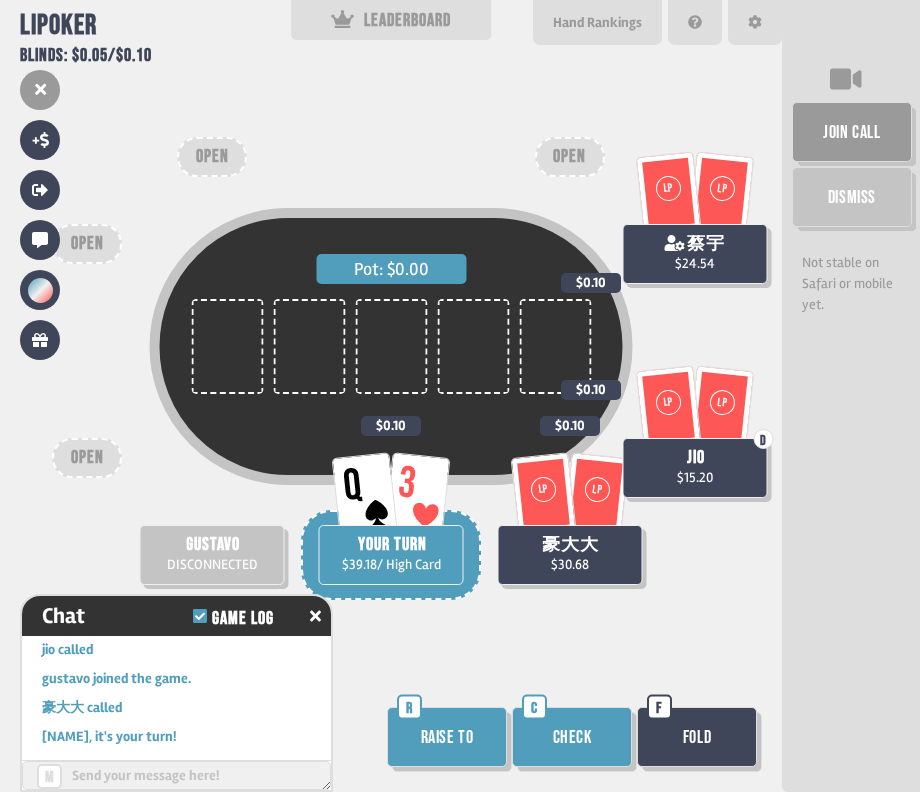 click on "Check" at bounding box center [572, 737] 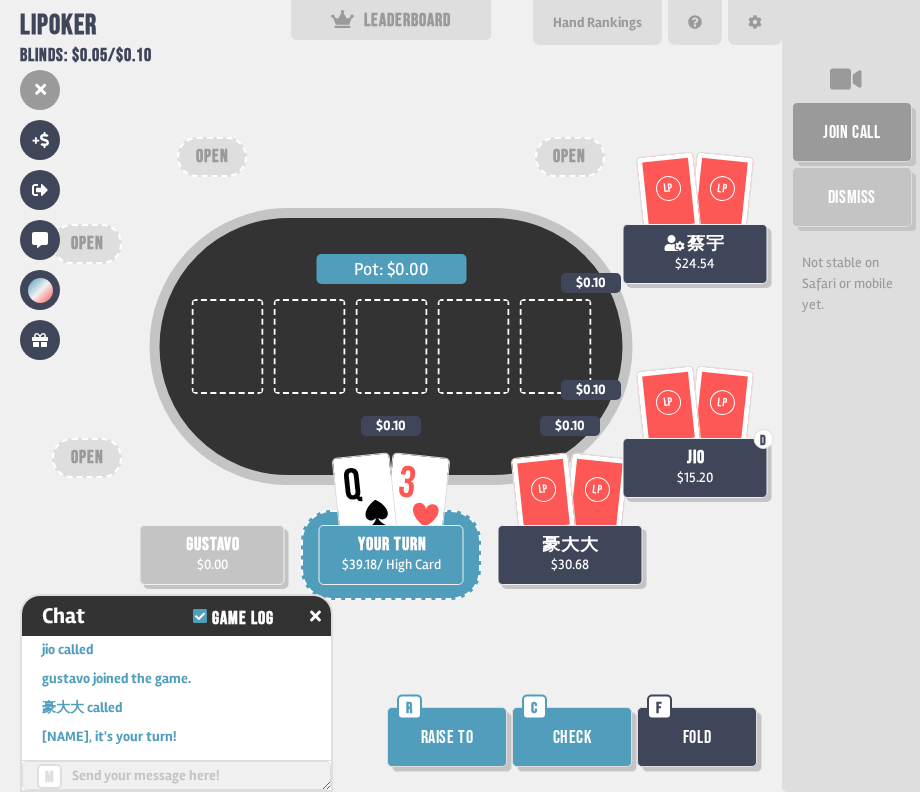 click on "Check" at bounding box center (572, 737) 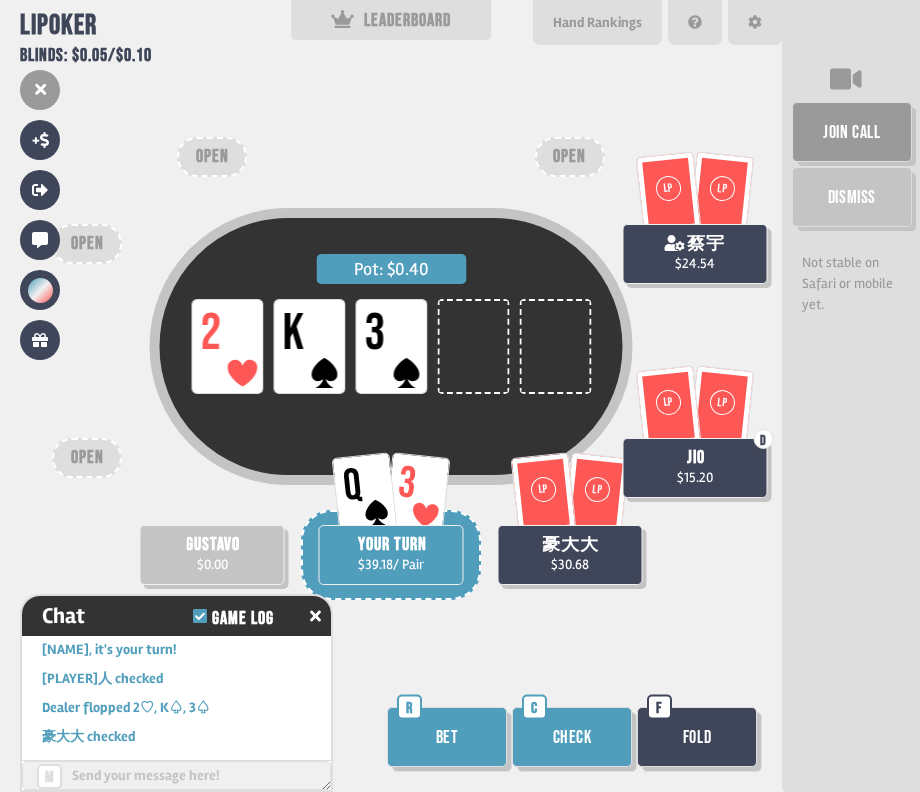 scroll, scrollTop: 3866, scrollLeft: 0, axis: vertical 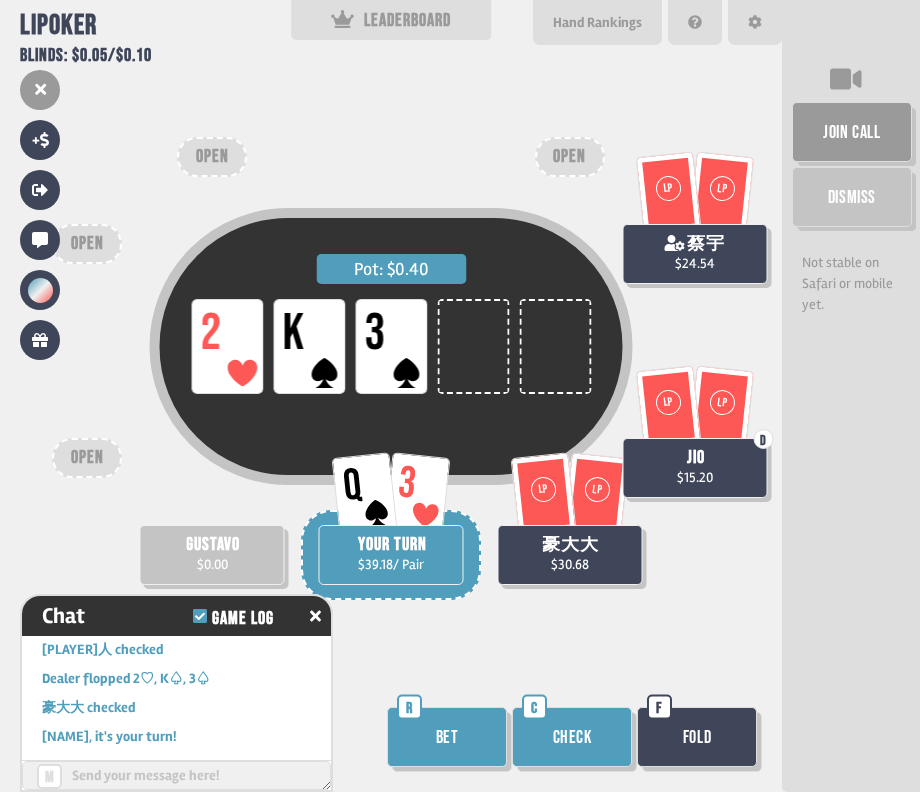 click on "Check" at bounding box center (572, 737) 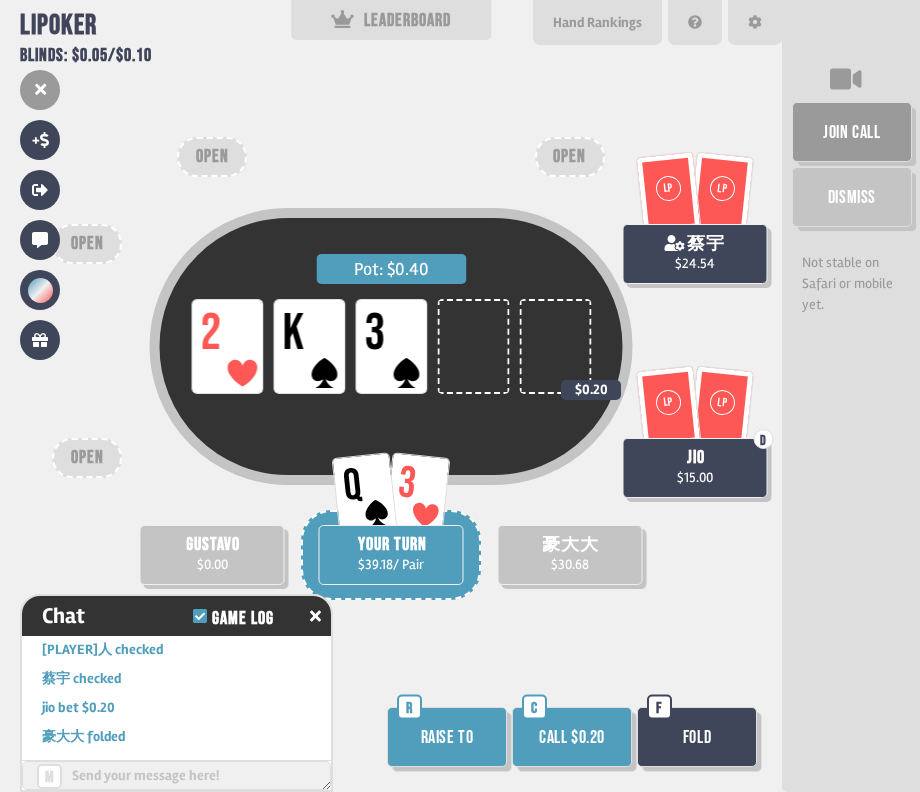 scroll, scrollTop: 4011, scrollLeft: 0, axis: vertical 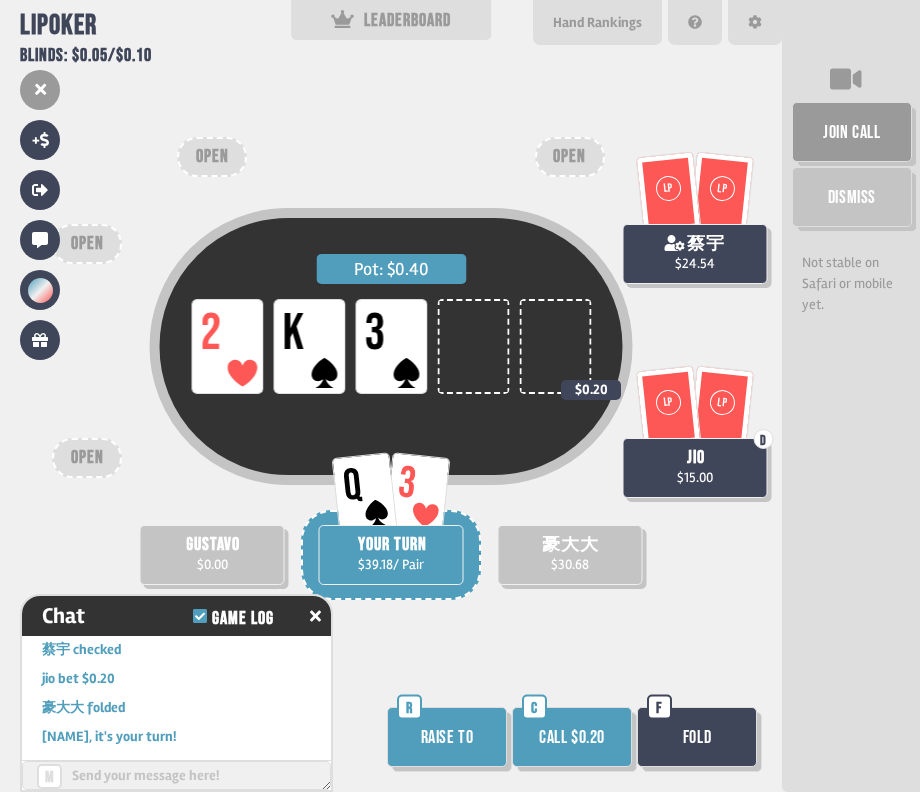 click on "Raise to" at bounding box center [447, 737] 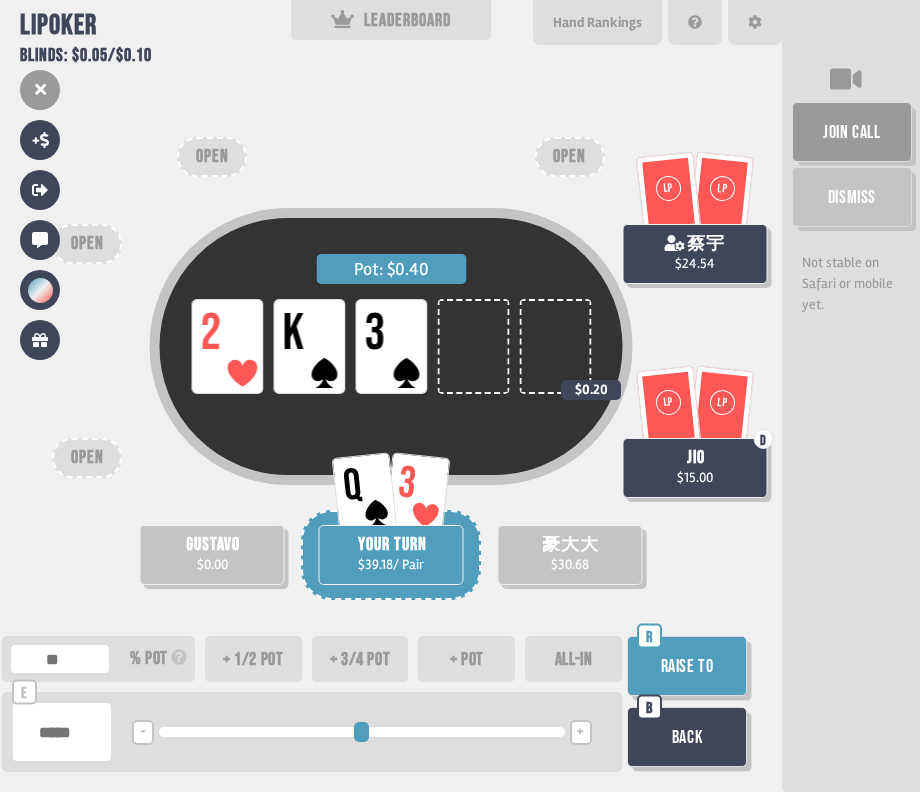 click on "+ 3/4 pot" at bounding box center (360, 659) 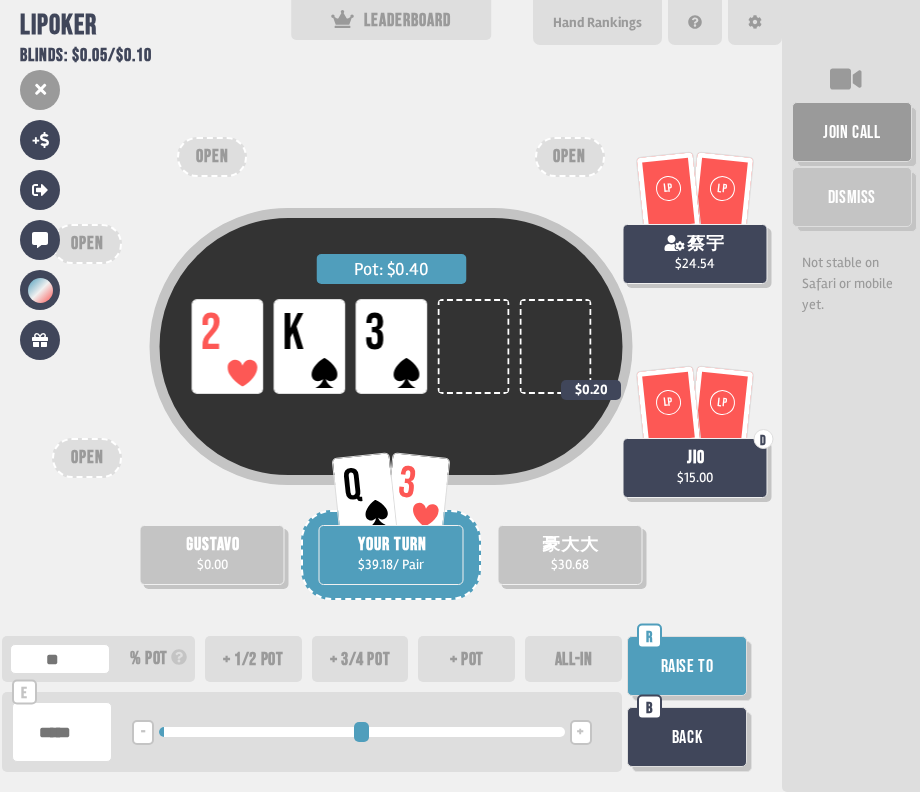 click on "Raise to" at bounding box center (687, 666) 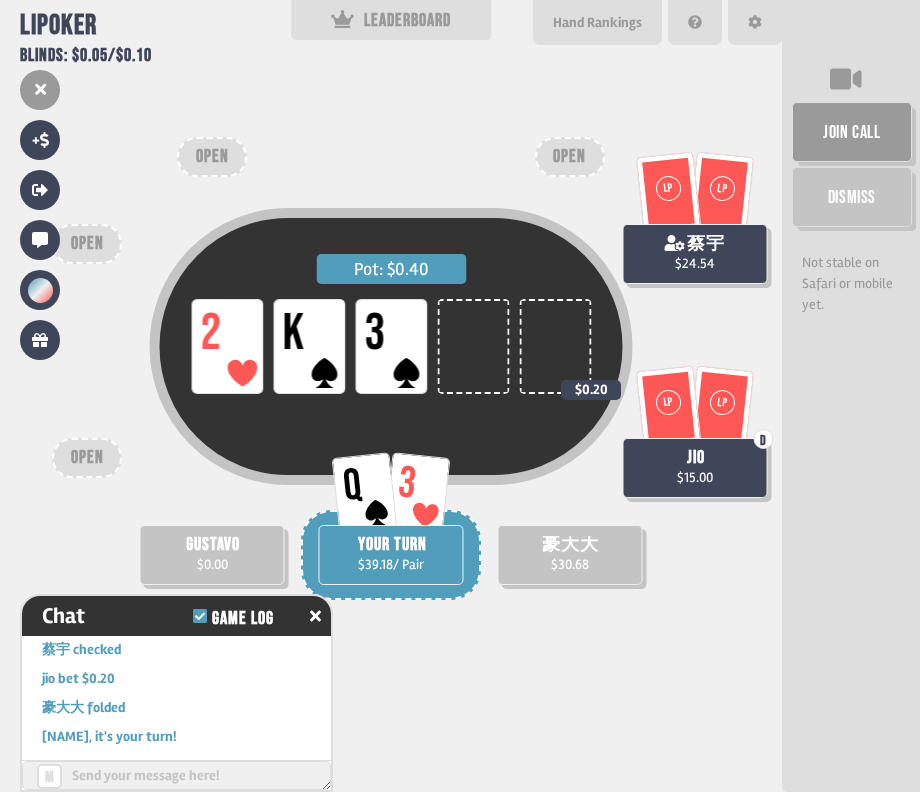 scroll, scrollTop: 4040, scrollLeft: 0, axis: vertical 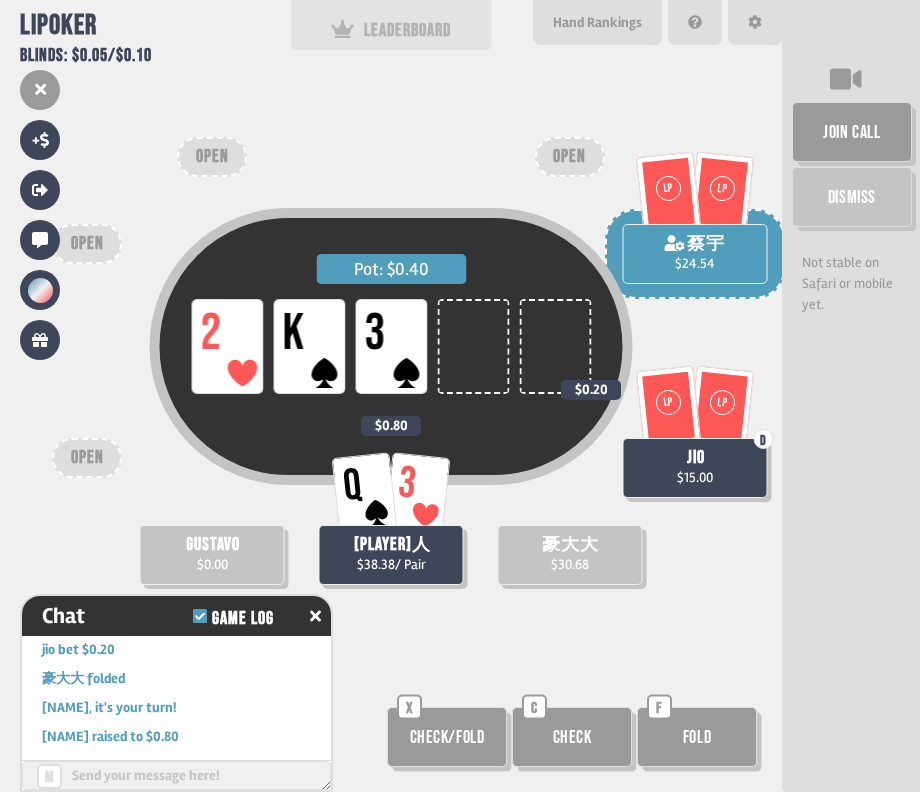 click on "LEADERBOARD" at bounding box center (391, 30) 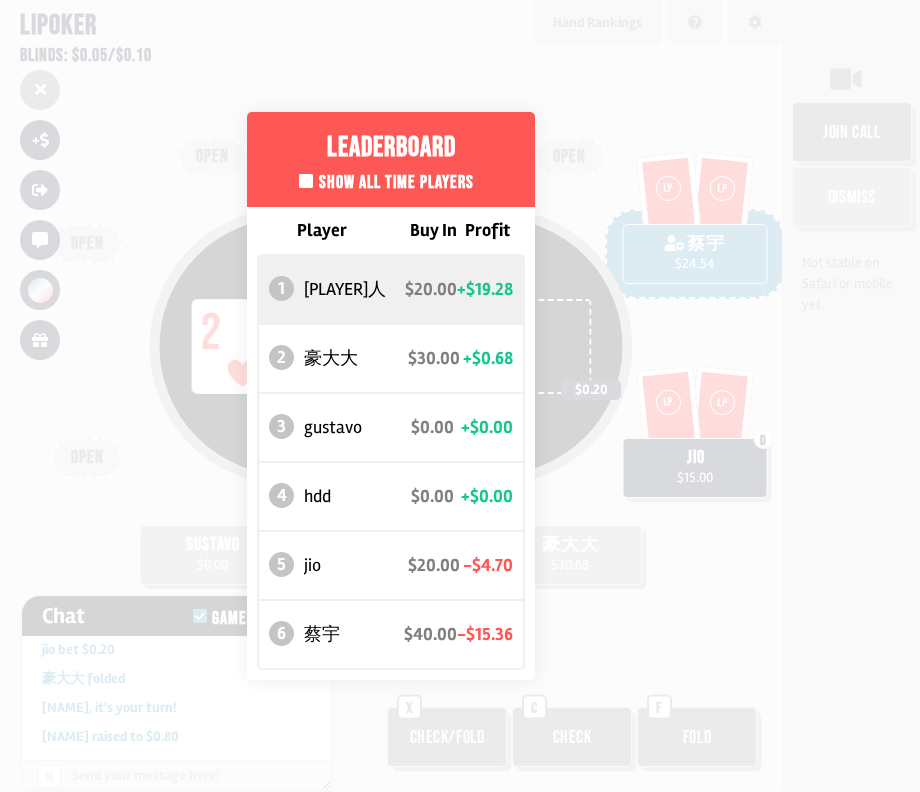scroll, scrollTop: 4069, scrollLeft: 0, axis: vertical 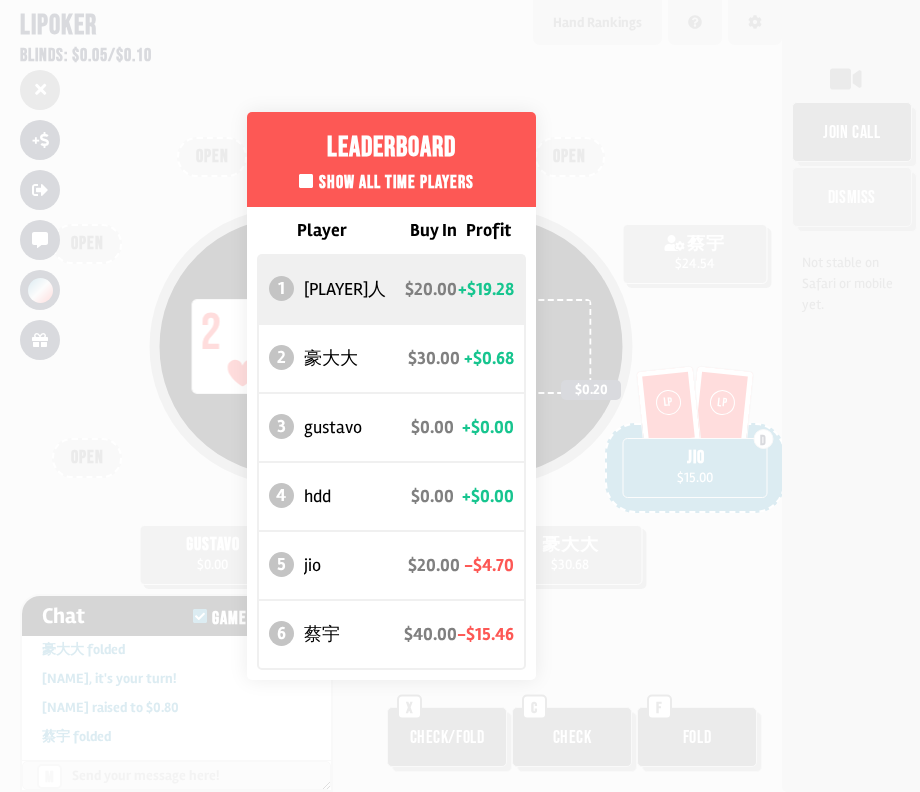 click on "Leaderboard   Show all time players Player Buy In Profit 1 [PLAYER]人 $20.00 +$19.28 2 豪大大 $30.00 +$0.68 3 gustavo $0.00 +$0.00 4 hdd $0.00 +$0.00 5 jio $20.00 -$4.70 6 蔡宇 $40.00 -$15.46" at bounding box center (391, 396) 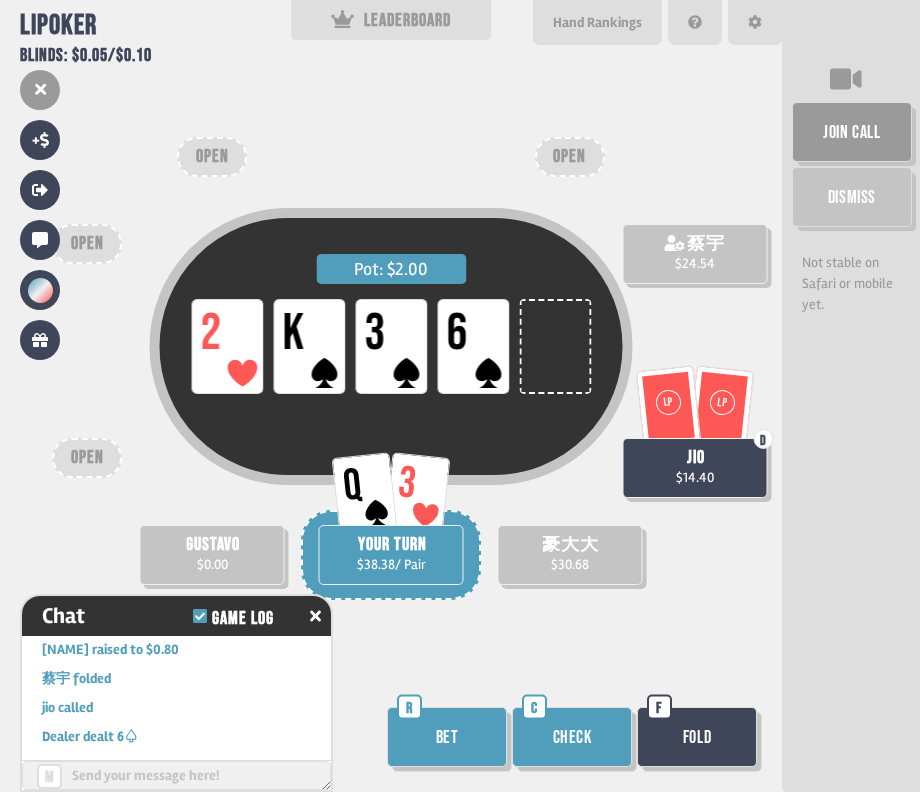 scroll, scrollTop: 4156, scrollLeft: 0, axis: vertical 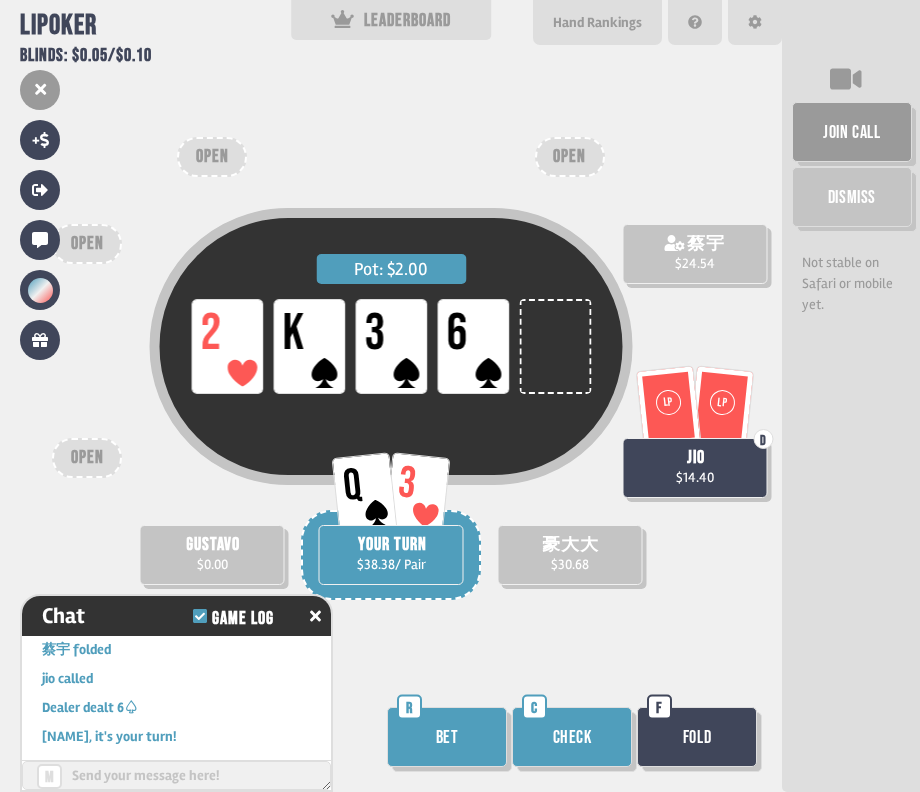 click on "Bet" at bounding box center [447, 737] 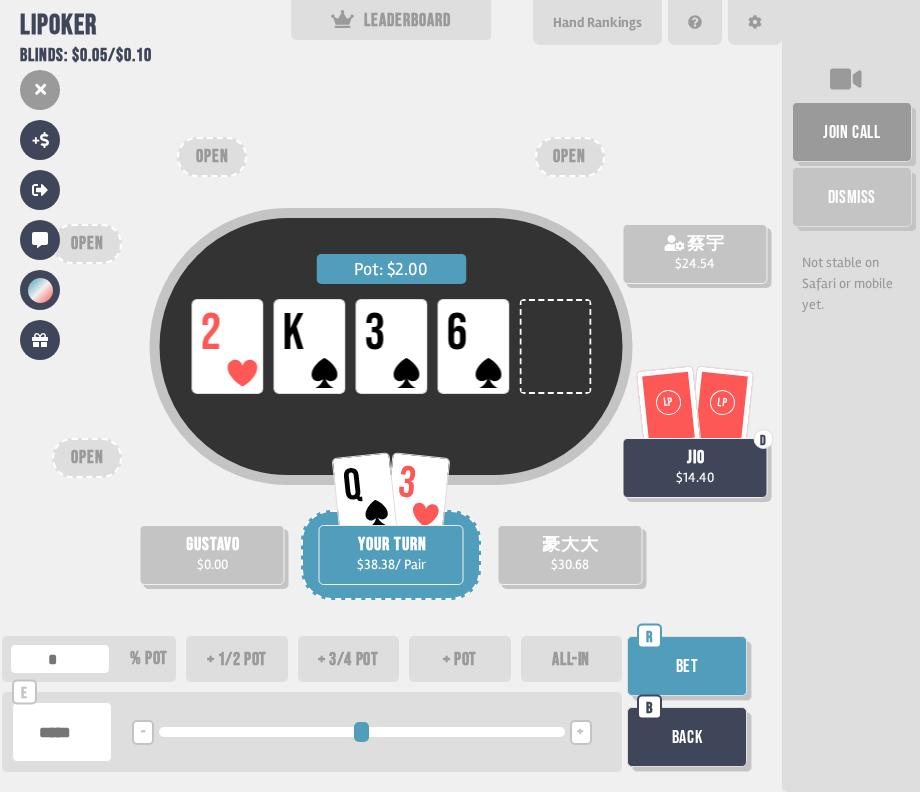 click on "+ 1/2 pot" at bounding box center (237, 659) 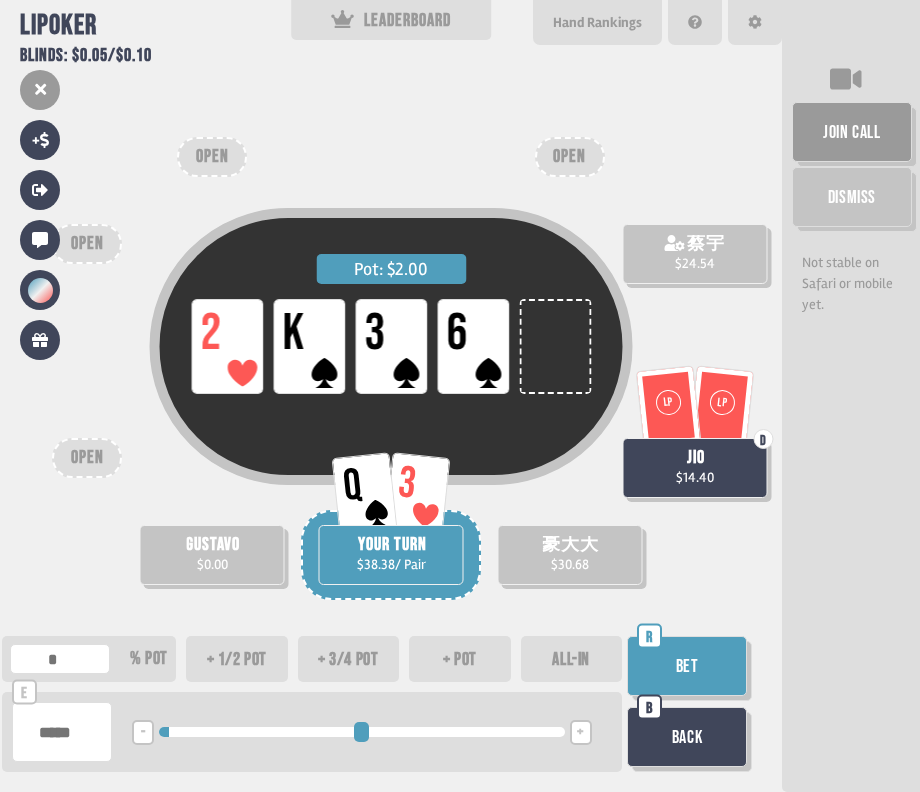 type on "**" 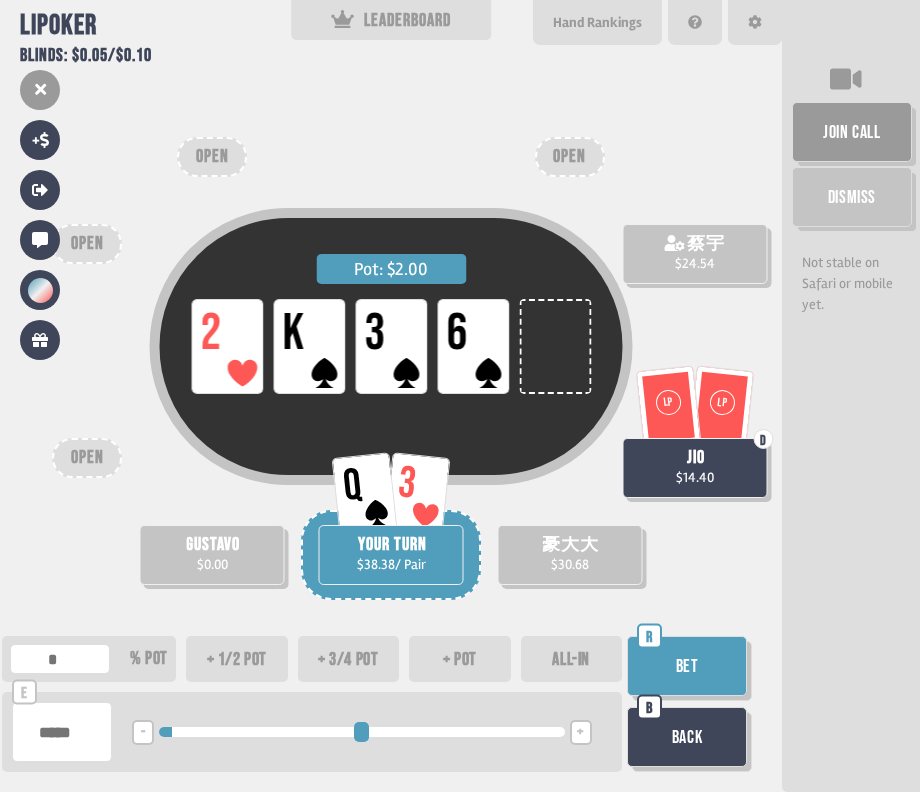type on "**" 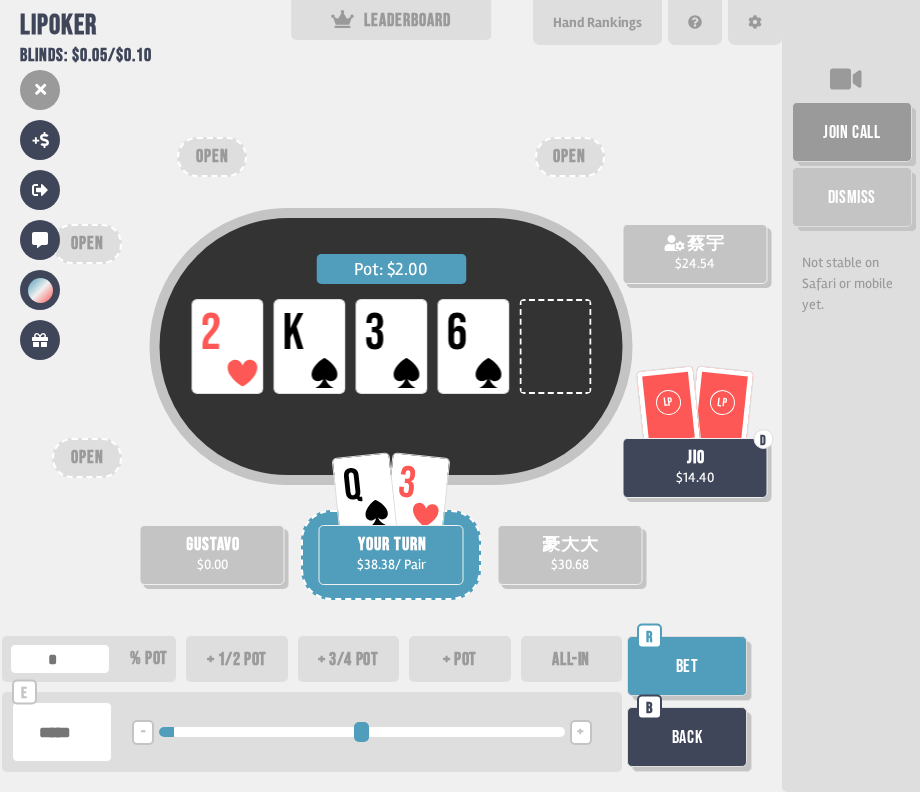 type on "***" 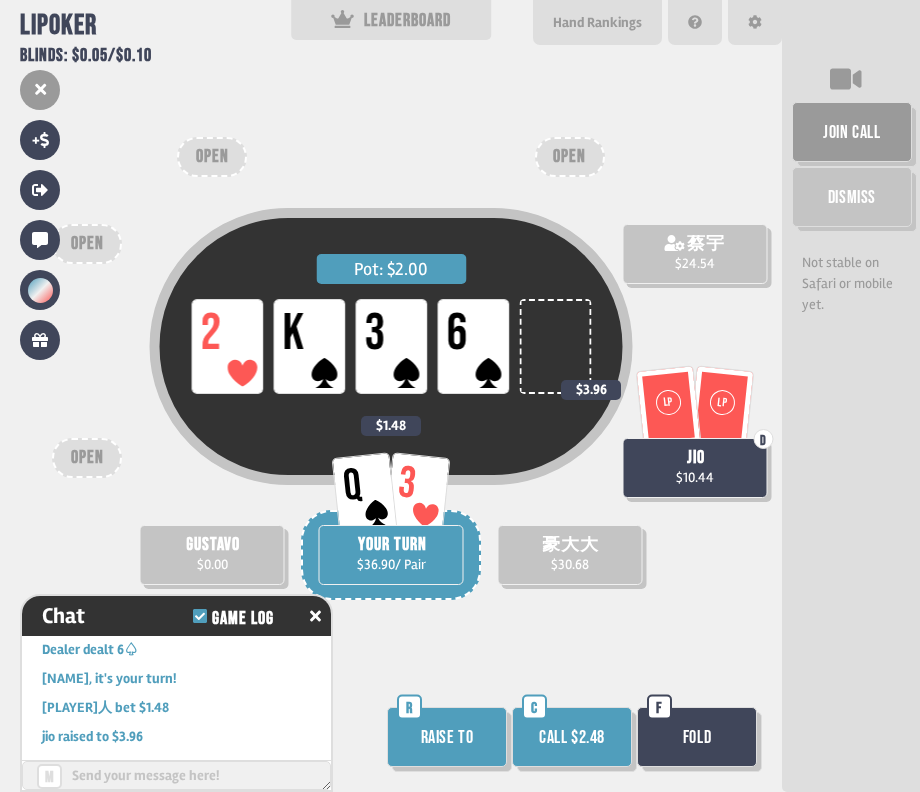 scroll, scrollTop: 4243, scrollLeft: 0, axis: vertical 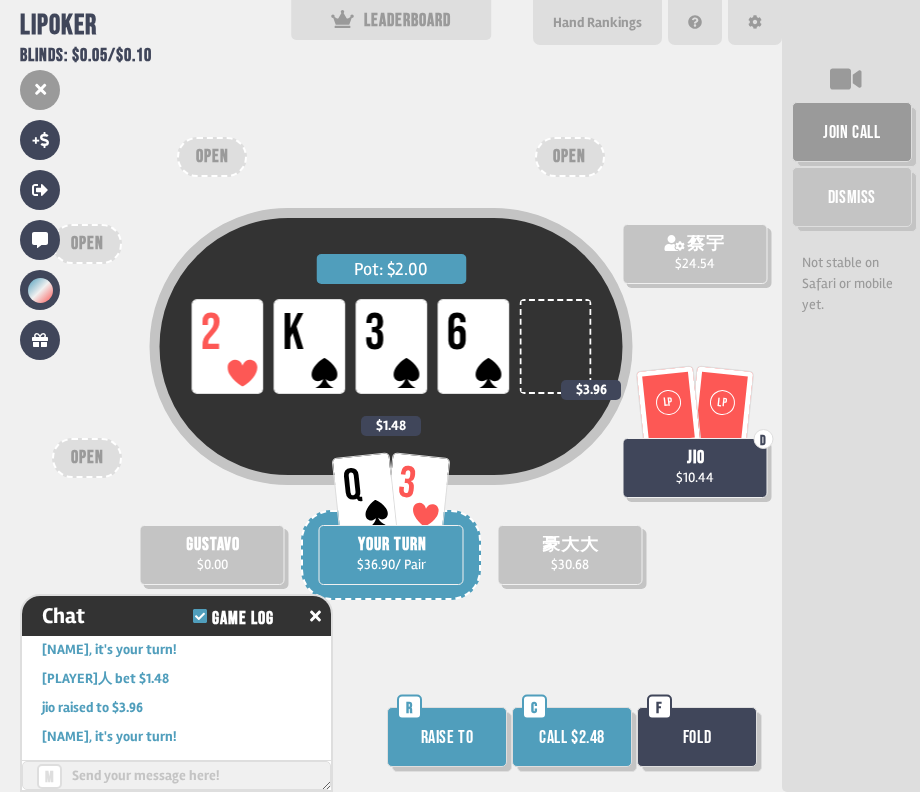 click on "Call $2.48" at bounding box center (572, 737) 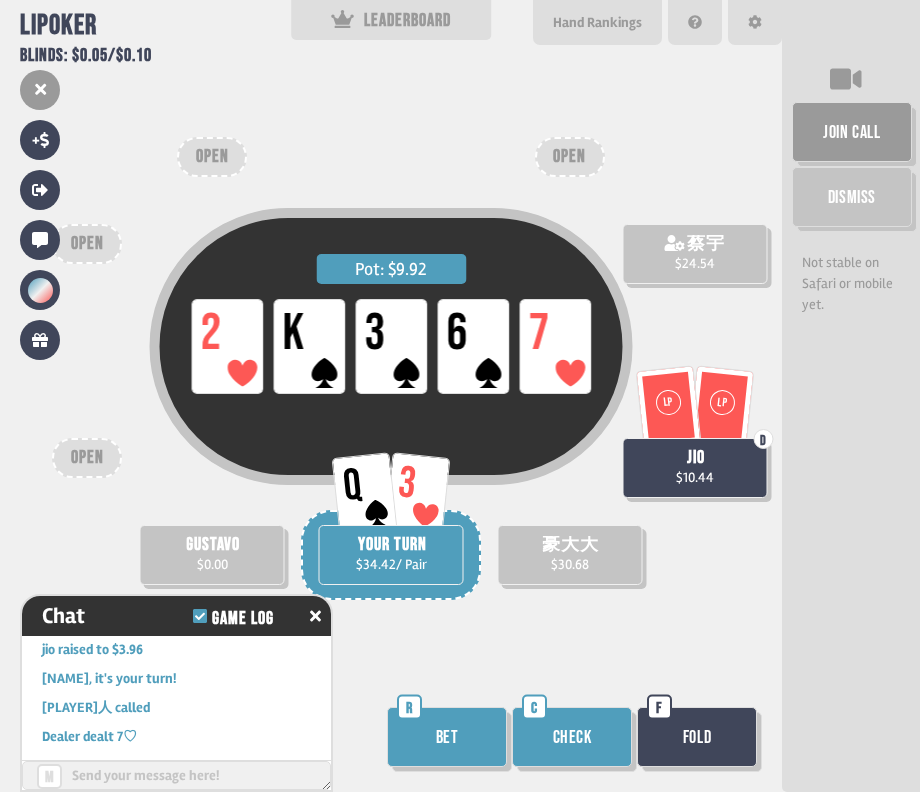 scroll, scrollTop: 4330, scrollLeft: 0, axis: vertical 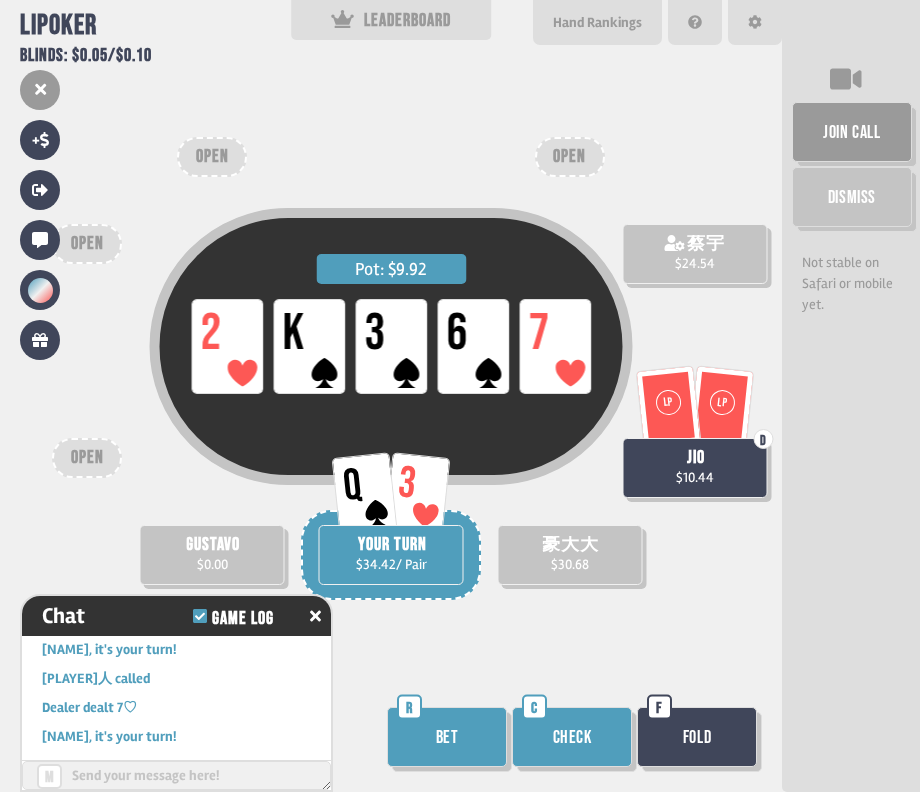 click on "Check" at bounding box center (572, 737) 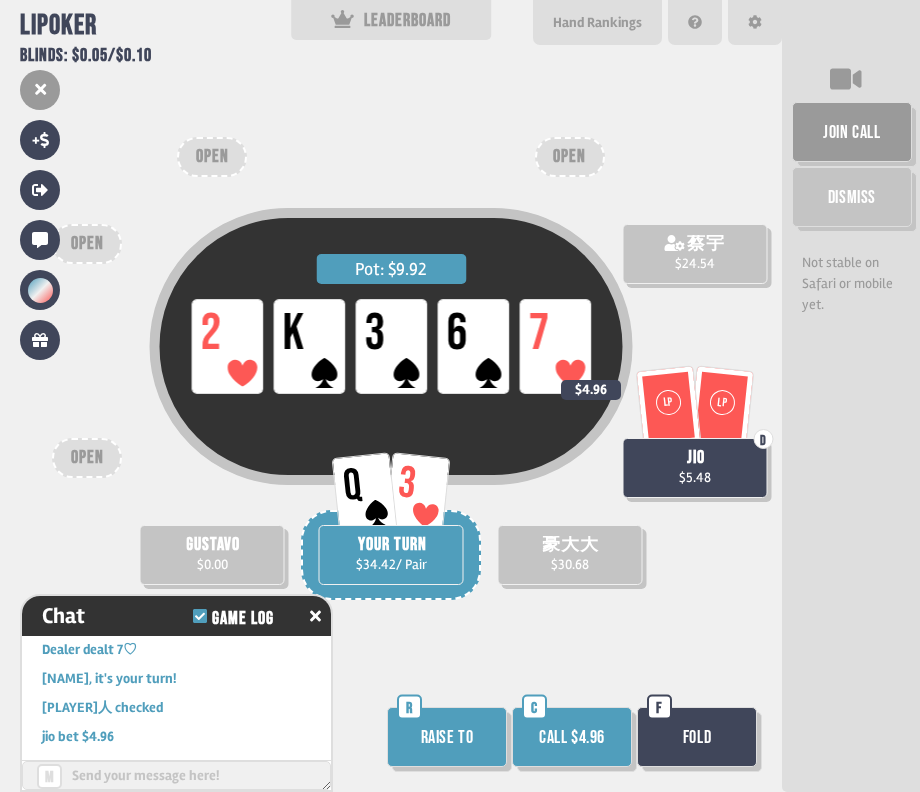 scroll, scrollTop: 4417, scrollLeft: 0, axis: vertical 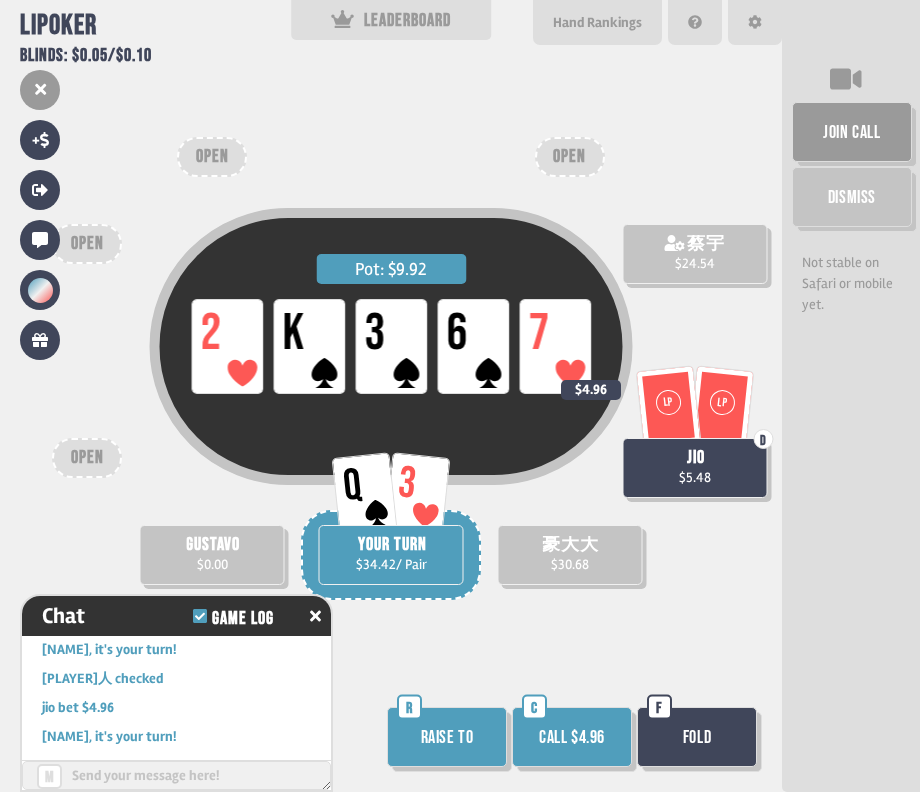 click on "Raise to" at bounding box center [447, 737] 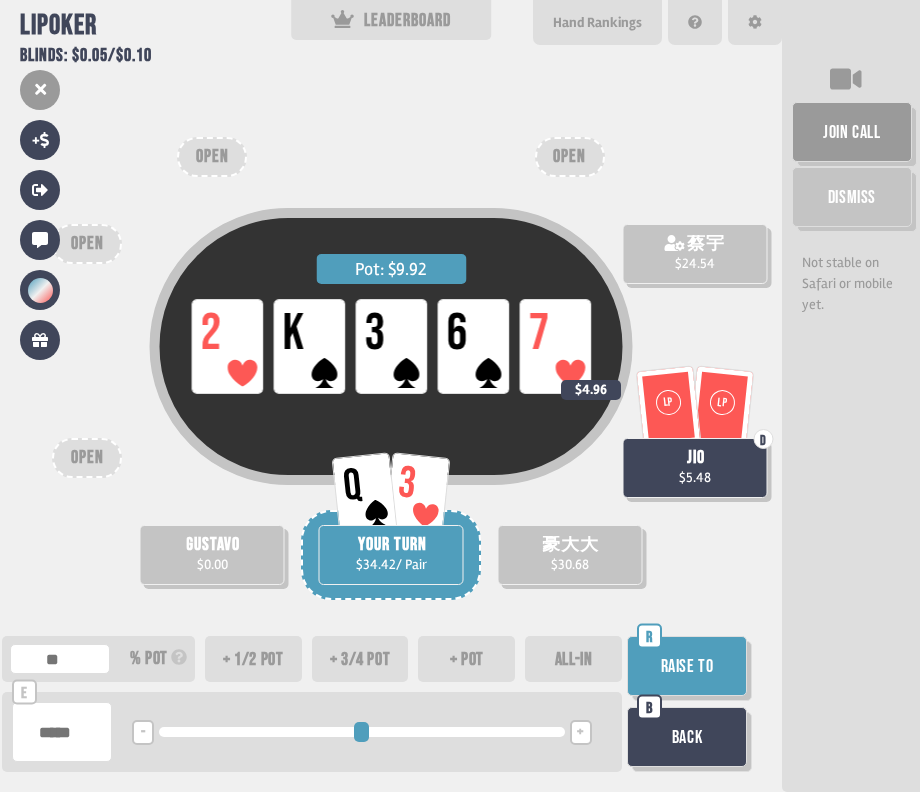 click on "Back" at bounding box center (687, 737) 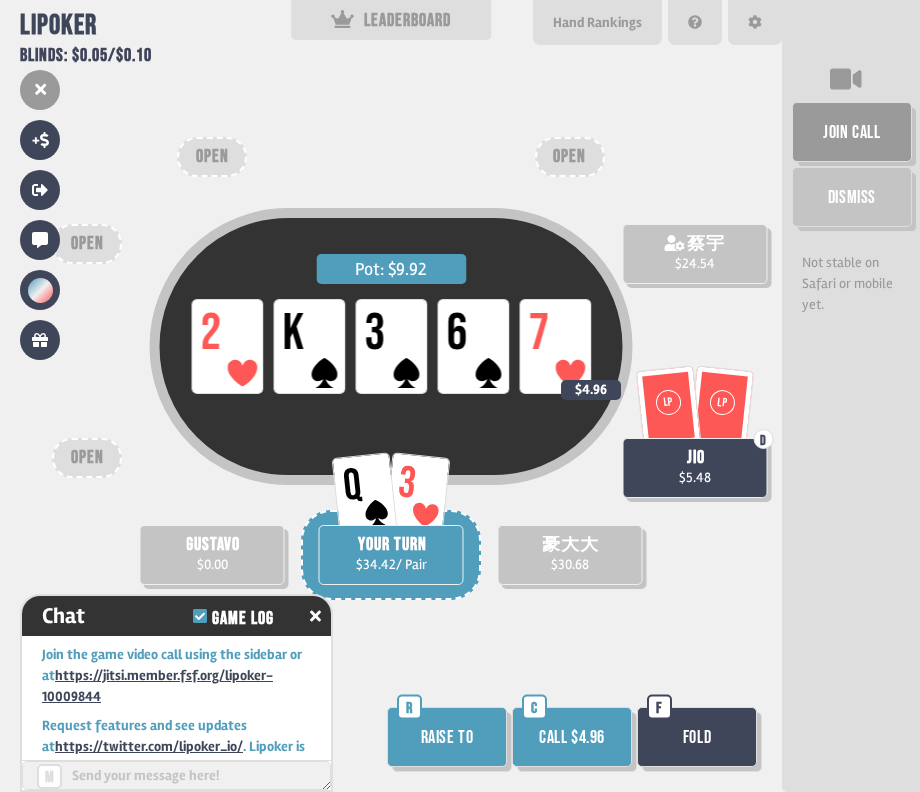 scroll, scrollTop: 4417, scrollLeft: 0, axis: vertical 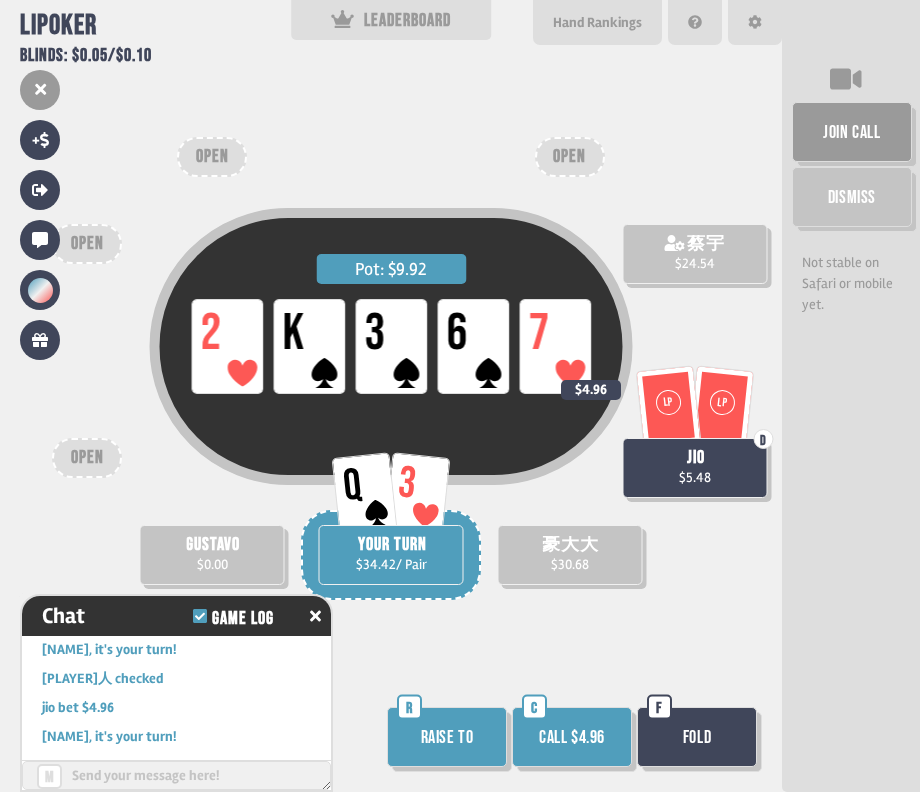 click on "Fold" at bounding box center (697, 737) 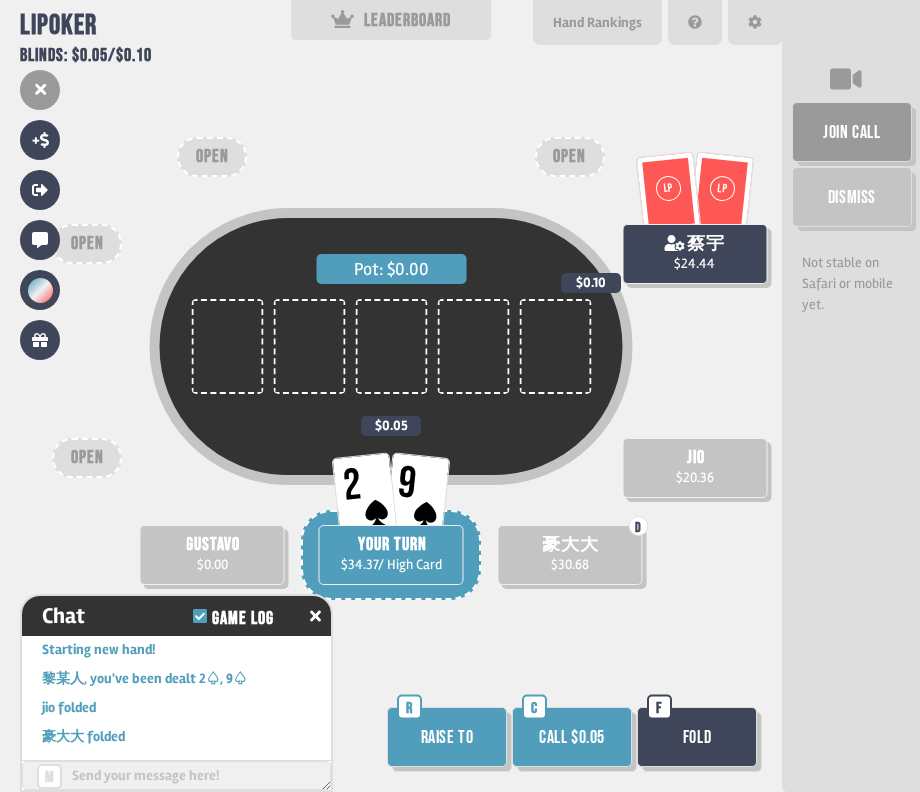 scroll, scrollTop: 4620, scrollLeft: 0, axis: vertical 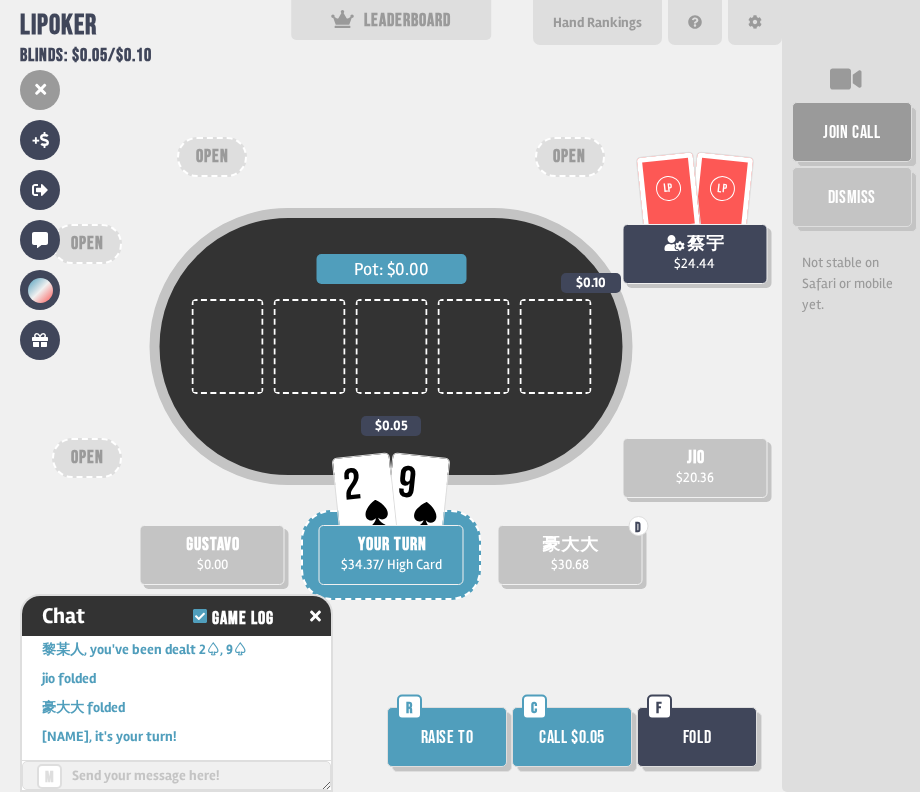 click on "Fold" at bounding box center (697, 737) 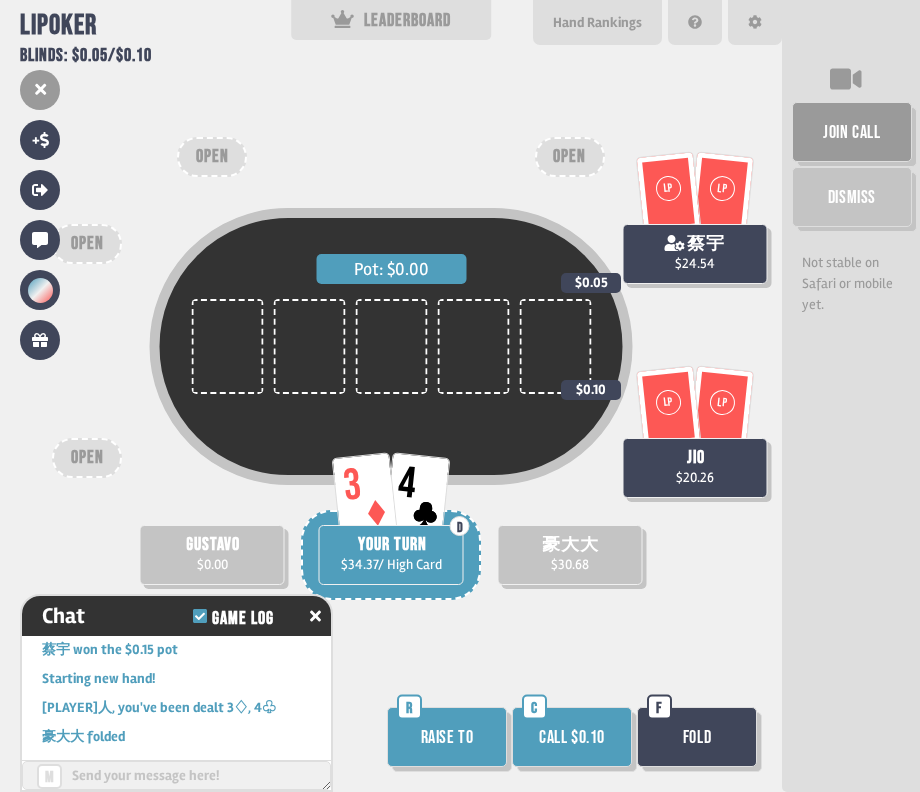 scroll, scrollTop: 4794, scrollLeft: 0, axis: vertical 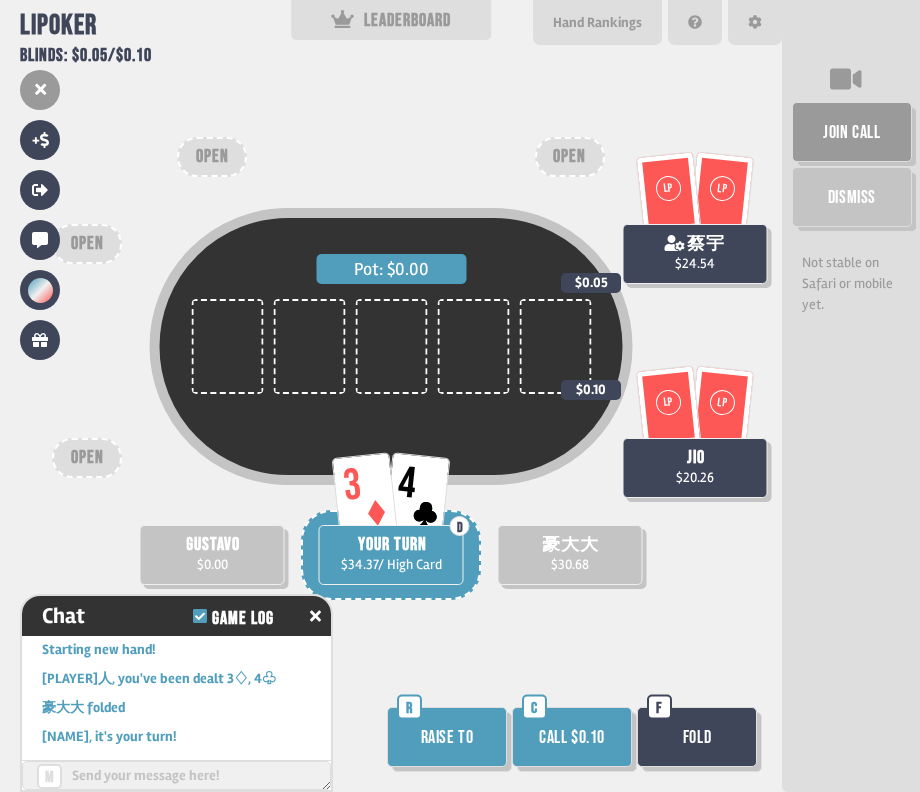 click on "Fold" at bounding box center [697, 737] 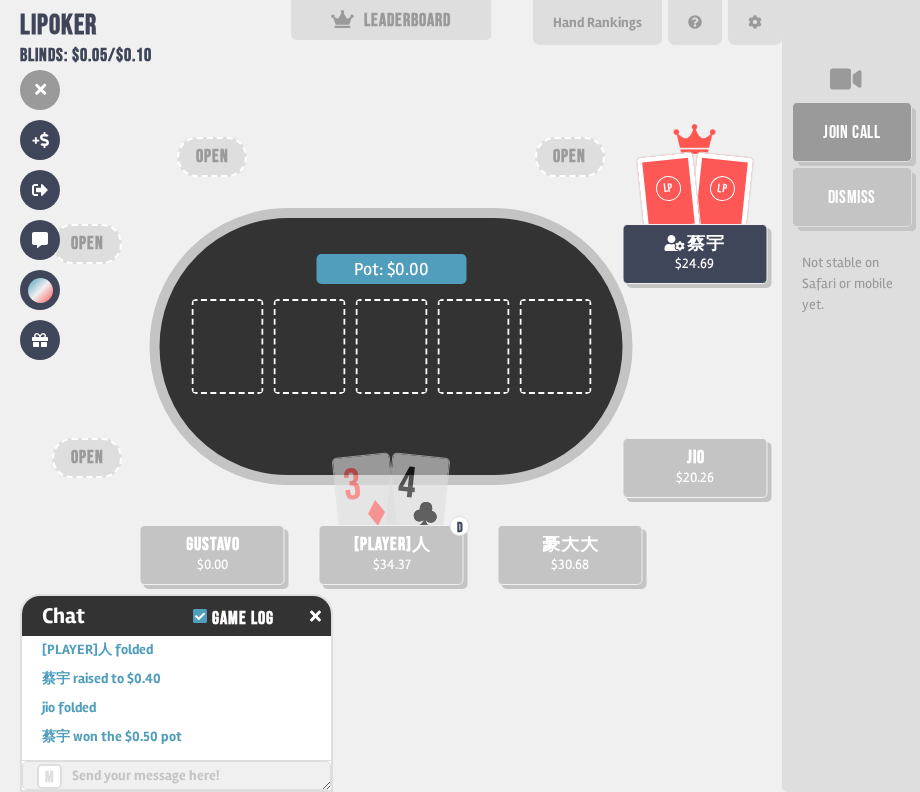 scroll, scrollTop: 4997, scrollLeft: 0, axis: vertical 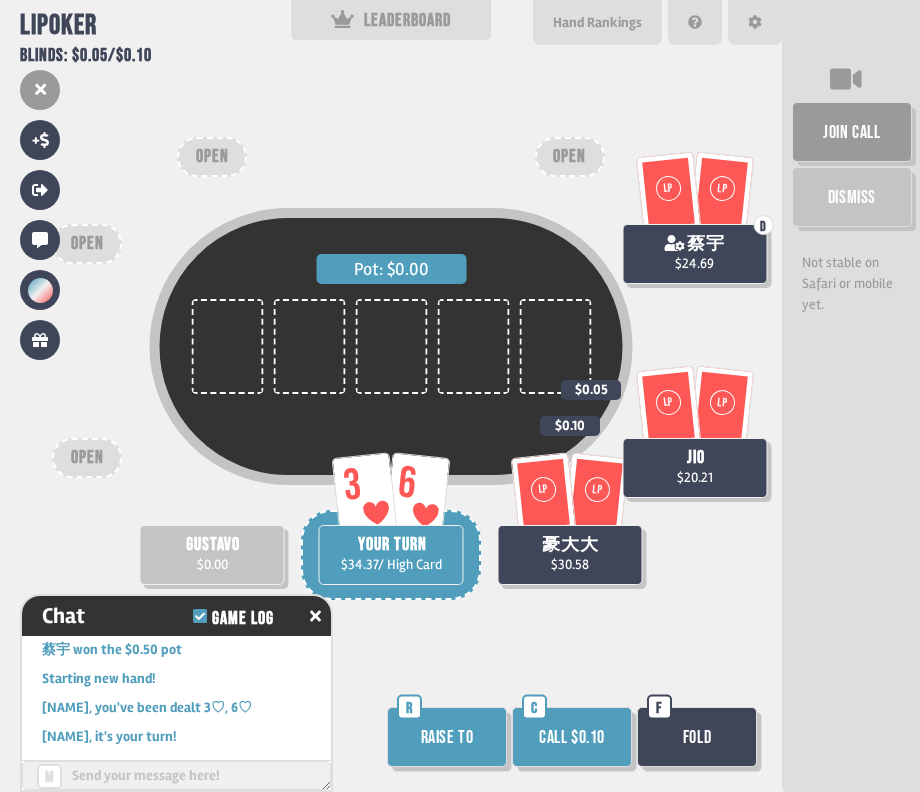 click on "Call $0.10" at bounding box center (572, 737) 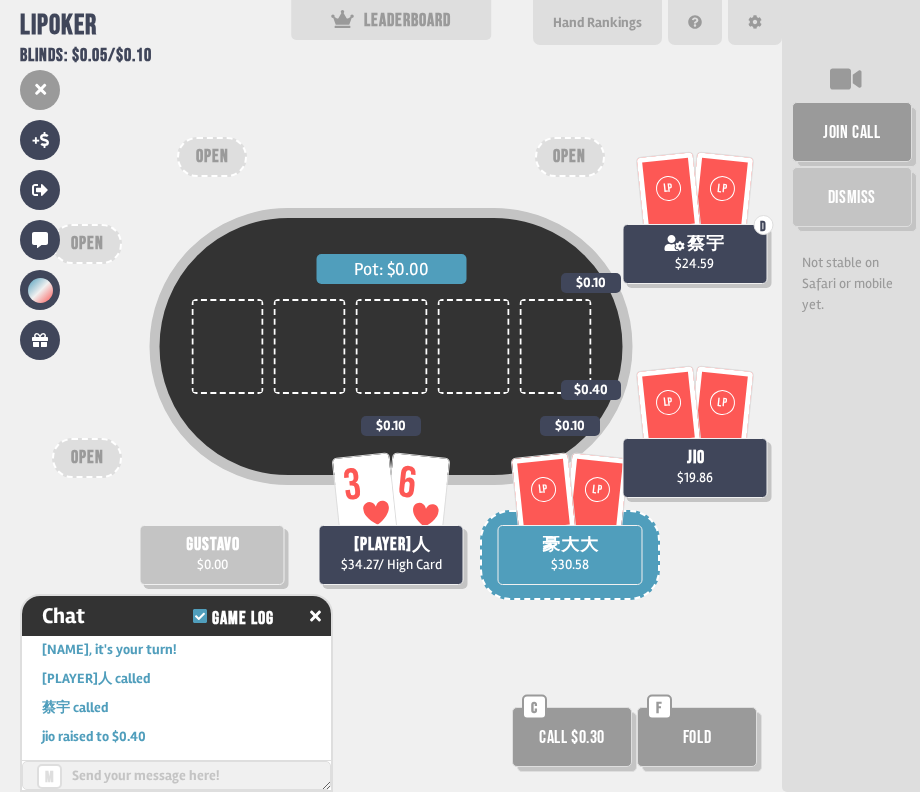 scroll, scrollTop: 5113, scrollLeft: 0, axis: vertical 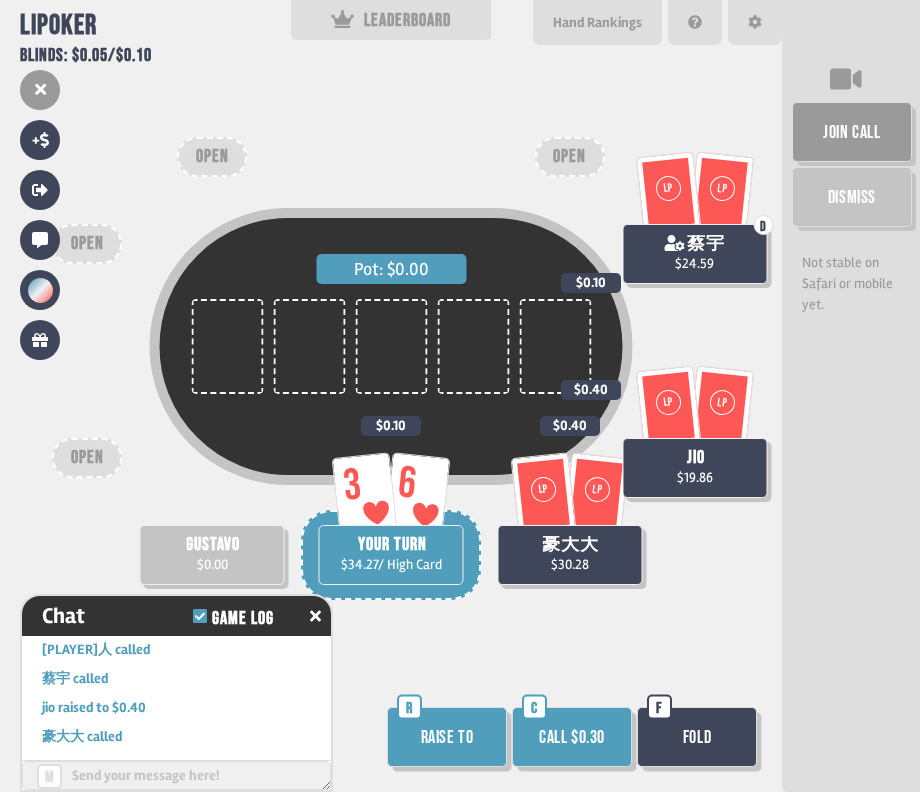 click on "Raise to" at bounding box center (447, 737) 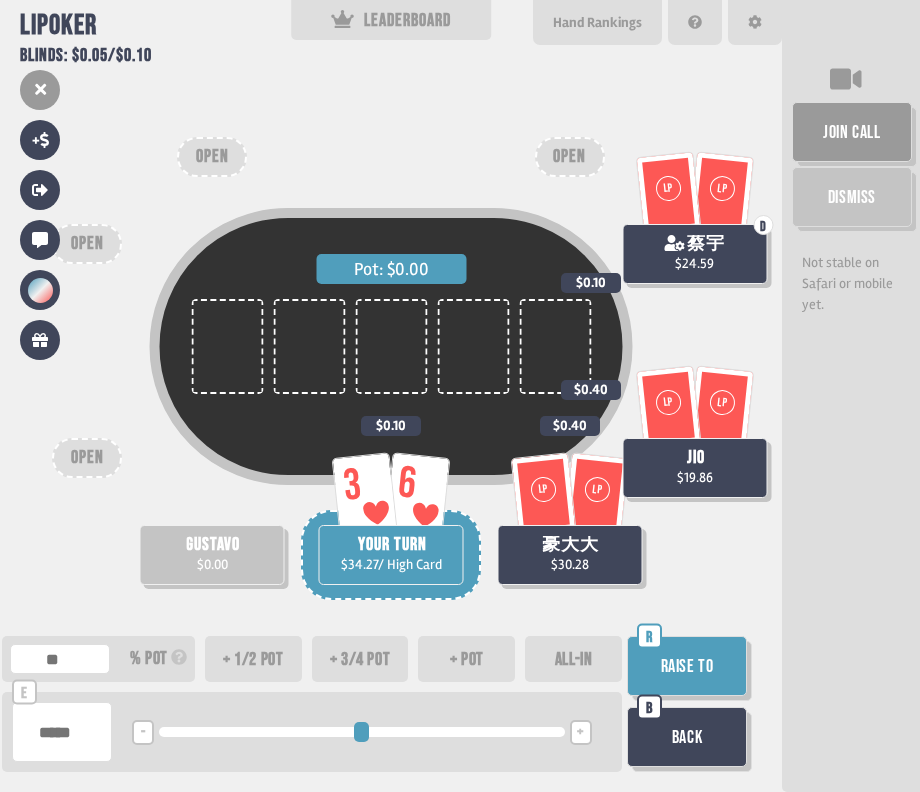 click on "+ 3/4 pot" at bounding box center [360, 659] 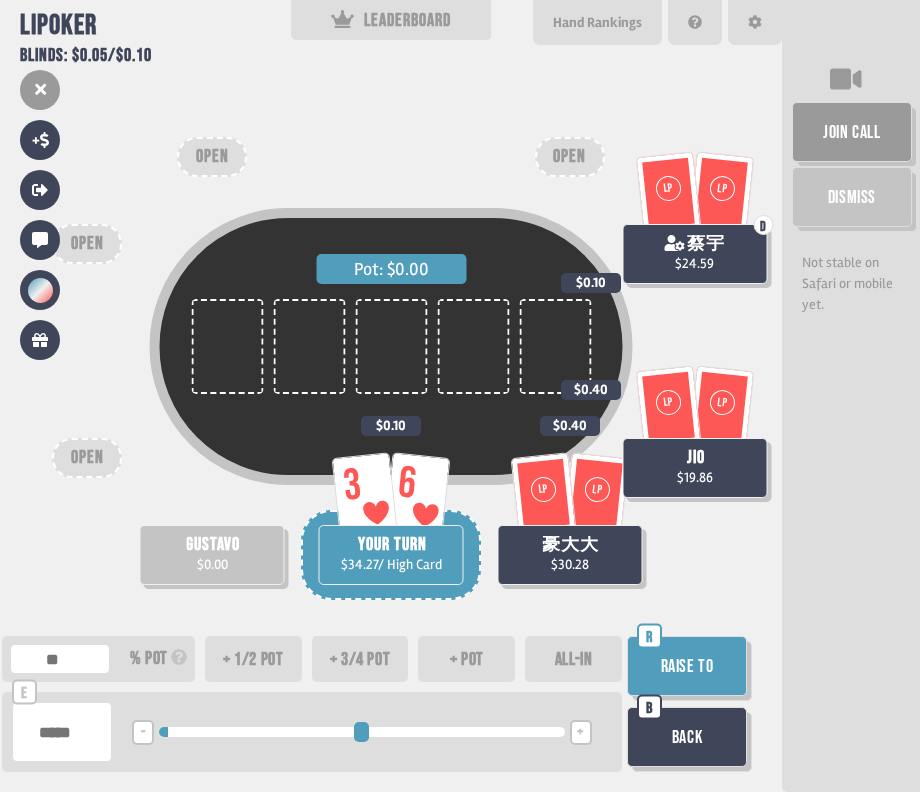 click on "Raise to" at bounding box center (687, 666) 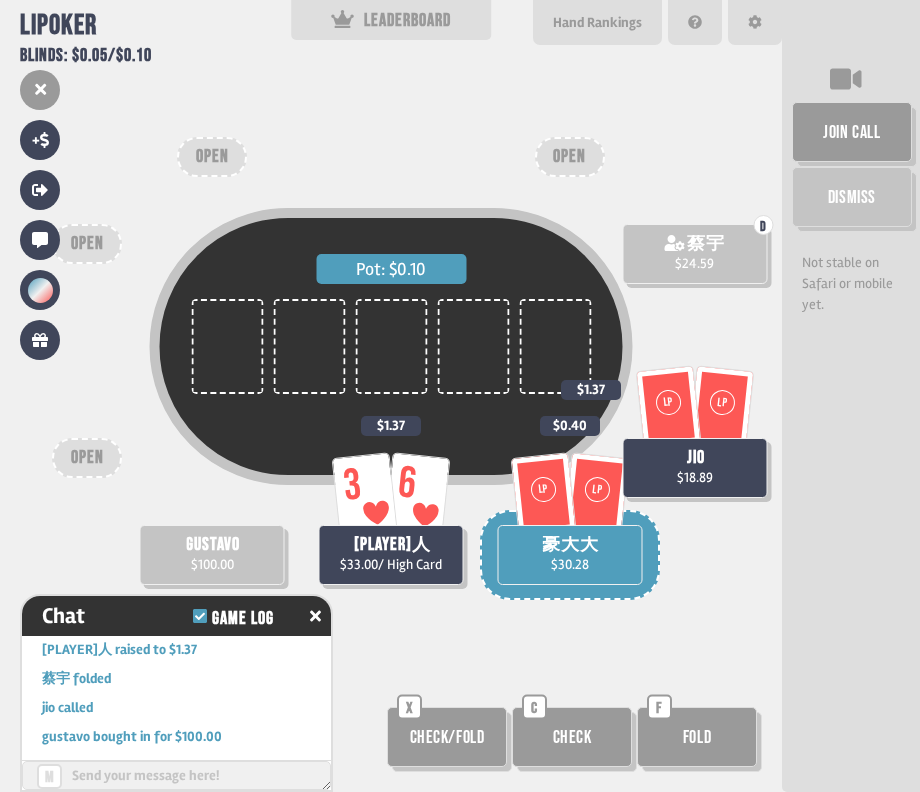 scroll, scrollTop: 5287, scrollLeft: 0, axis: vertical 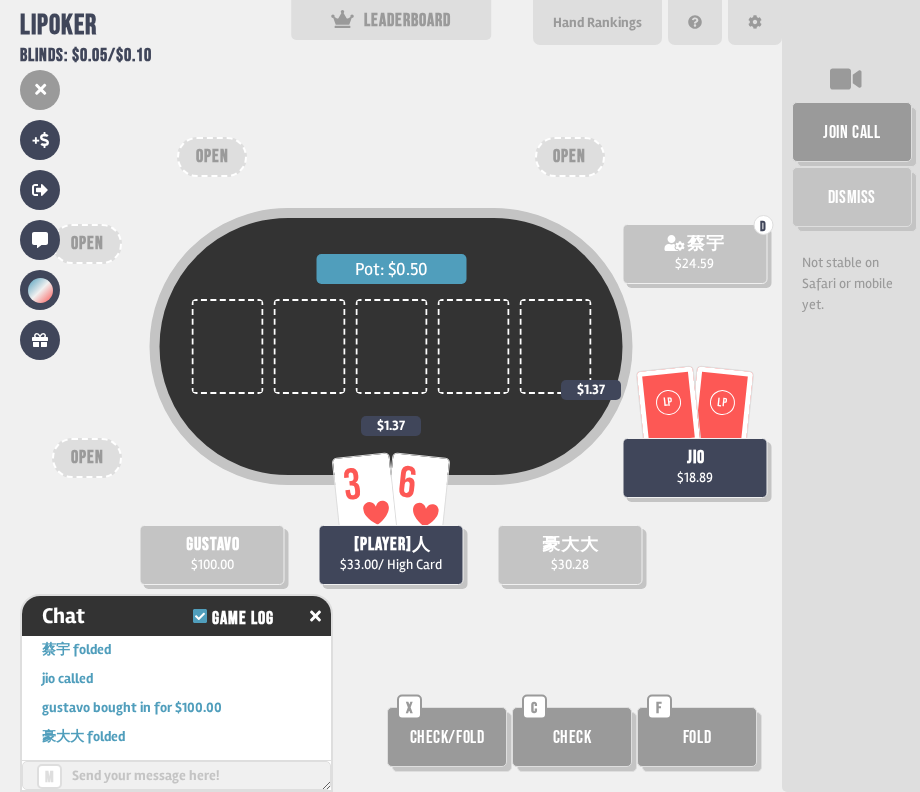 click at bounding box center [176, 775] 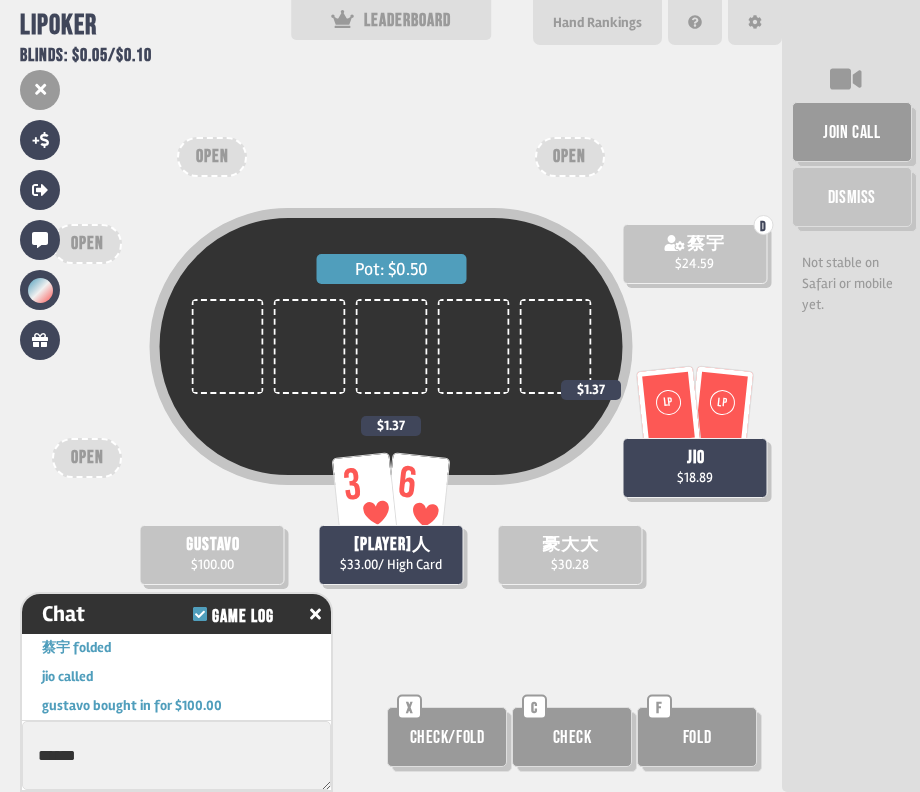 scroll, scrollTop: 5354, scrollLeft: 0, axis: vertical 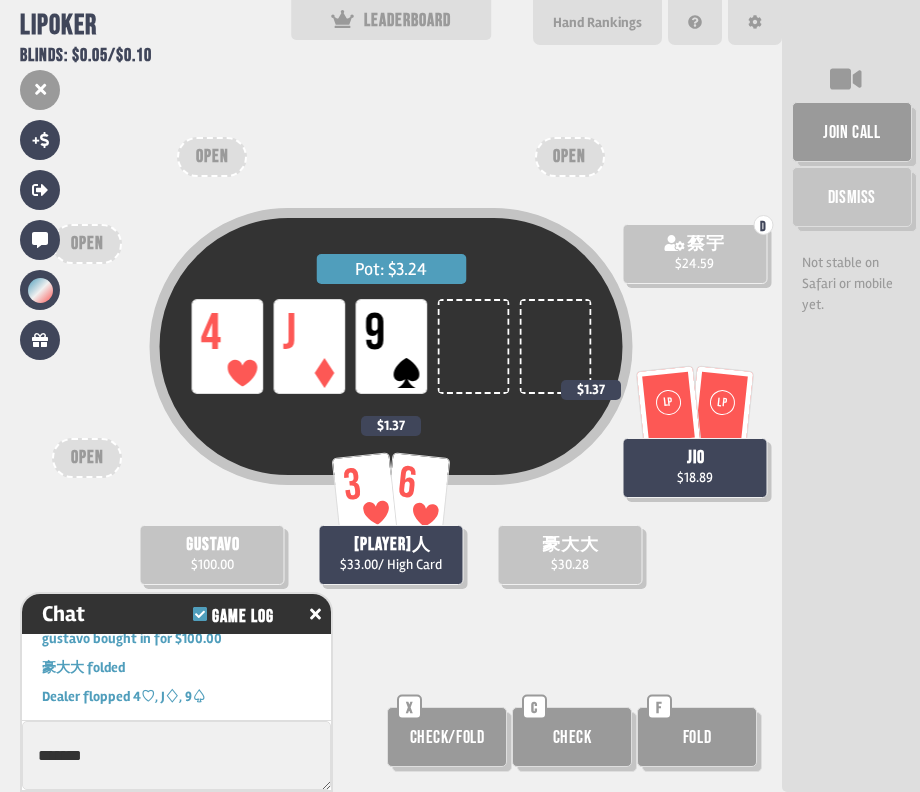 type on "*******" 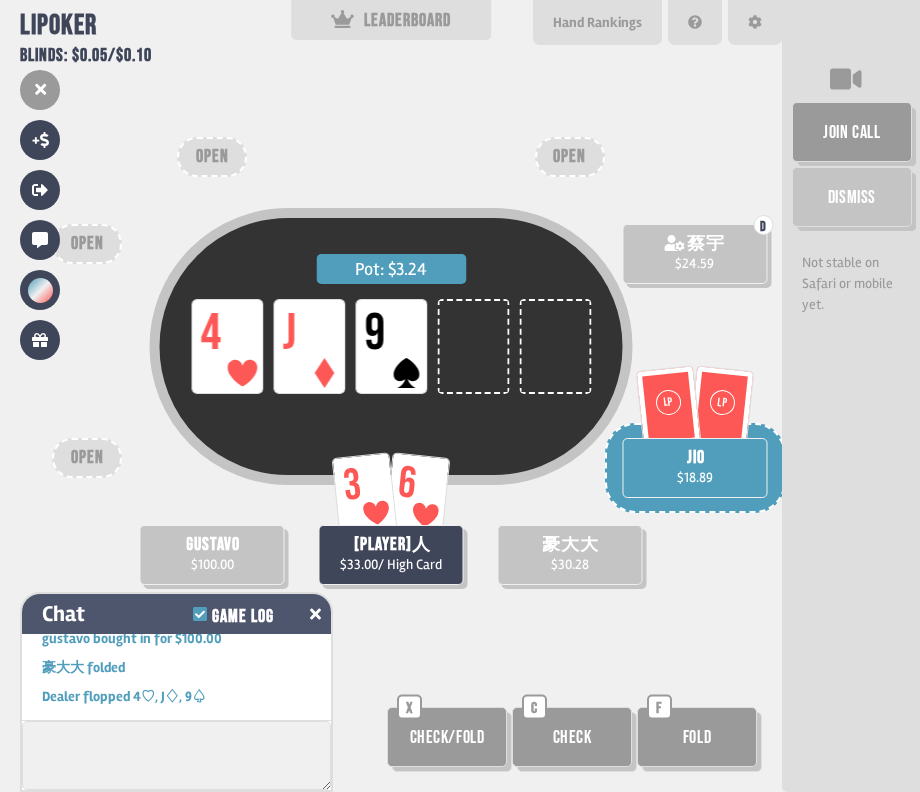 click 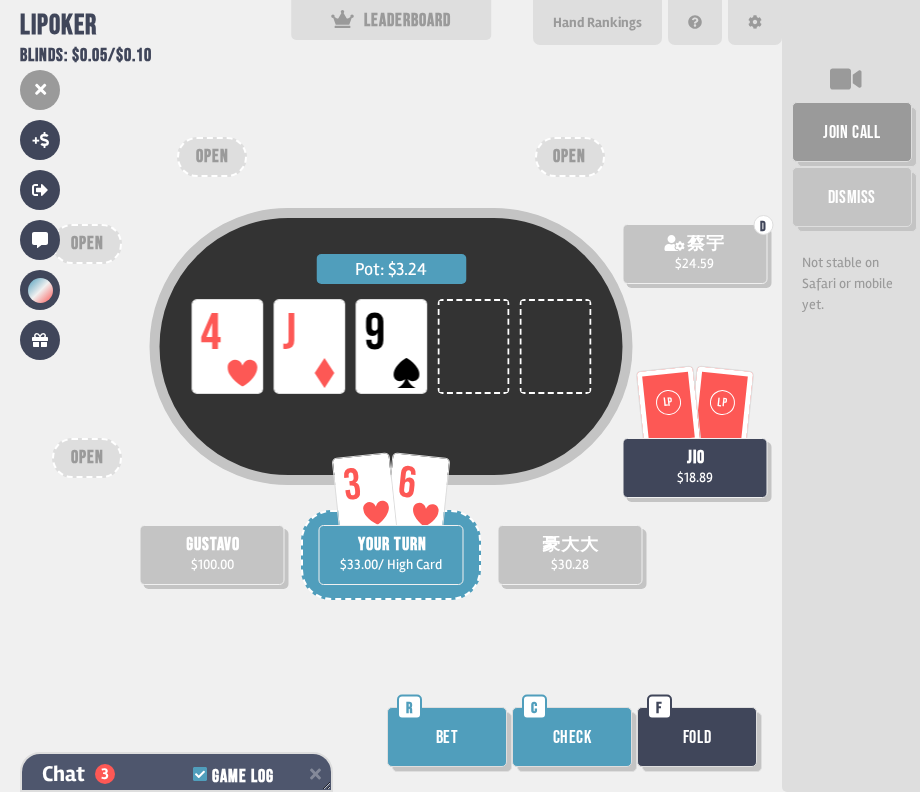 scroll, scrollTop: 5522, scrollLeft: 0, axis: vertical 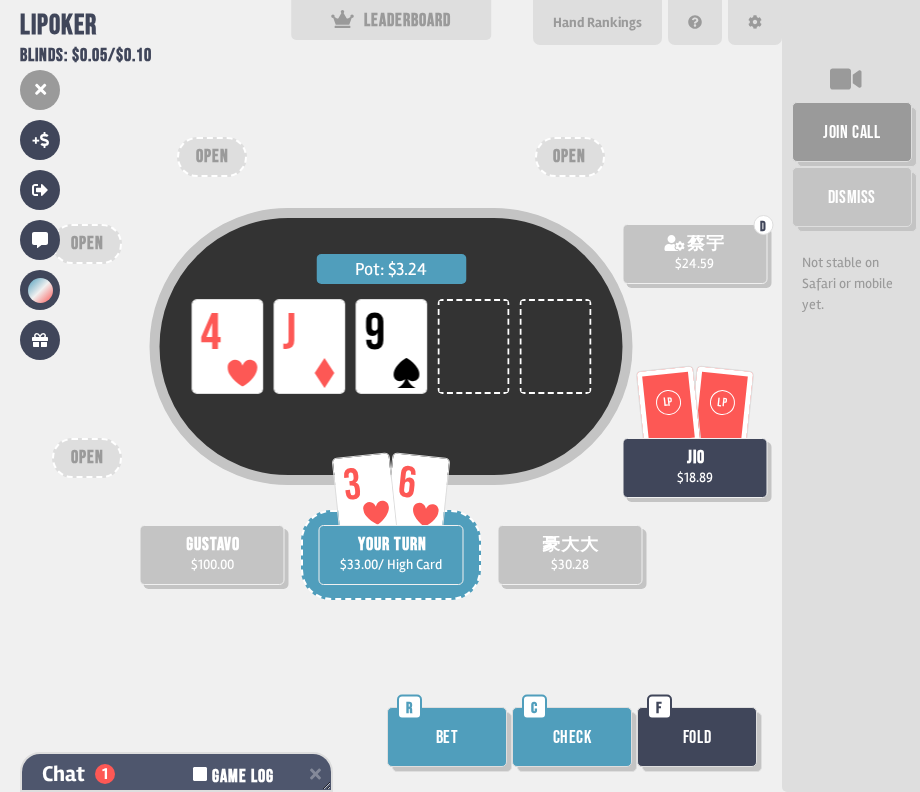 click on "Game Log" at bounding box center (237, 774) 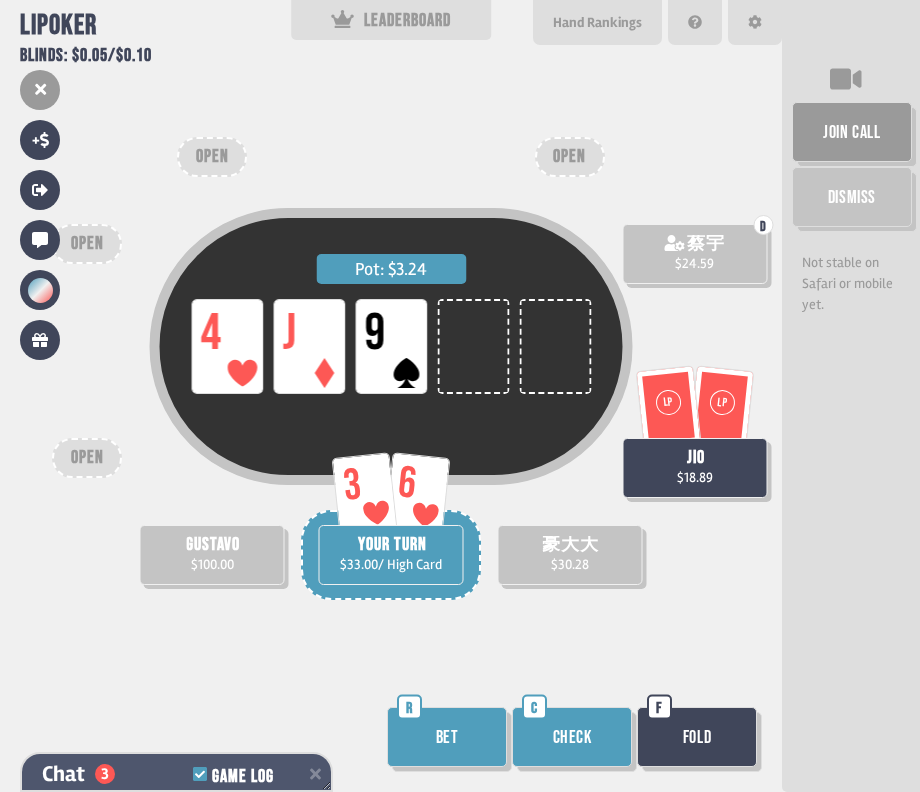 click on "Game Log" at bounding box center [243, 777] 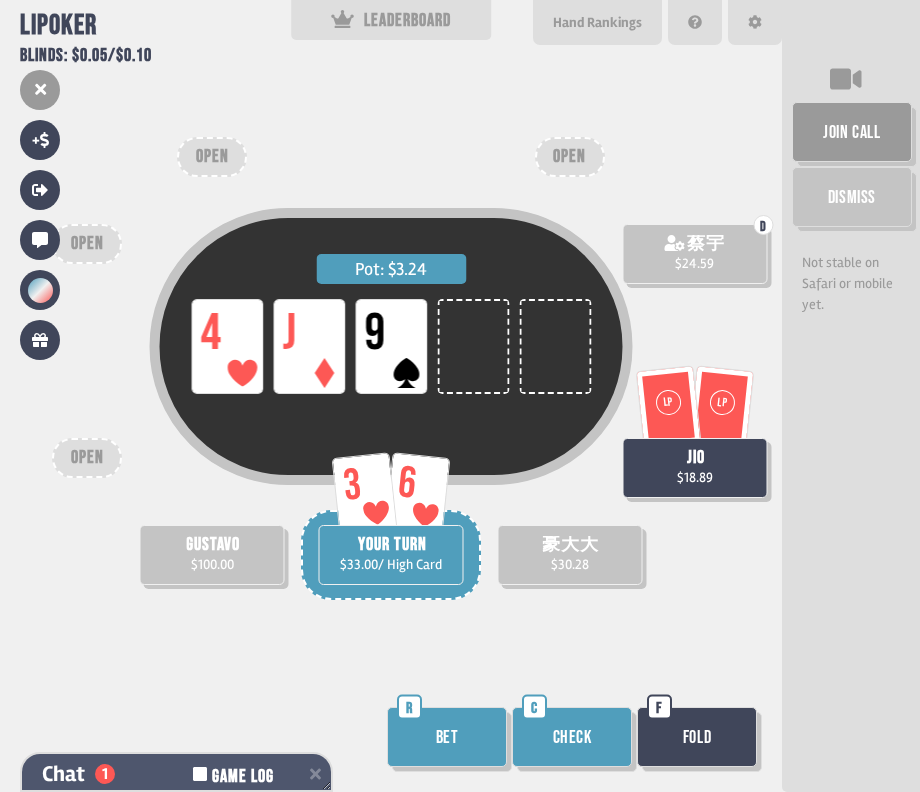 click on "Game Log" at bounding box center (243, 777) 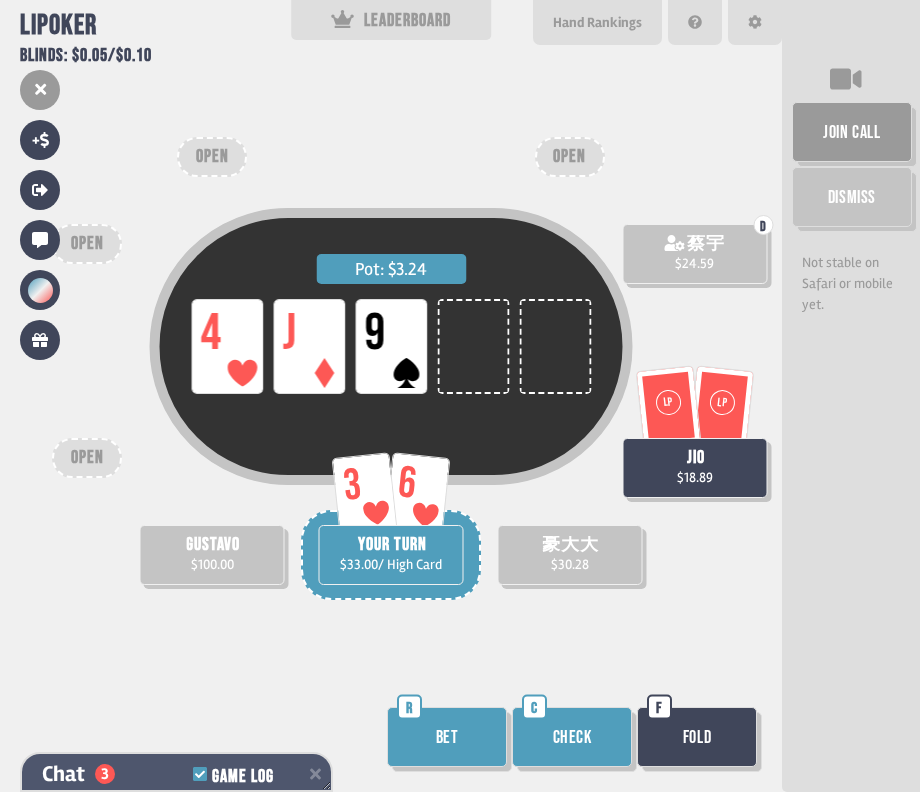 click on "Chat   3 Game Log" at bounding box center [176, 774] 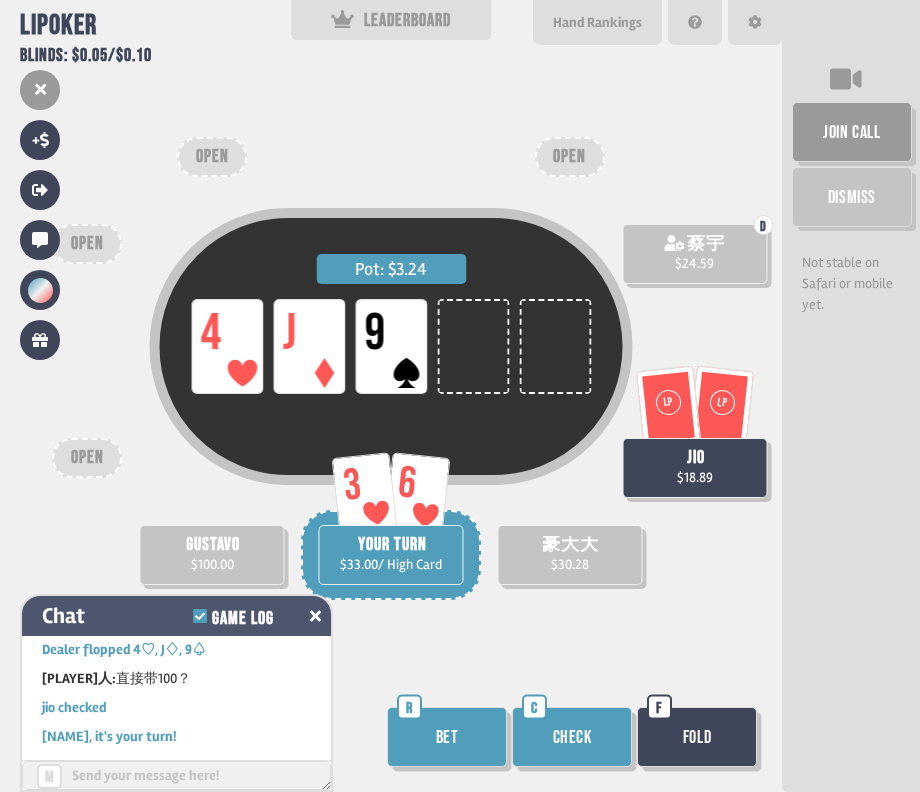 click at bounding box center (176, 775) 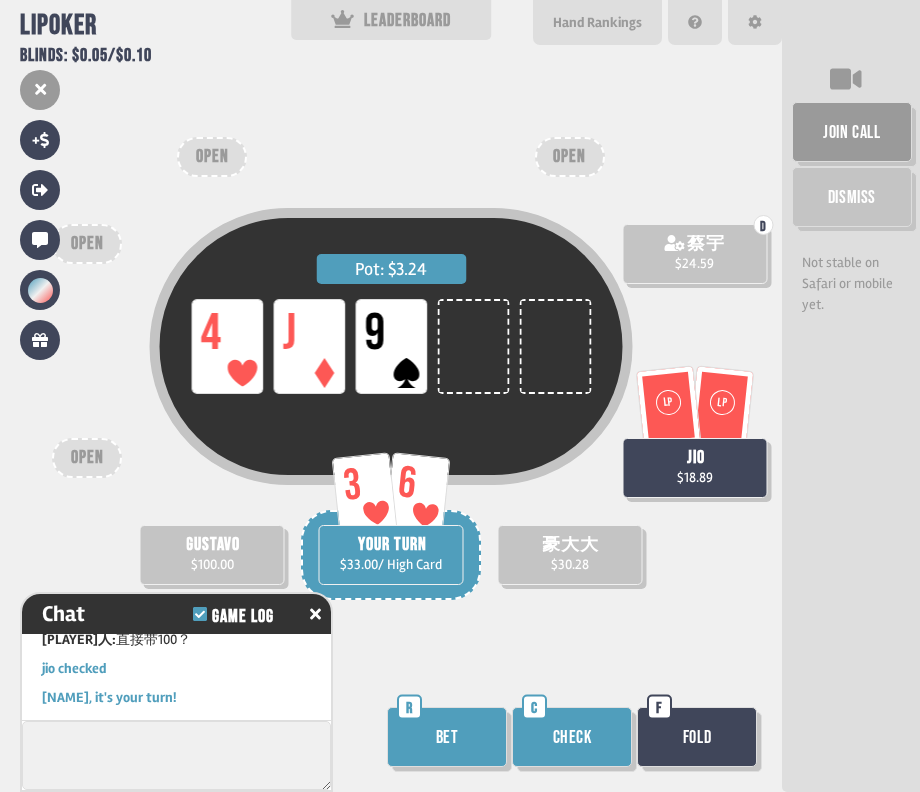 scroll, scrollTop: 5441, scrollLeft: 0, axis: vertical 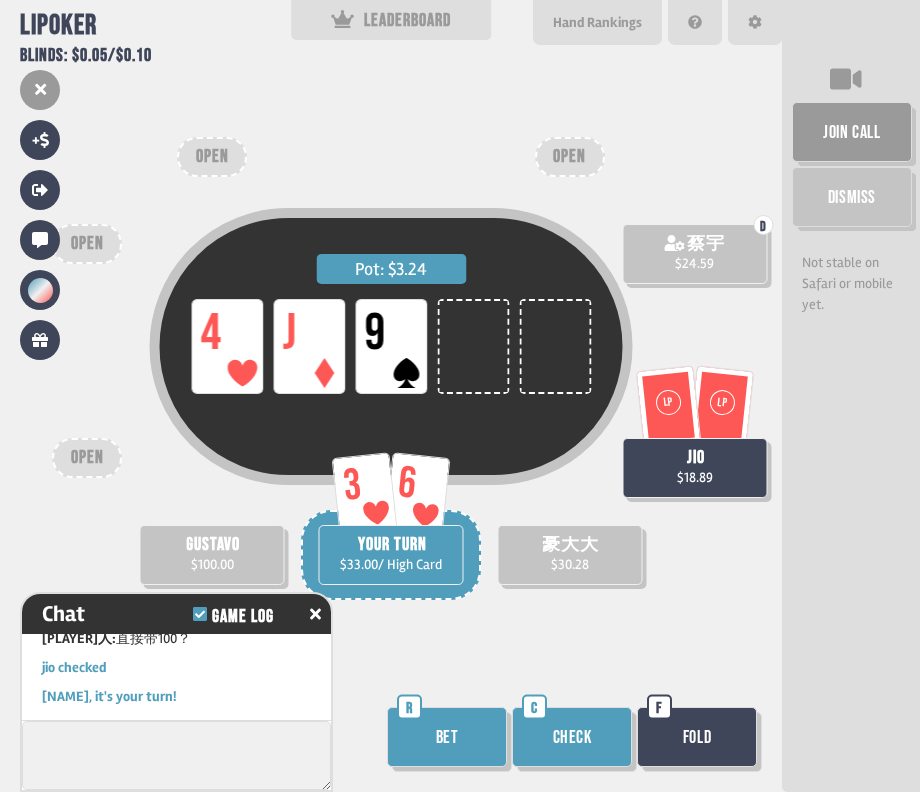 click on "Bet" at bounding box center [447, 737] 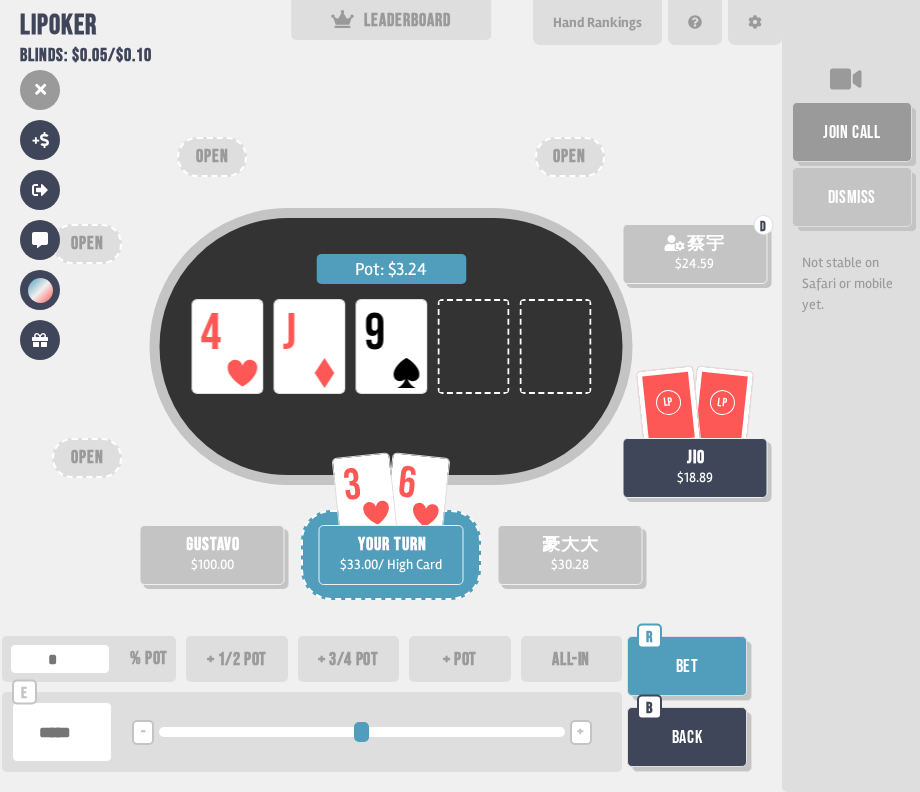 click on "+ 1/2 pot" at bounding box center [237, 659] 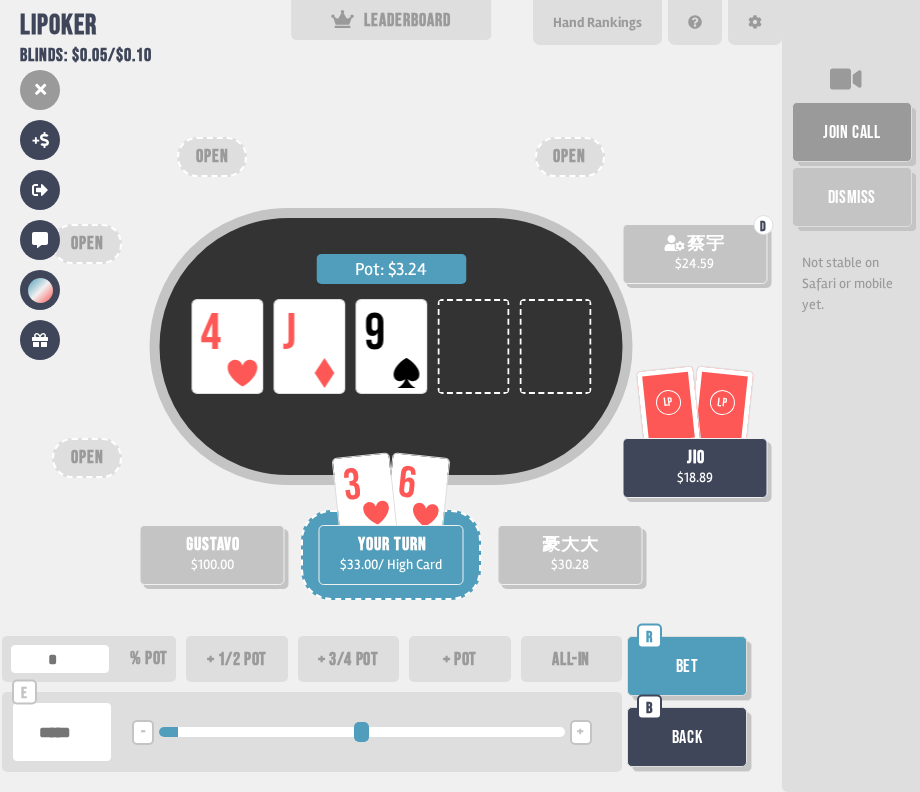 type on "**" 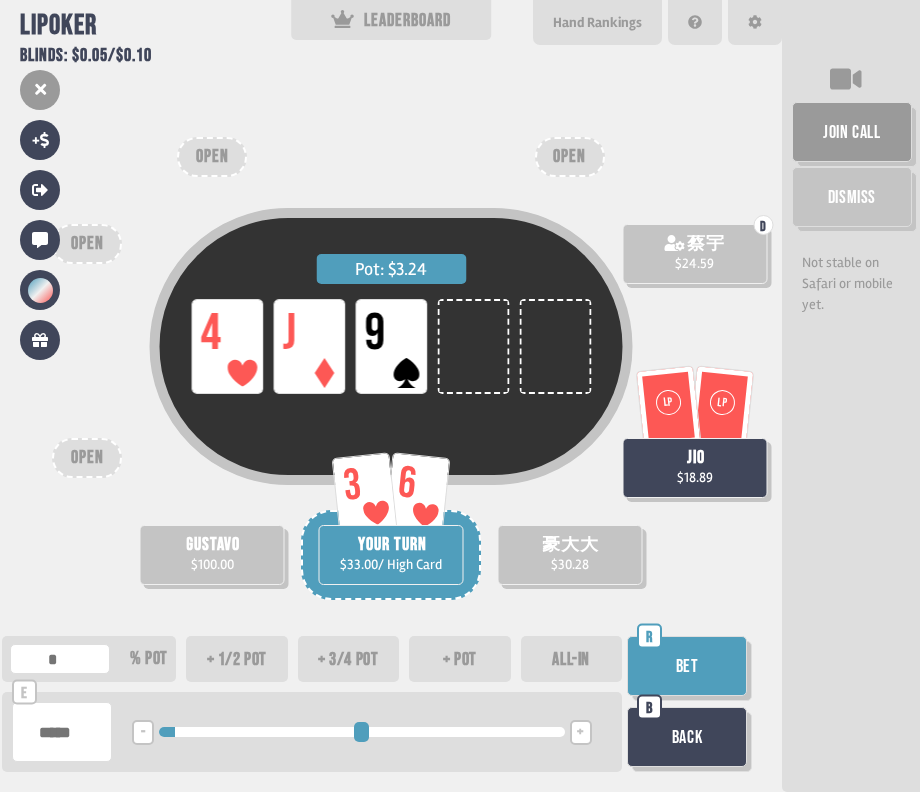 type on "***" 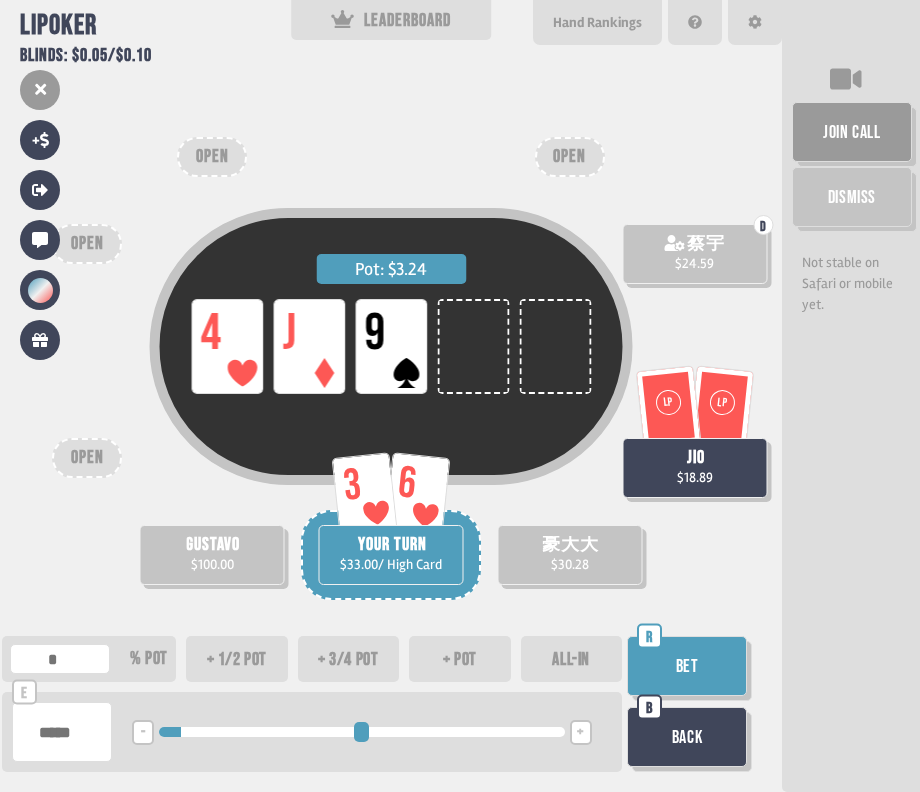 type on "**" 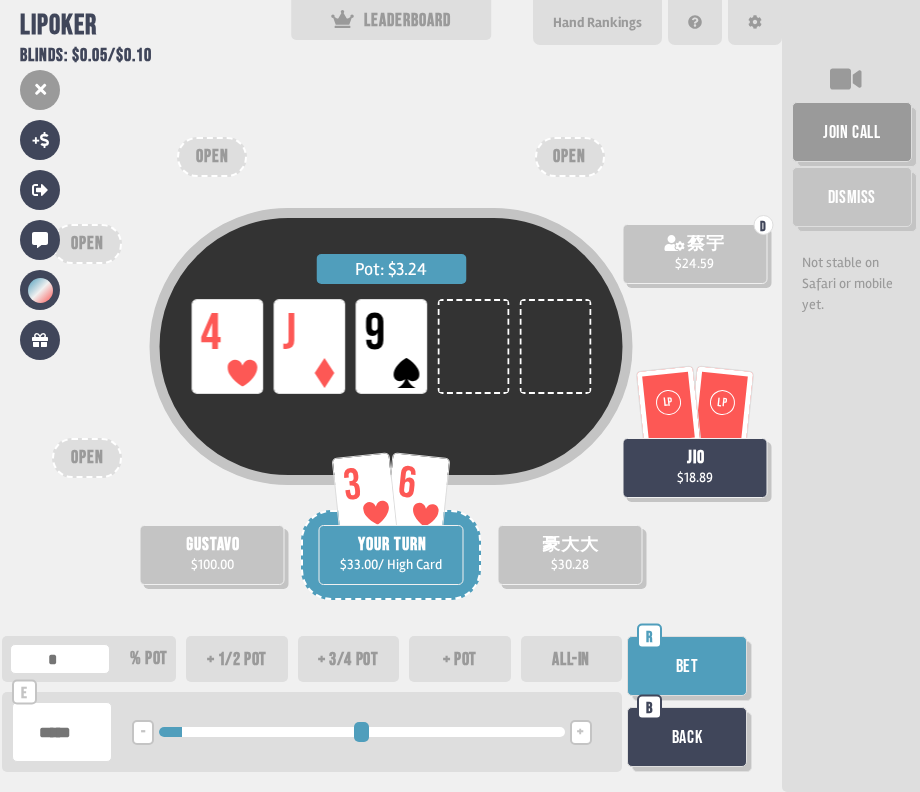 type 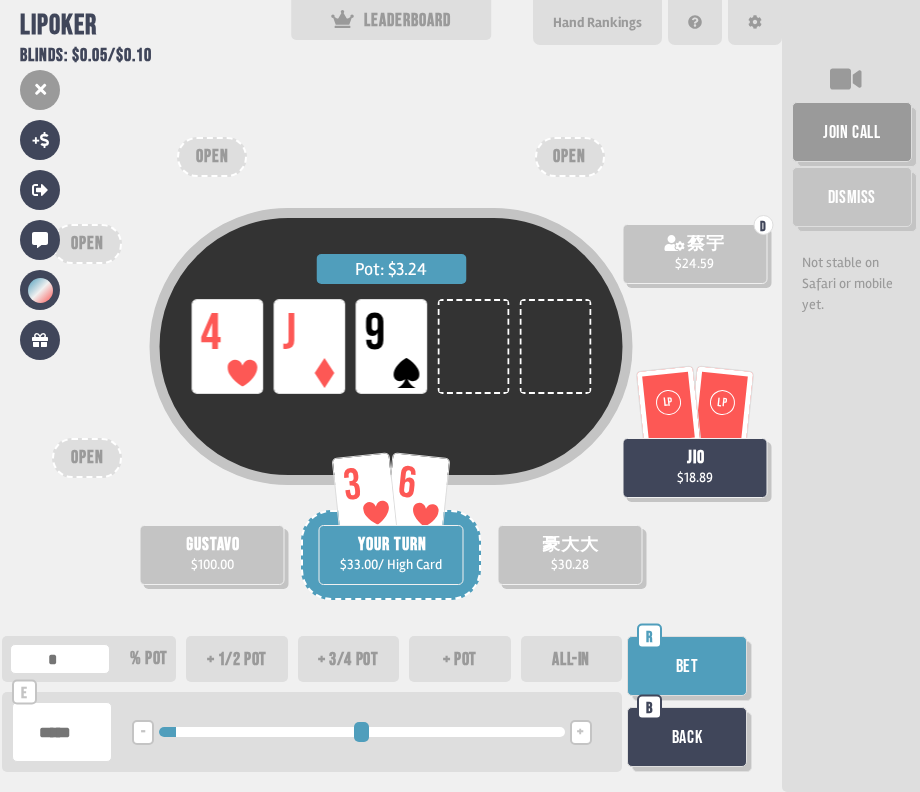 click at bounding box center (361, 732) 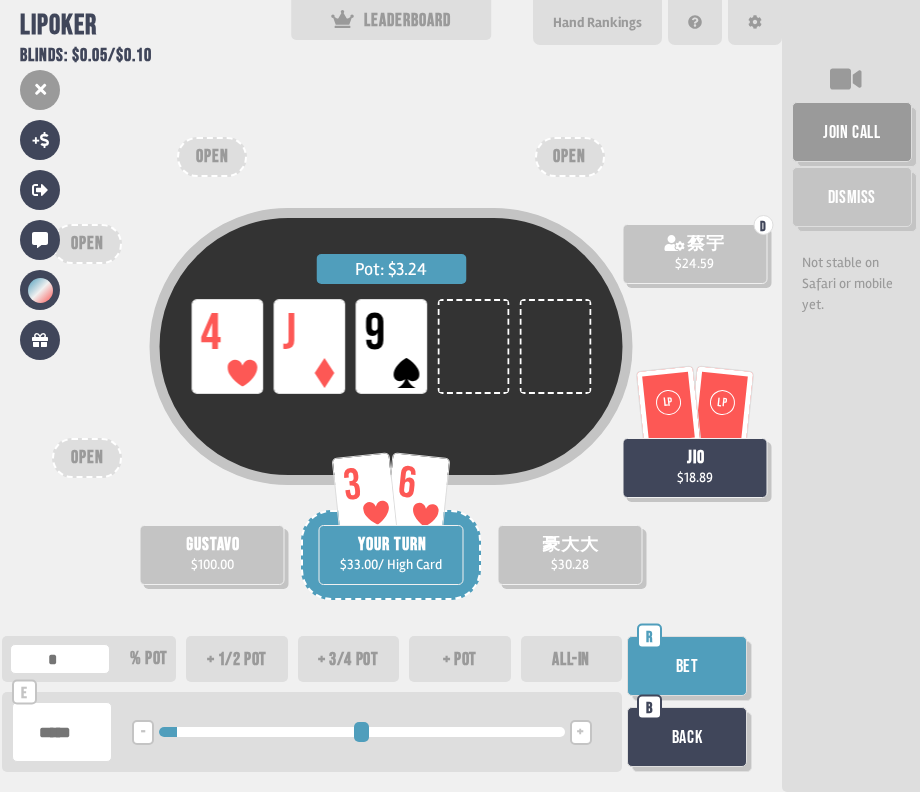 click at bounding box center [361, 732] 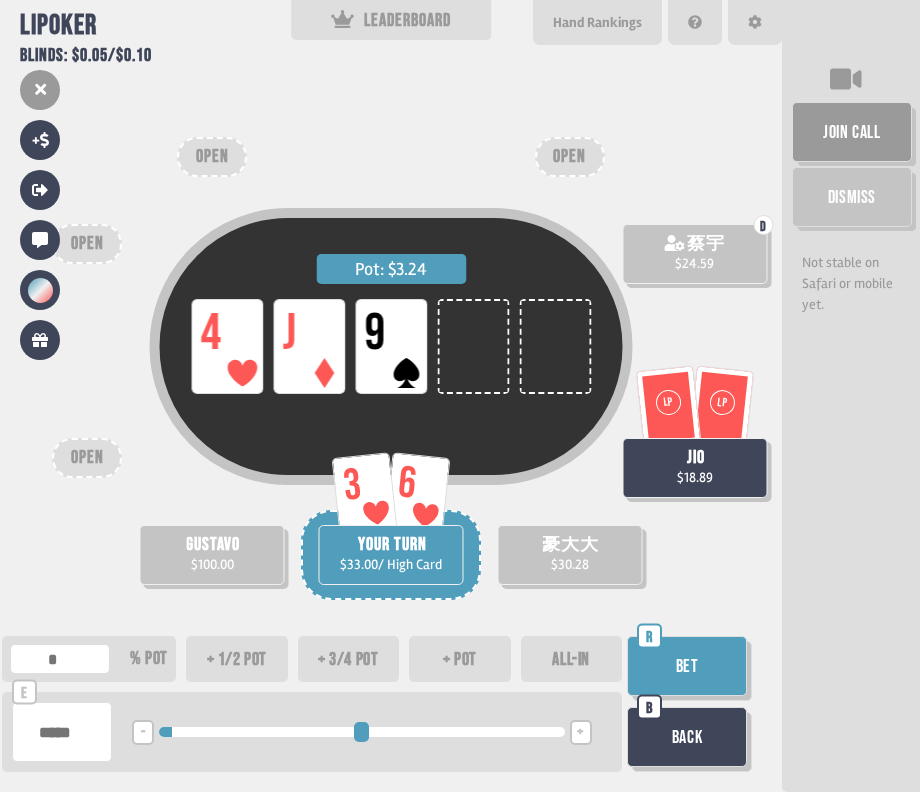 click at bounding box center (361, 732) 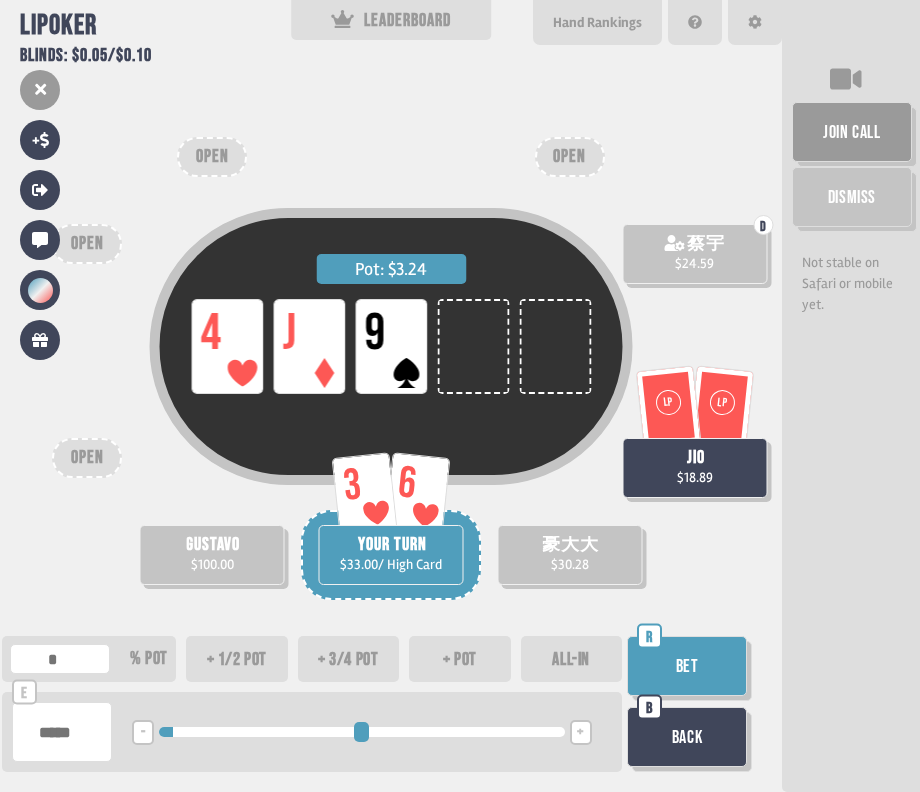 click on "Bet" at bounding box center [687, 666] 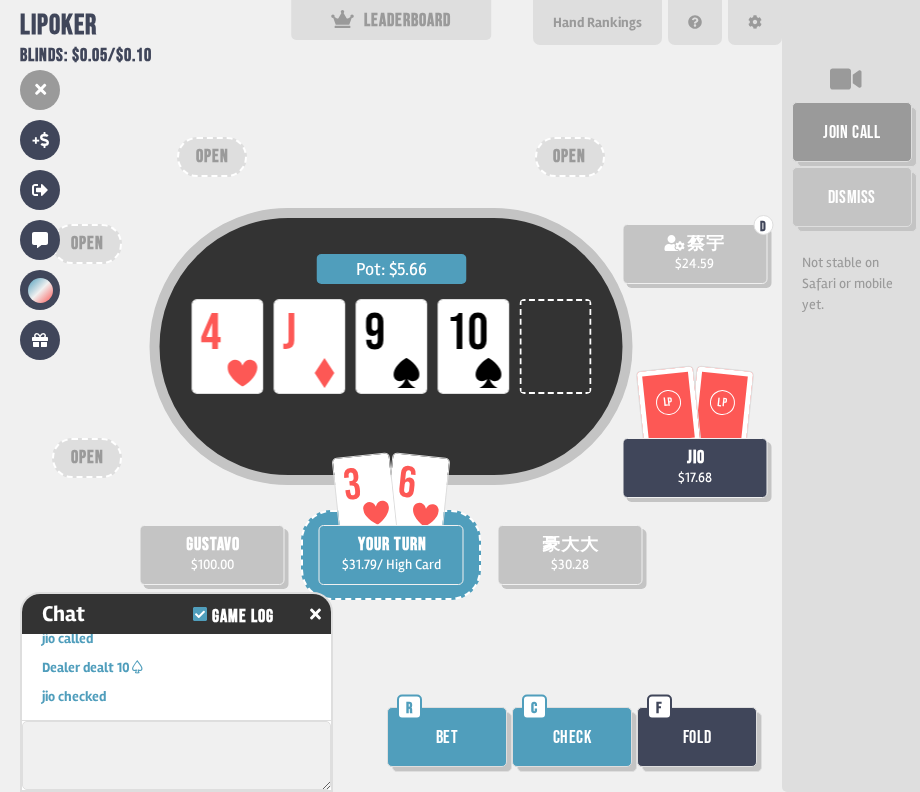 scroll, scrollTop: 5586, scrollLeft: 0, axis: vertical 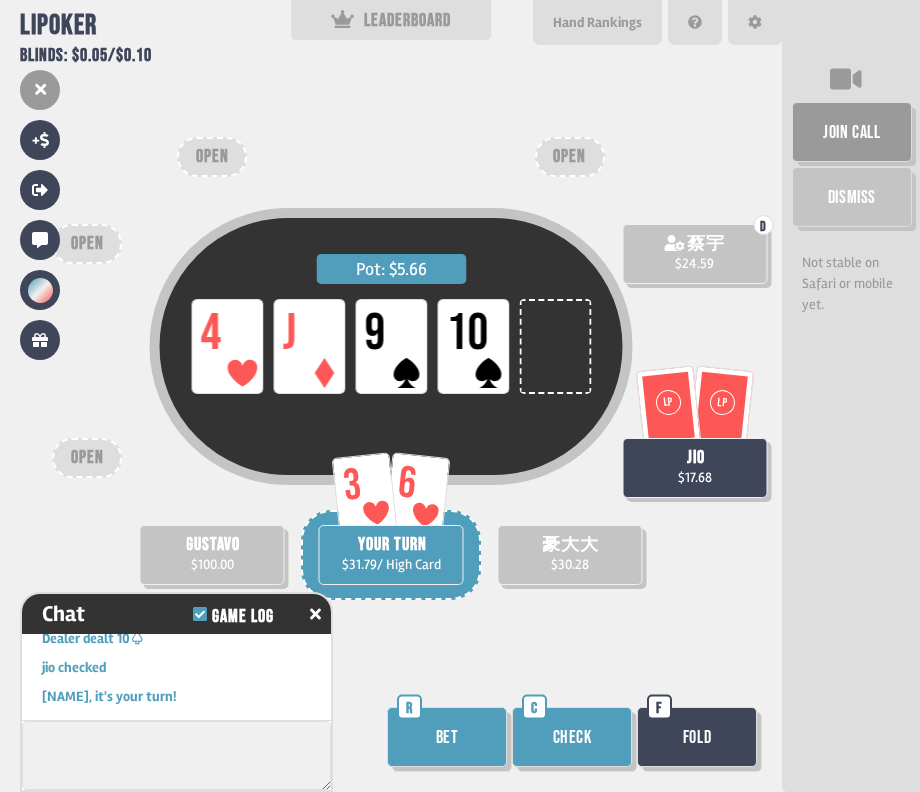 click on "Check" at bounding box center (572, 737) 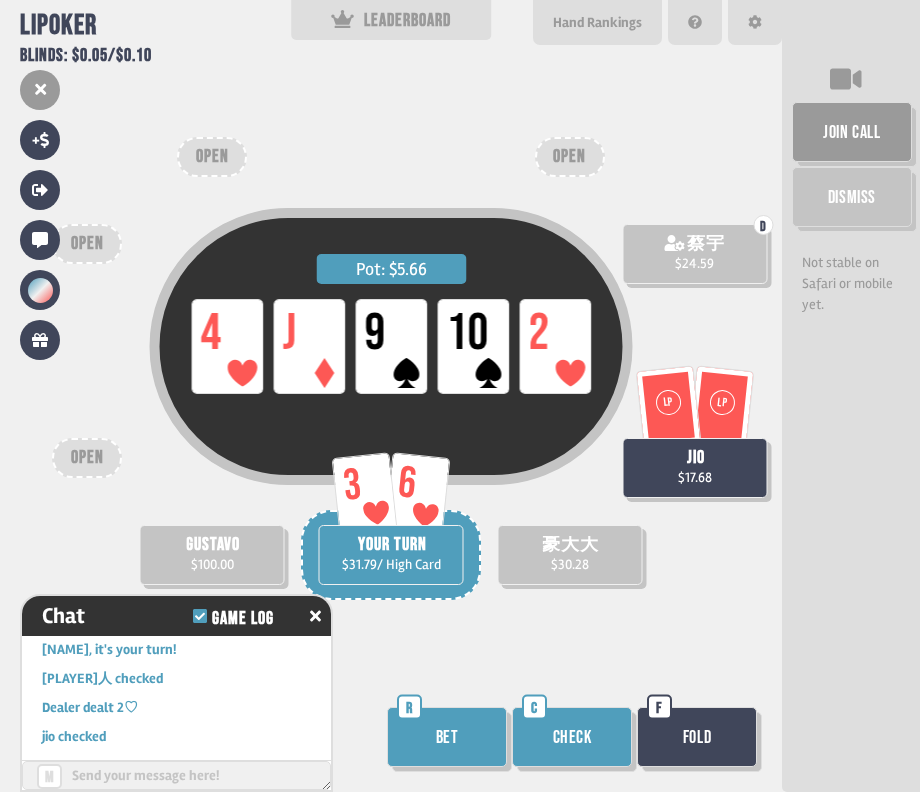 scroll, scrollTop: 5664, scrollLeft: 0, axis: vertical 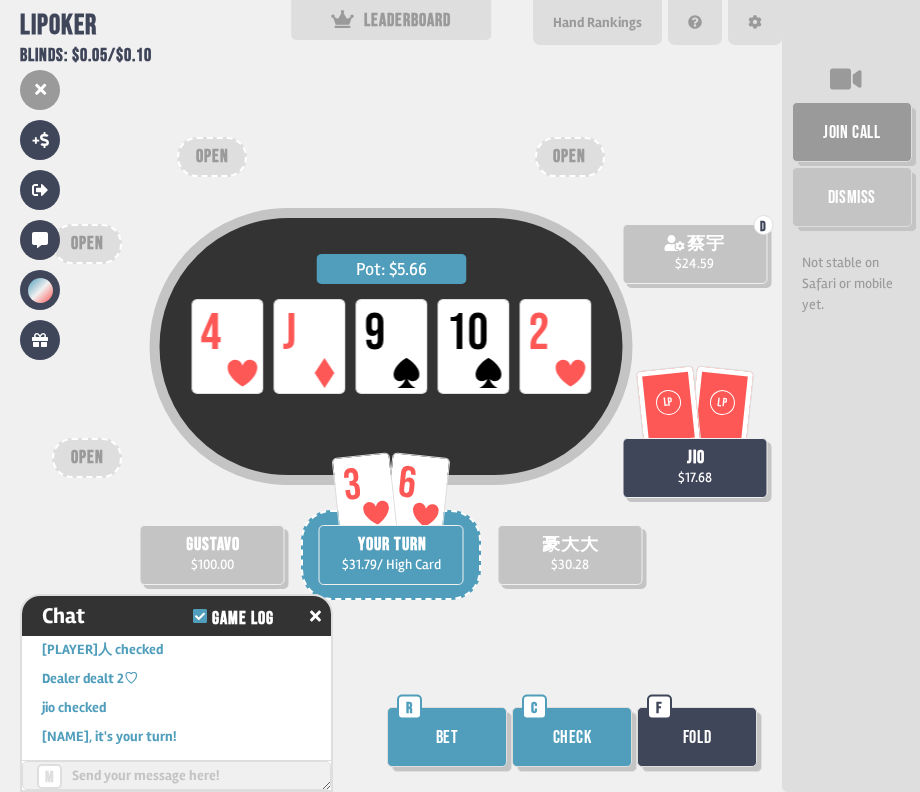 click on "Bet" at bounding box center (447, 737) 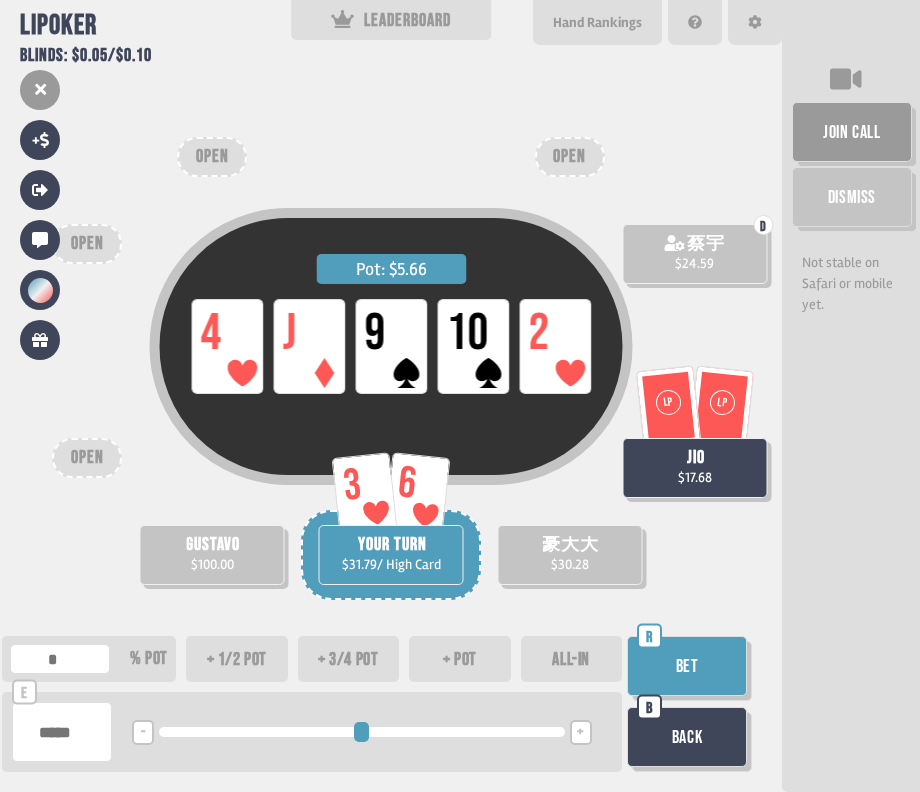 click on "+ 3/4 pot" at bounding box center [349, 659] 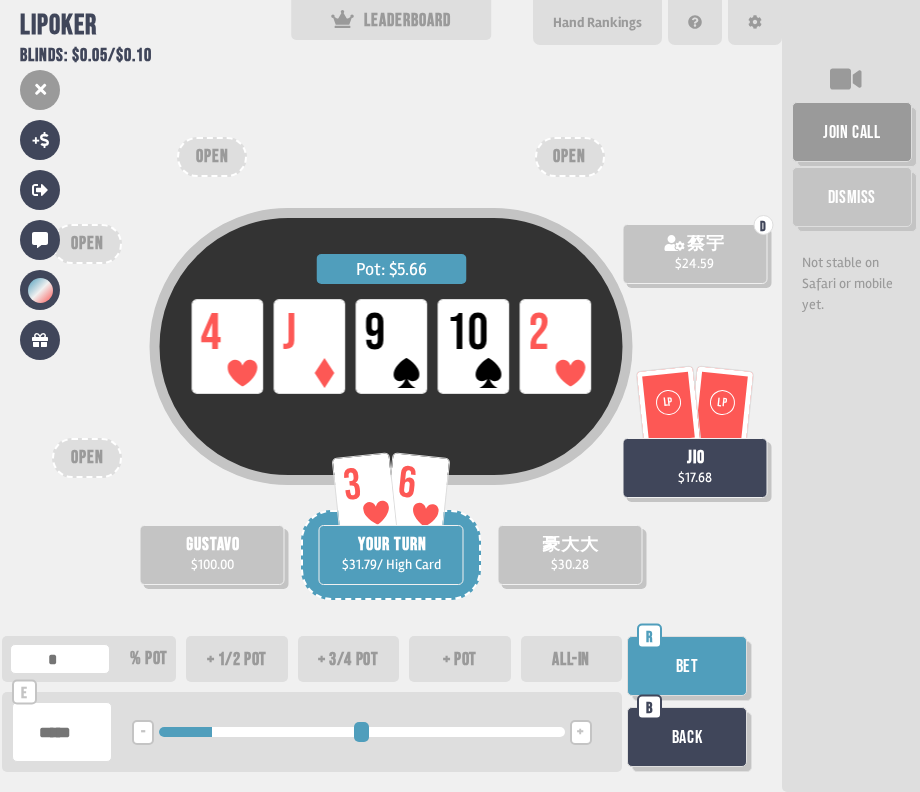 click on "Bet" at bounding box center [687, 666] 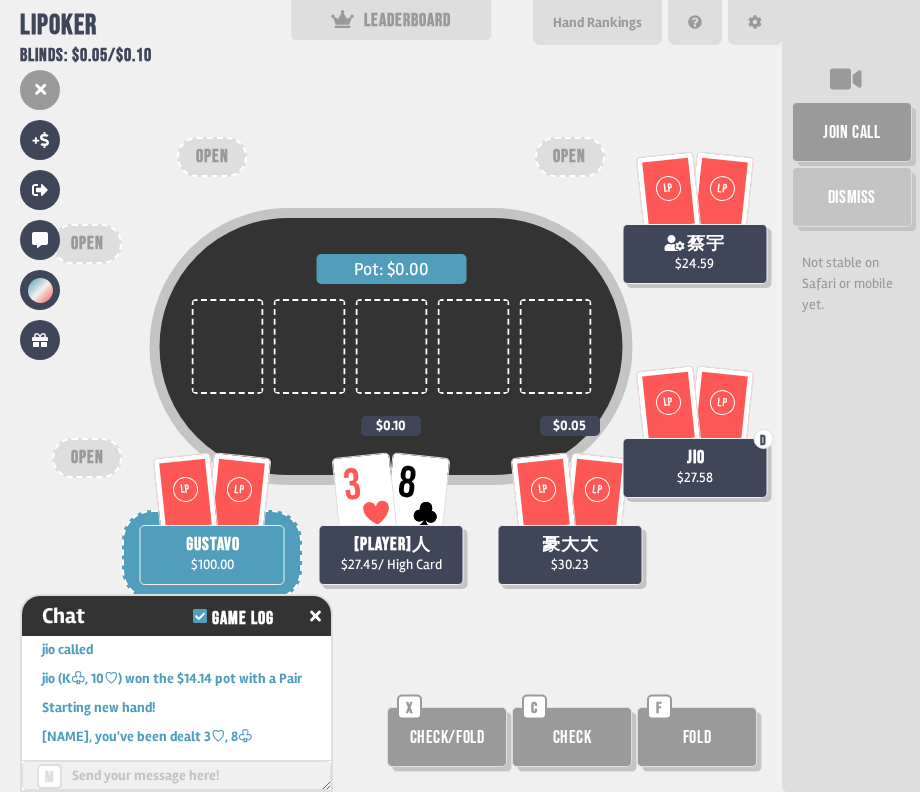 scroll, scrollTop: 5838, scrollLeft: 0, axis: vertical 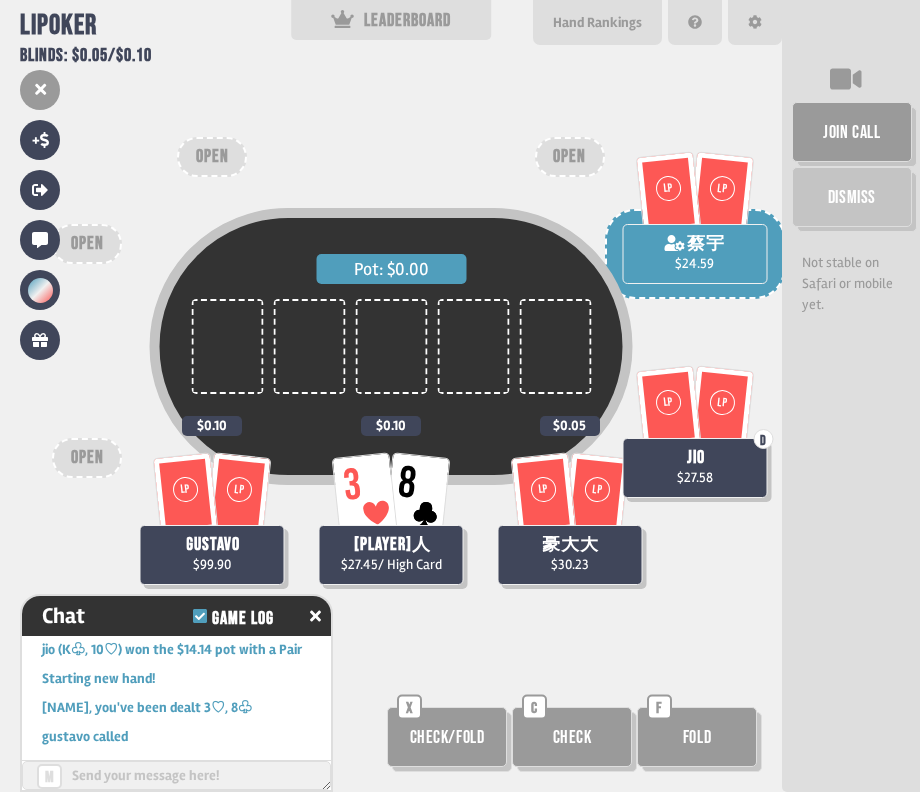 click at bounding box center [227, 346] 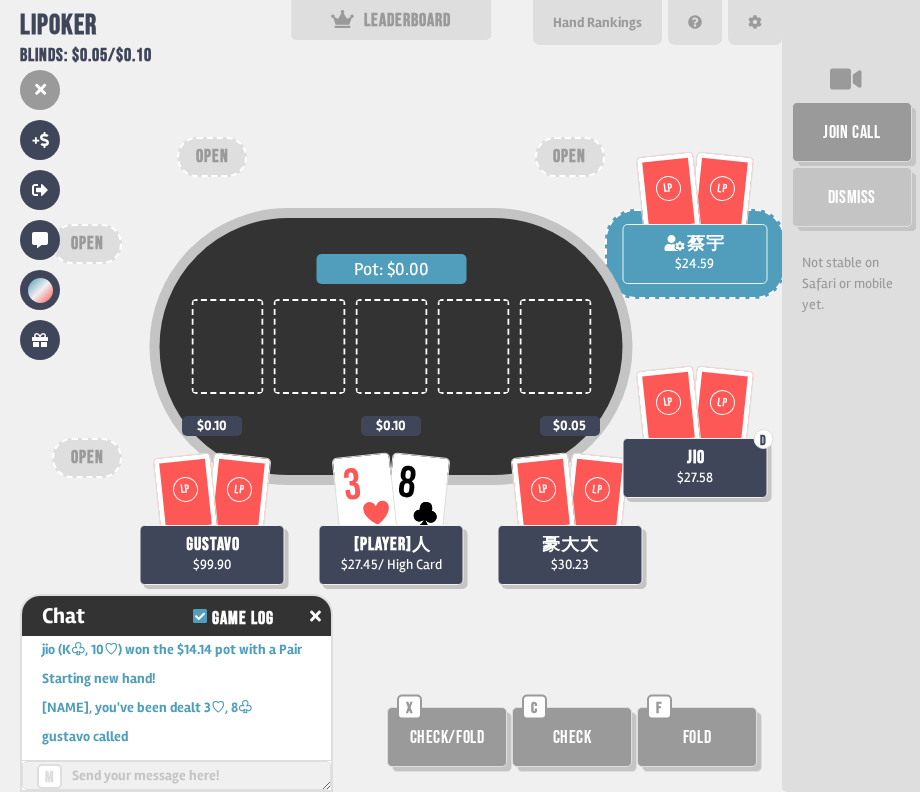 scroll, scrollTop: 5867, scrollLeft: 0, axis: vertical 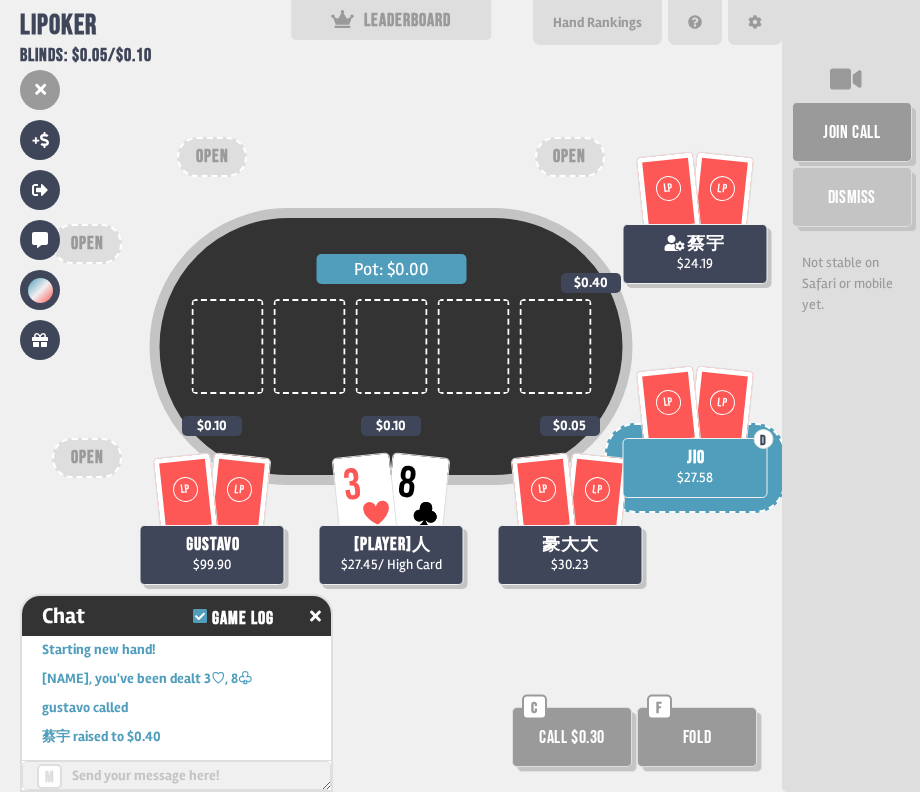 click on "Fold" at bounding box center (697, 737) 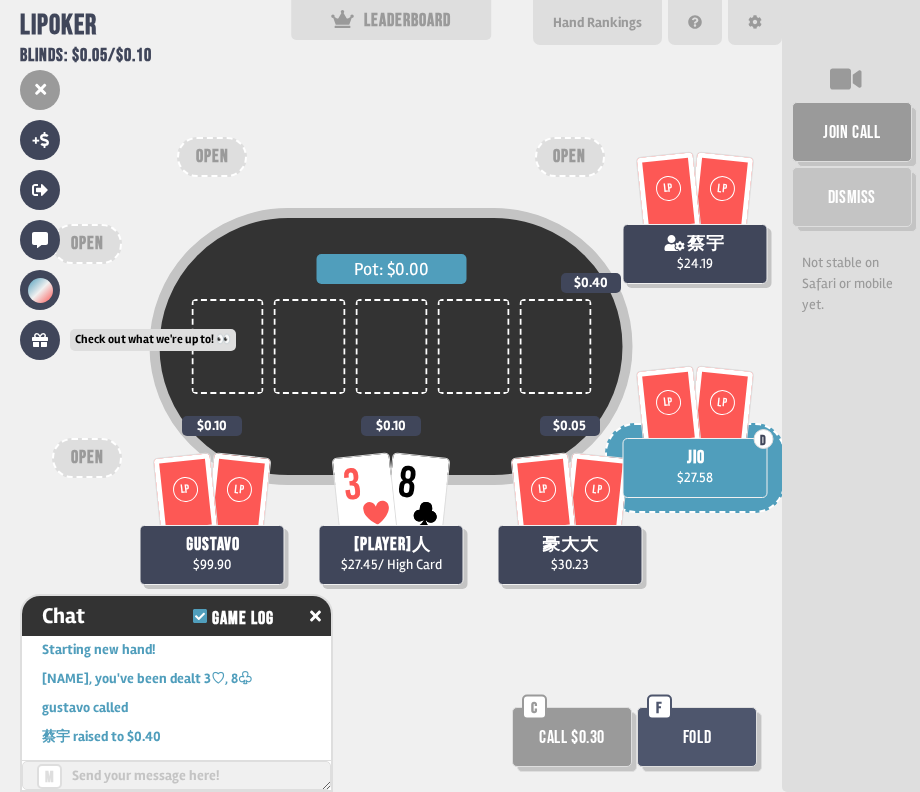 scroll, scrollTop: 5896, scrollLeft: 0, axis: vertical 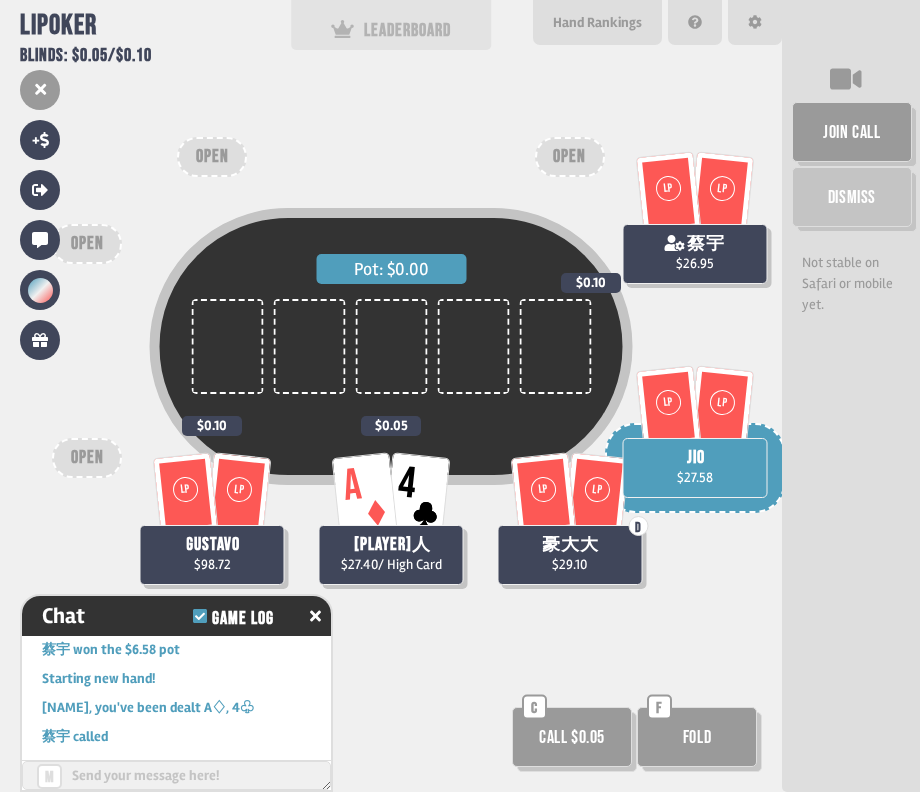 click on "LEADERBOARD" at bounding box center (391, 30) 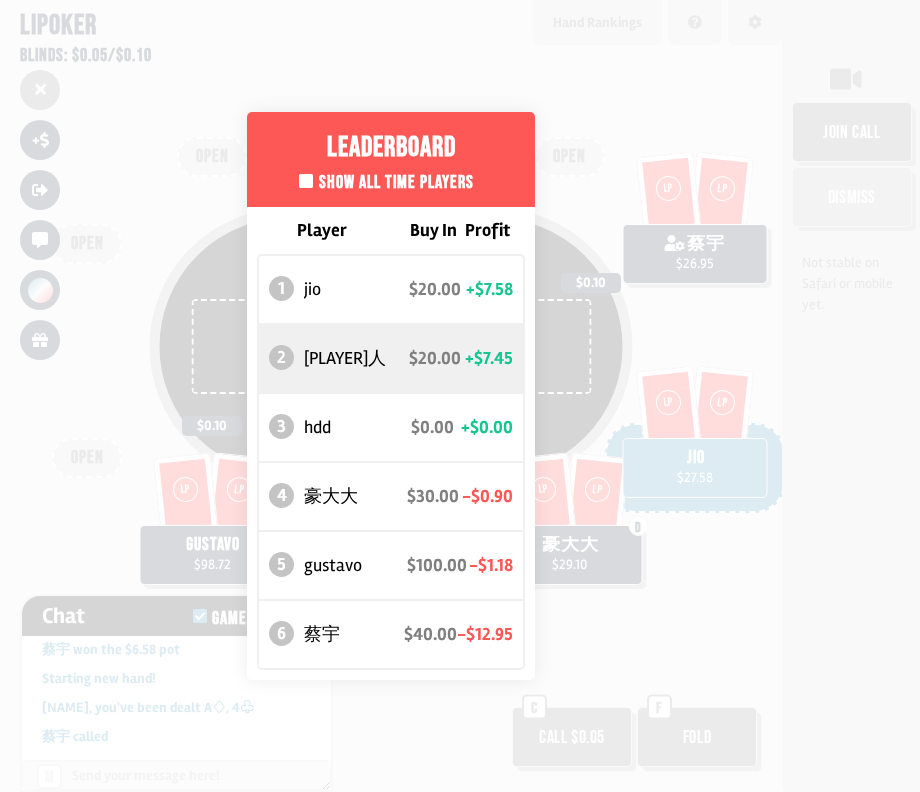 click on "Leaderboard   Show all time players Player Buy In Profit 1 jio $20.00 +$7.58 2 [NAME] $20.00 +$7.45 3 hdd $0.00 +$0.00 4 豪大大 $30.00 -$0.90 5 gustavo $100.00 -$1.18 6 蔡宇 $40.00 -$12.95" at bounding box center (391, 396) 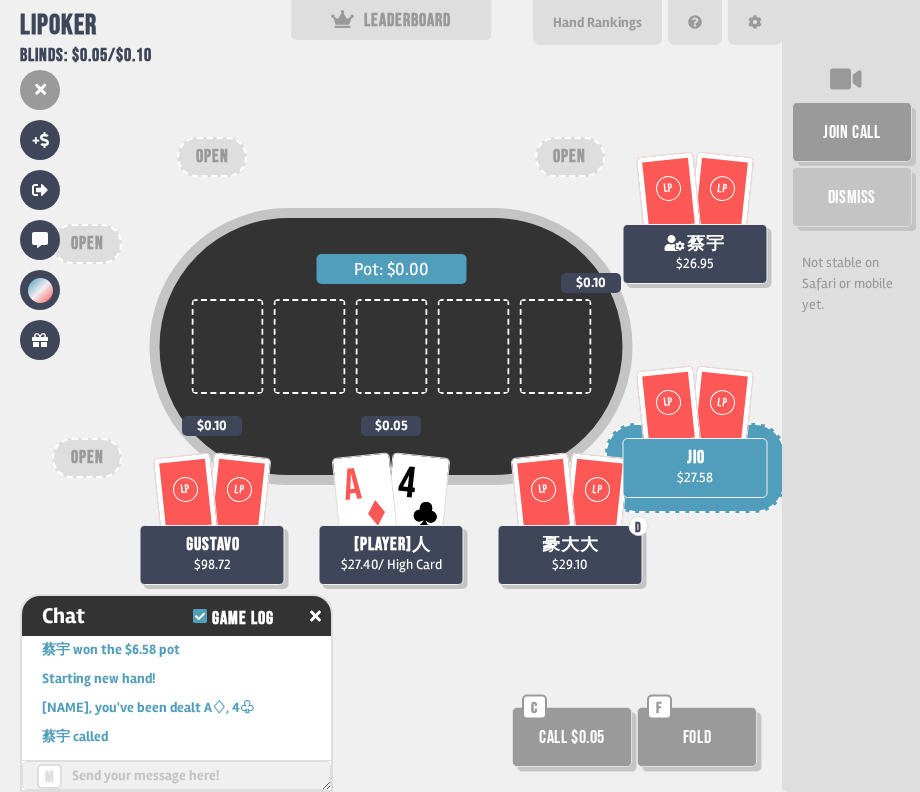 click on "Pot: $0.00   LP LP gustavo $98.72  $0.10  A 4 [PLAYER]人 $27.40   / High Card $0.05  LP LP D 豪大大 $29.10  LP LP jio $27.58  LP LP 蔡宇 $26.95  $0.10  OPEN OPEN OPEN OPEN Call $0.05 C Fold F" at bounding box center [391, 396] 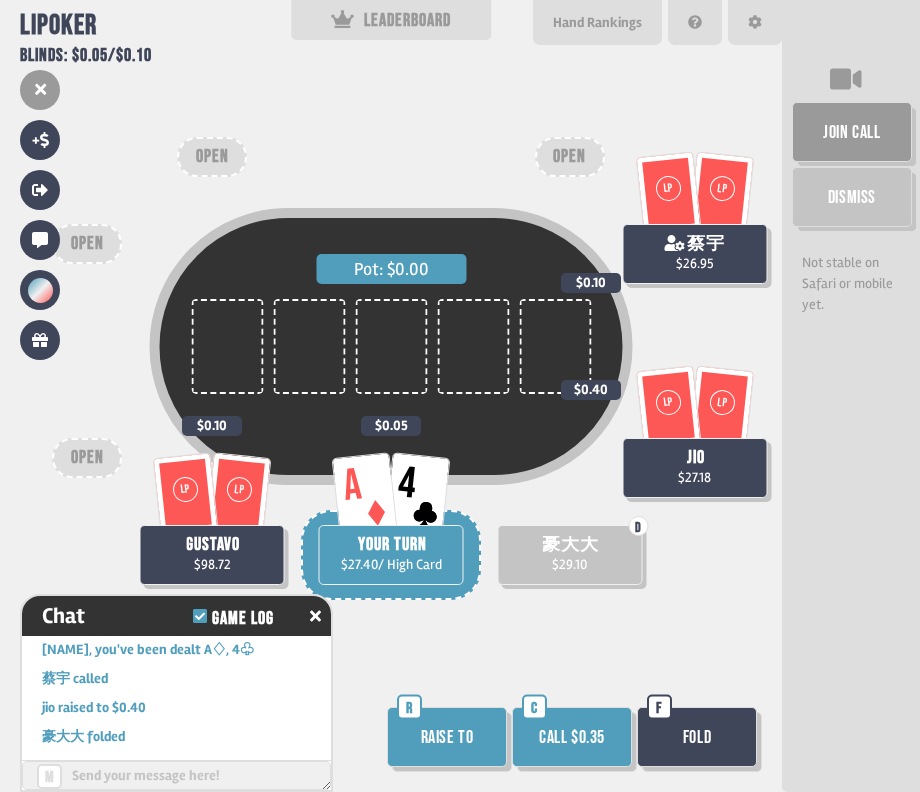 scroll, scrollTop: 6331, scrollLeft: 0, axis: vertical 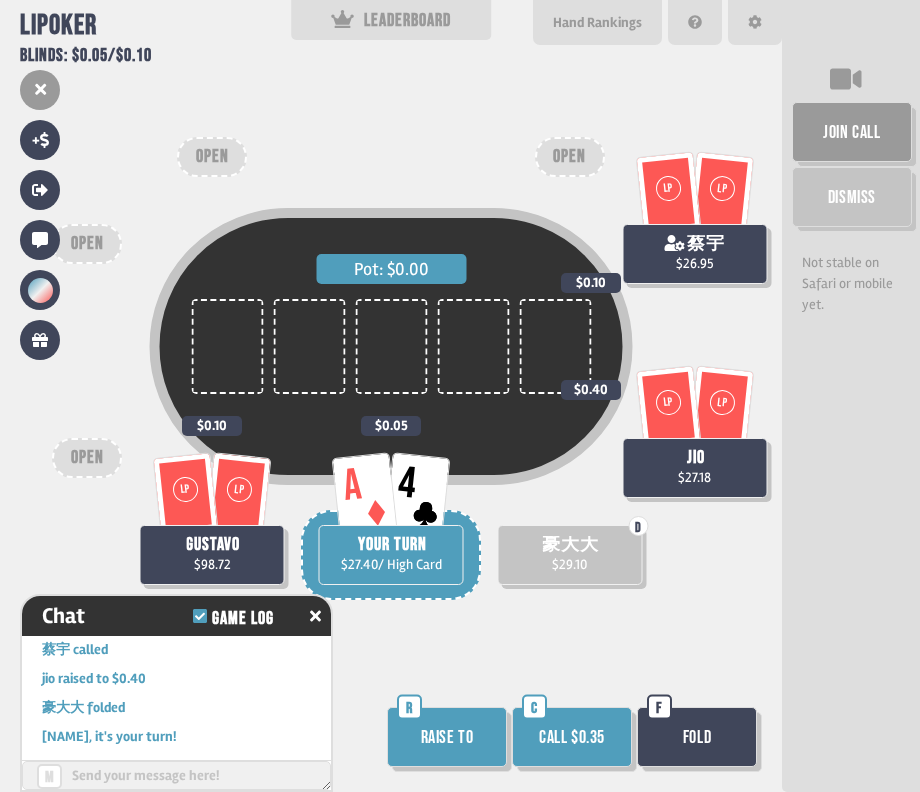 click on "Call $0.35" at bounding box center (572, 737) 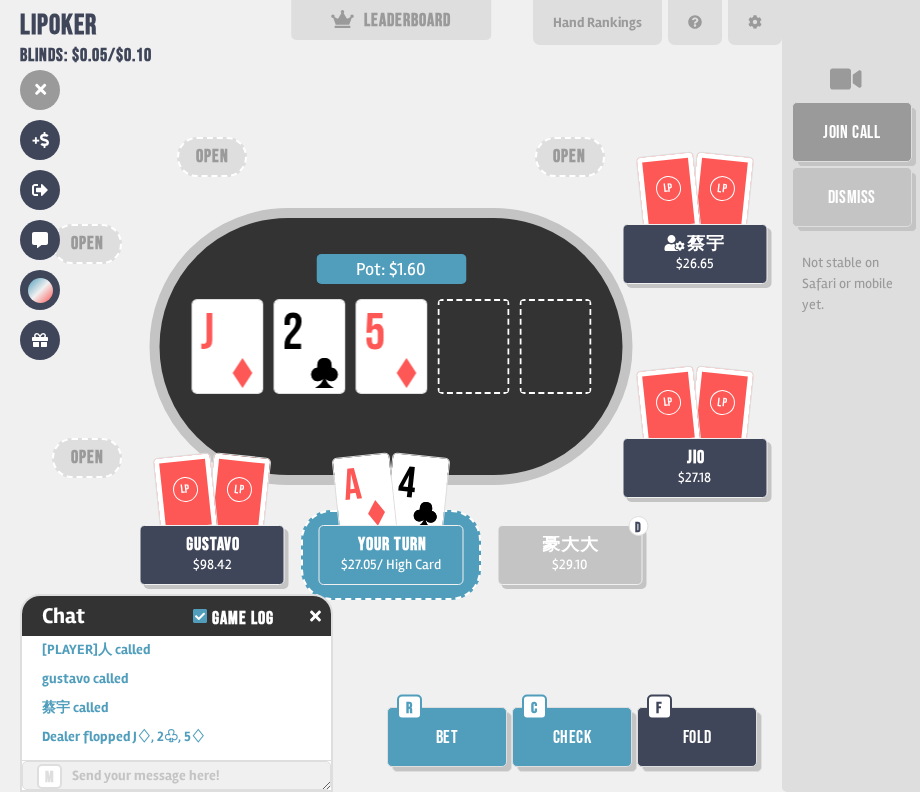 scroll, scrollTop: 6476, scrollLeft: 0, axis: vertical 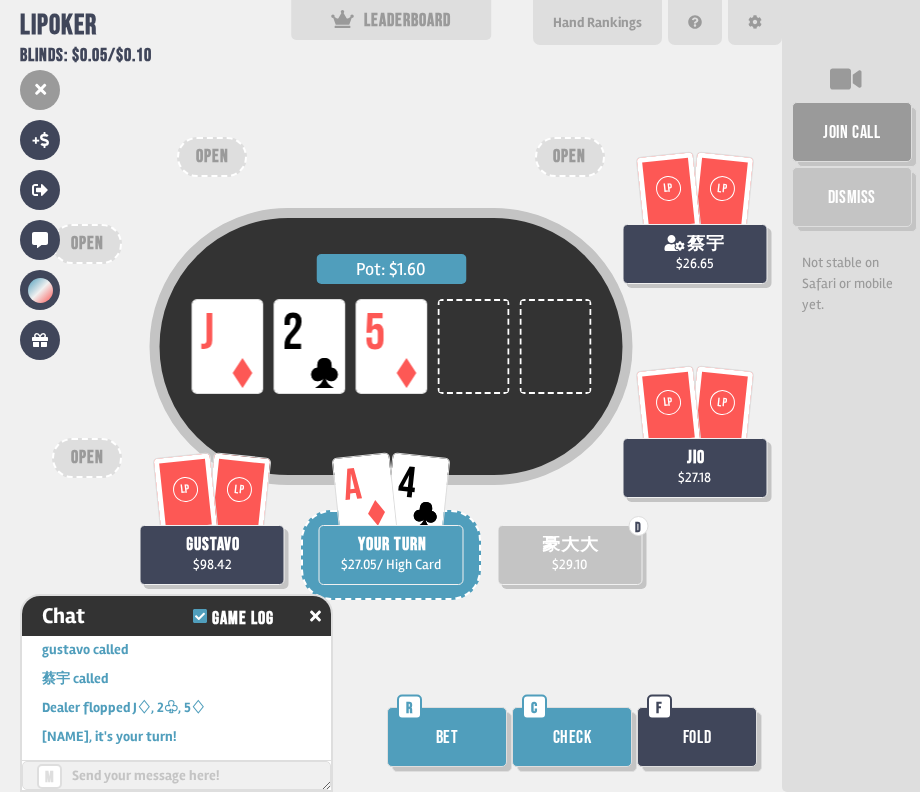 click on "Check" at bounding box center (572, 737) 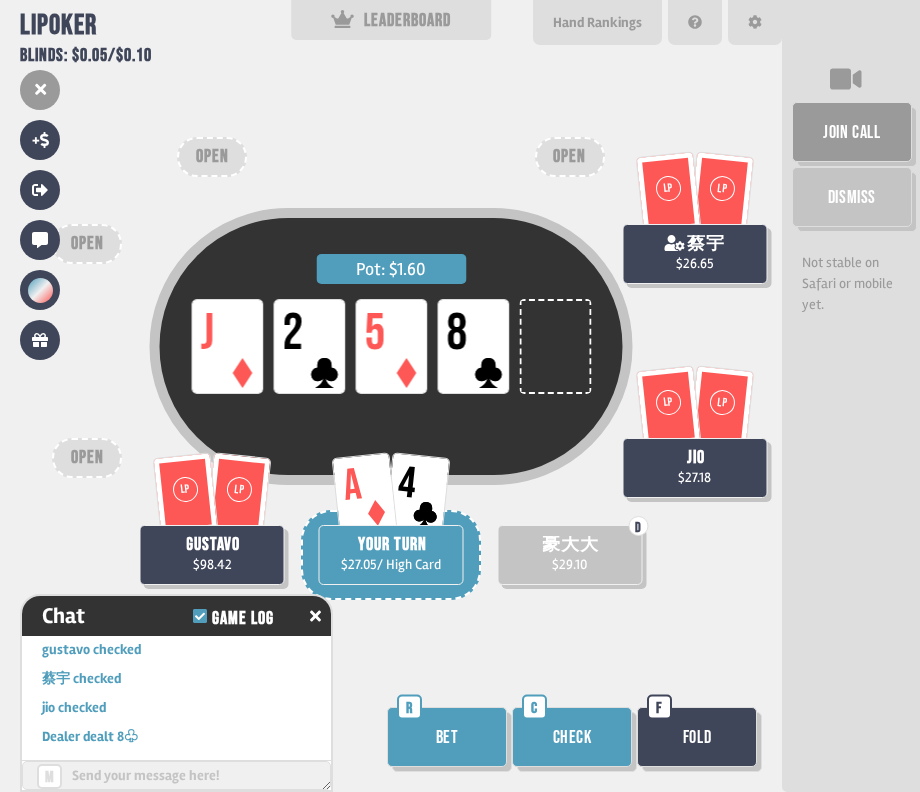 scroll, scrollTop: 6650, scrollLeft: 0, axis: vertical 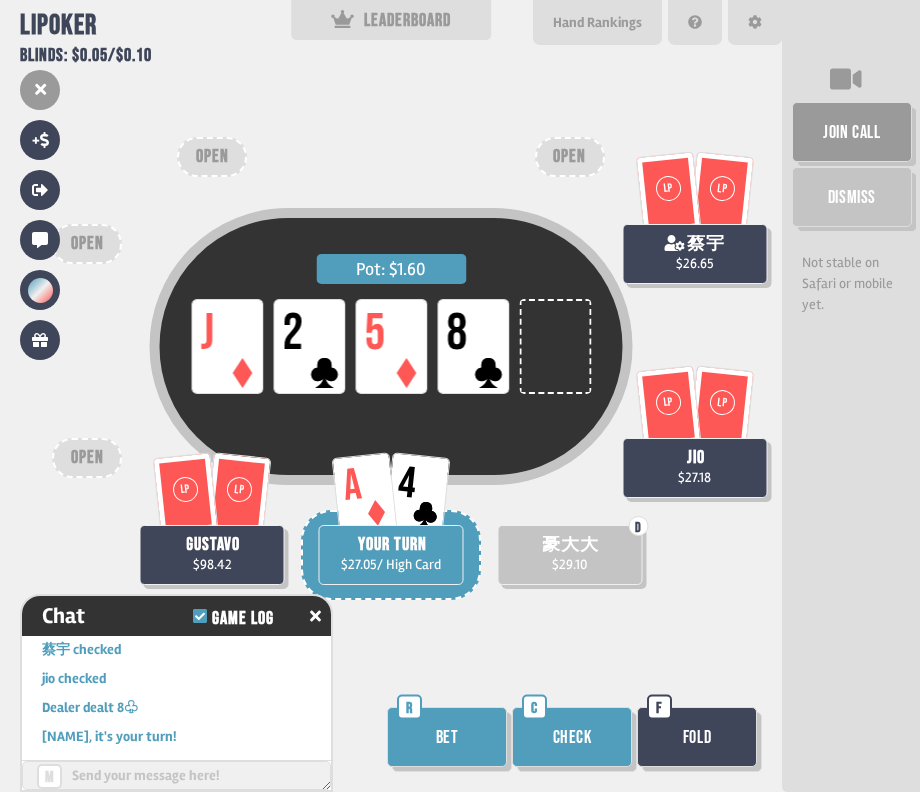 click on "Check" at bounding box center (572, 737) 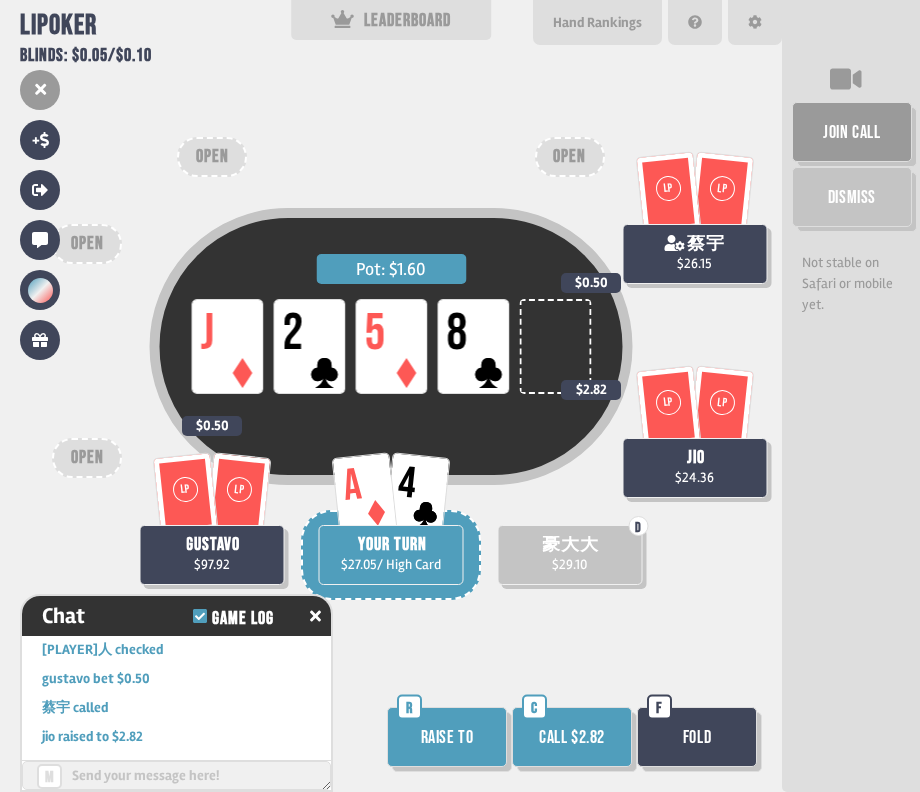 scroll, scrollTop: 6795, scrollLeft: 0, axis: vertical 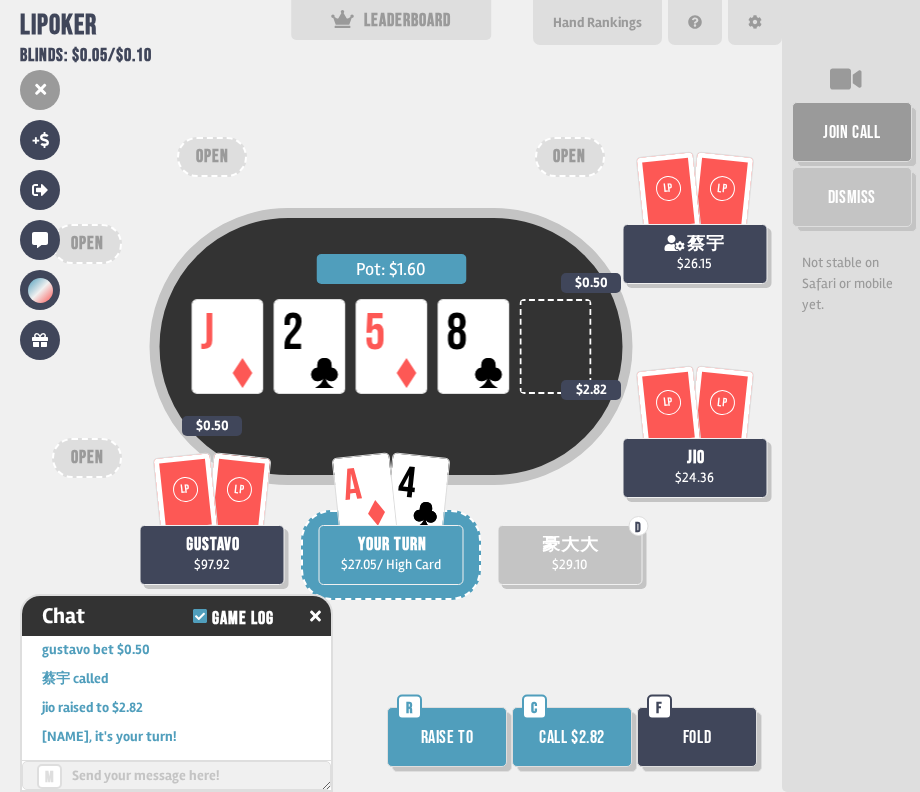 click on "Fold" at bounding box center (697, 737) 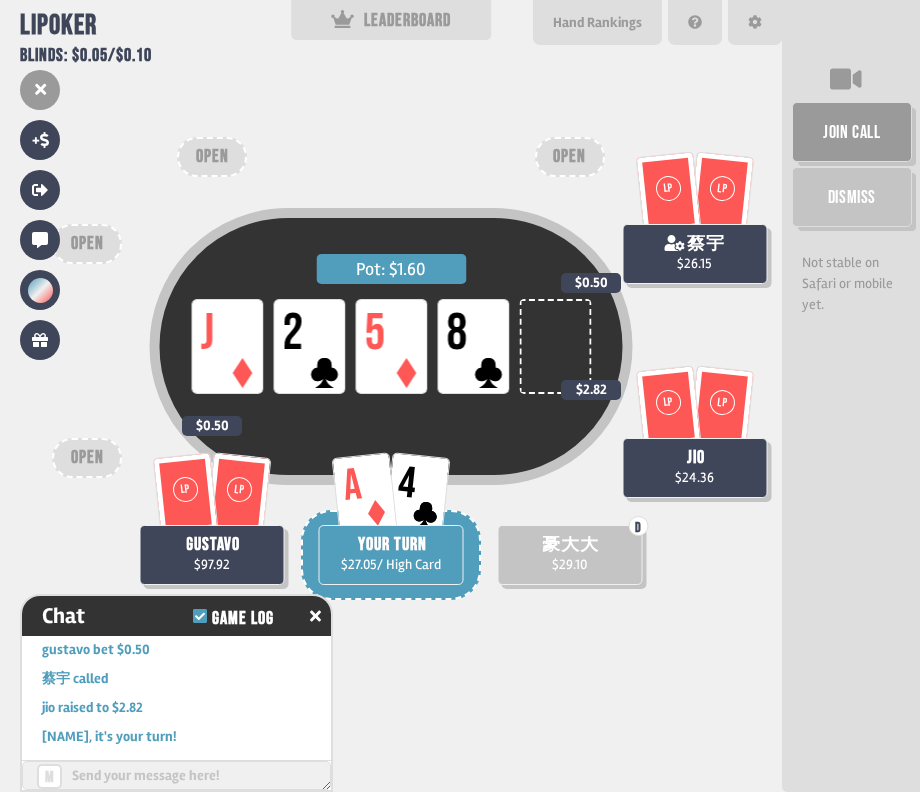 scroll, scrollTop: 6874, scrollLeft: 0, axis: vertical 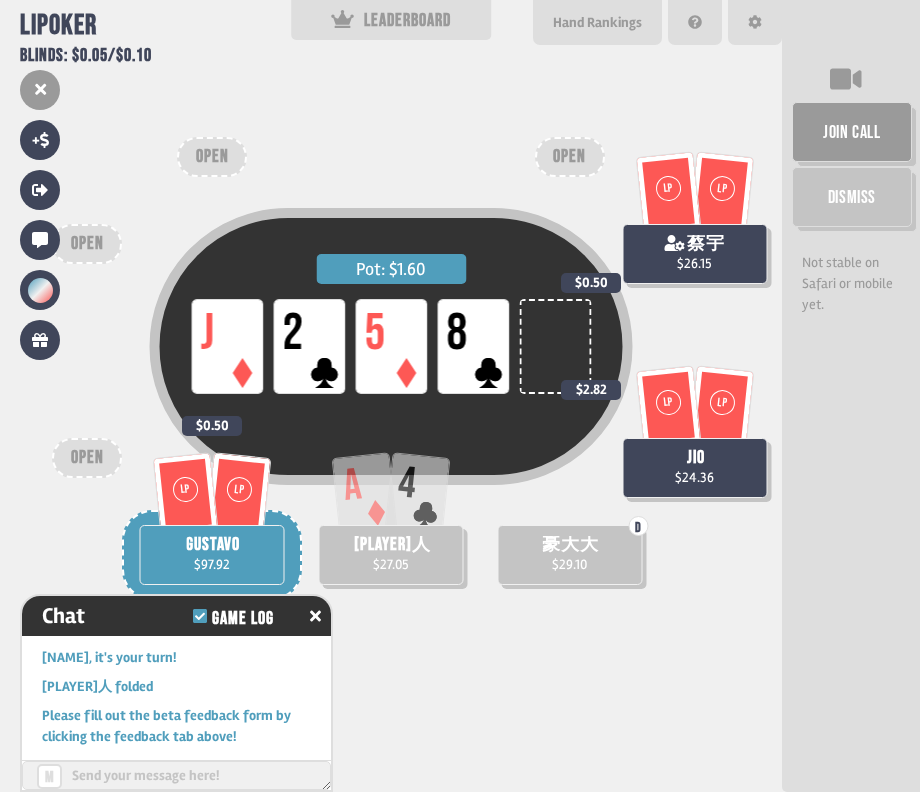 click at bounding box center (176, 775) 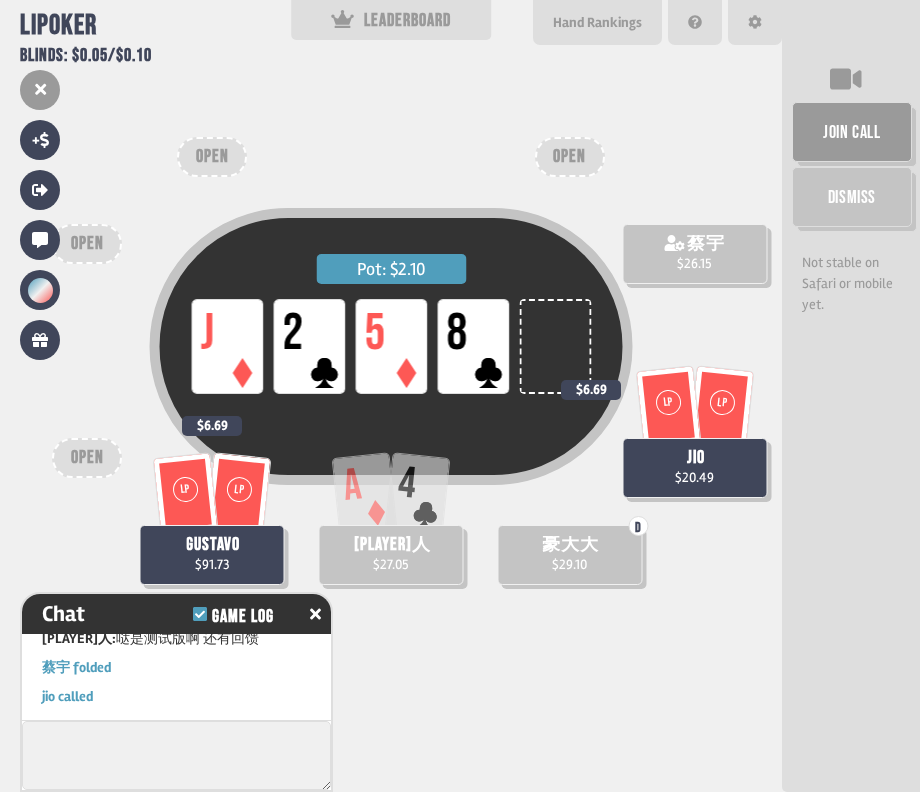 scroll, scrollTop: 7057, scrollLeft: 0, axis: vertical 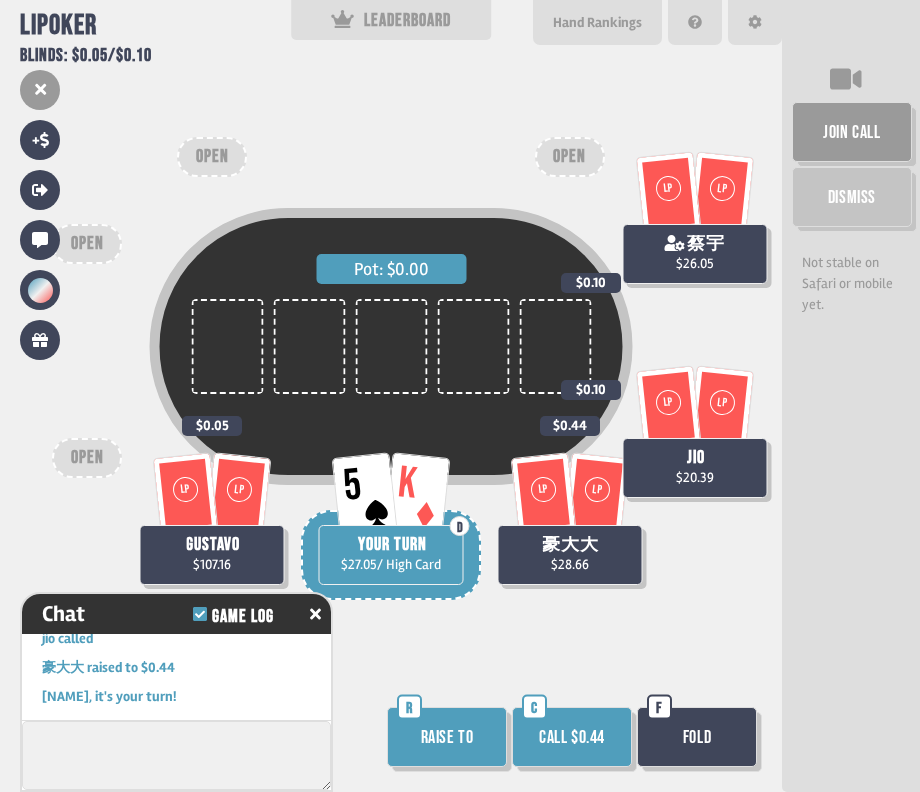 click on "Fold" at bounding box center (697, 737) 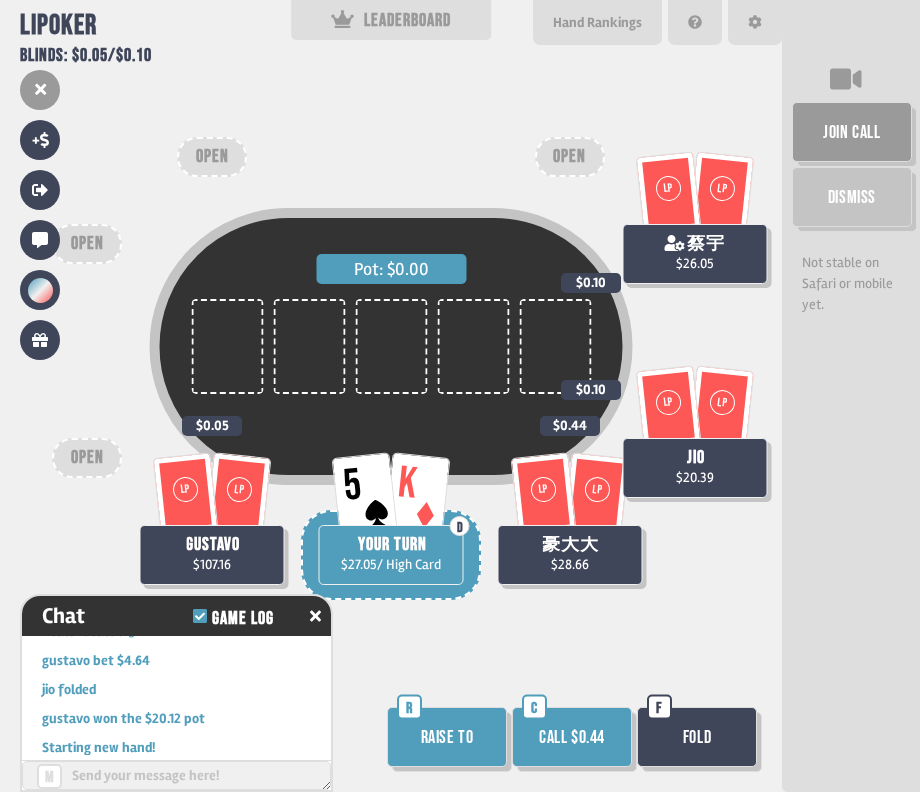 scroll, scrollTop: 7108, scrollLeft: 0, axis: vertical 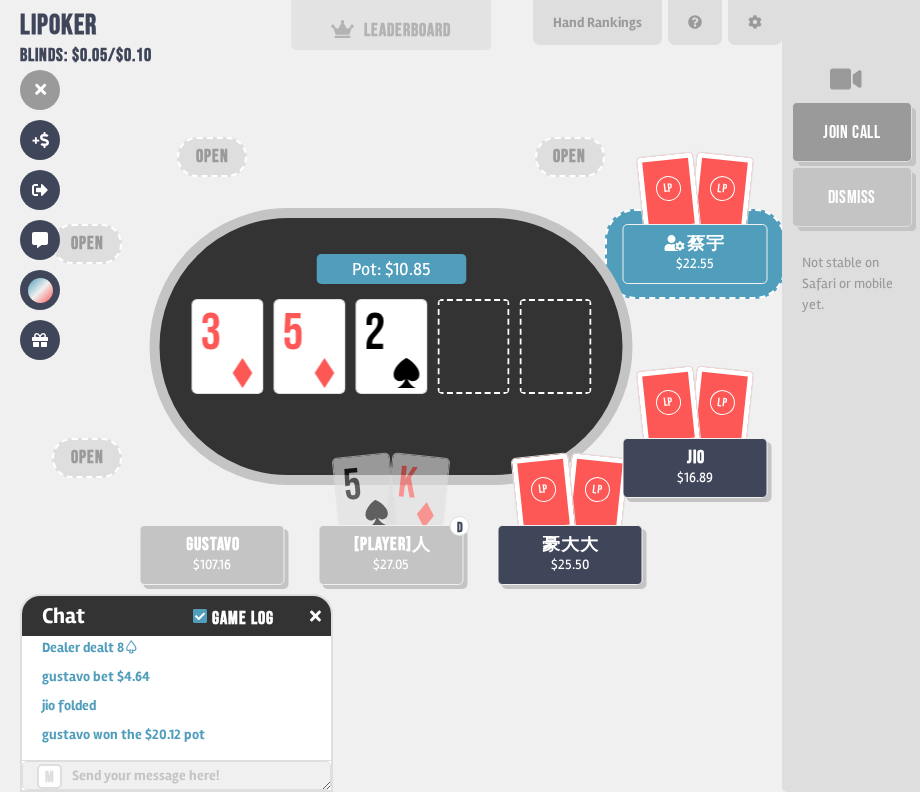 click on "LEADERBOARD" at bounding box center [391, 25] 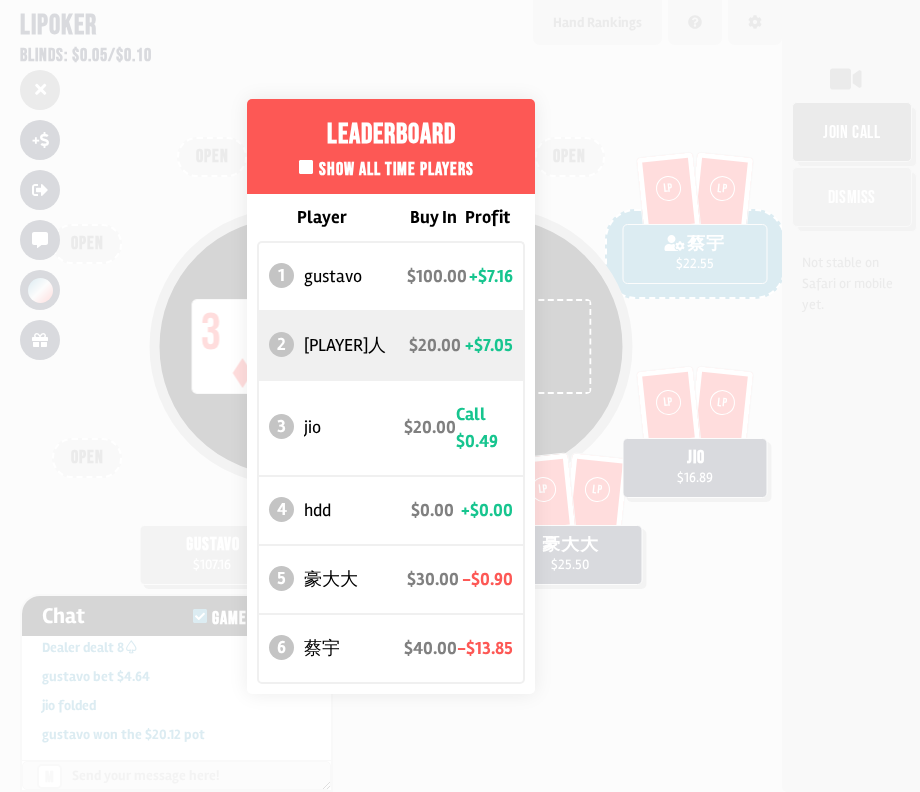 click on "Leaderboard   Show all time players Player Buy In Profit 1 gustavo $100.00 +$7.16 2 [NAME] $20.00 +$7.05 3 jio $20.00 +$0.49 4 hdd $0.00 +$0.00 5 豪大大 $30.00 -$0.90 6 蔡宇 $40.00 -$13.85" at bounding box center (391, 396) 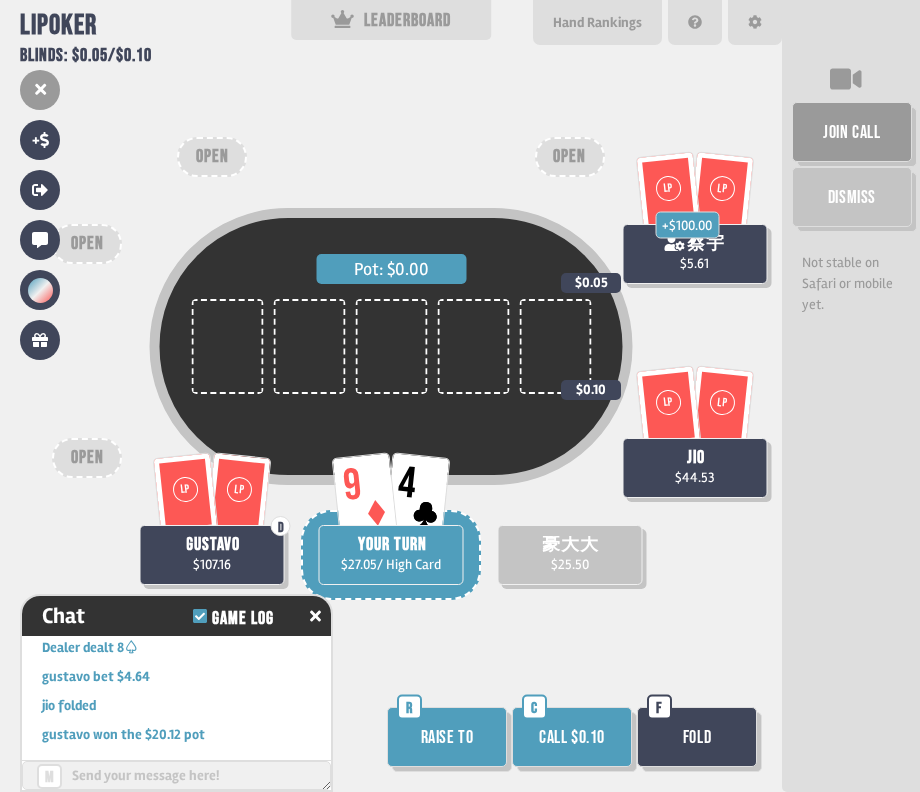 click on "Fold" at bounding box center (697, 737) 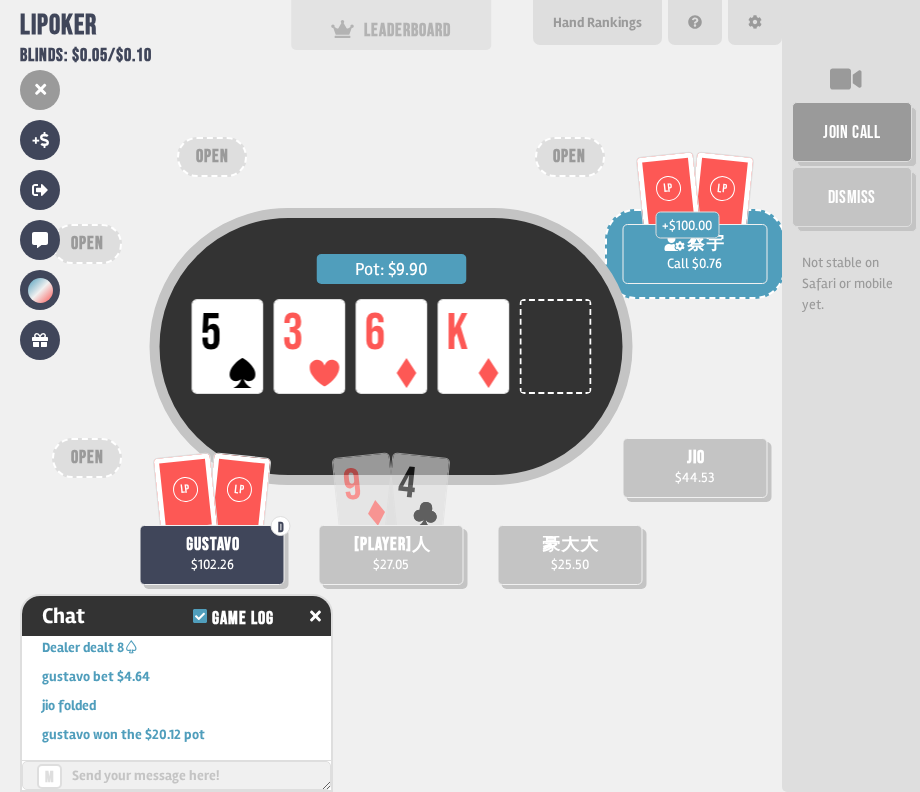 click on "LEADERBOARD" at bounding box center (391, 30) 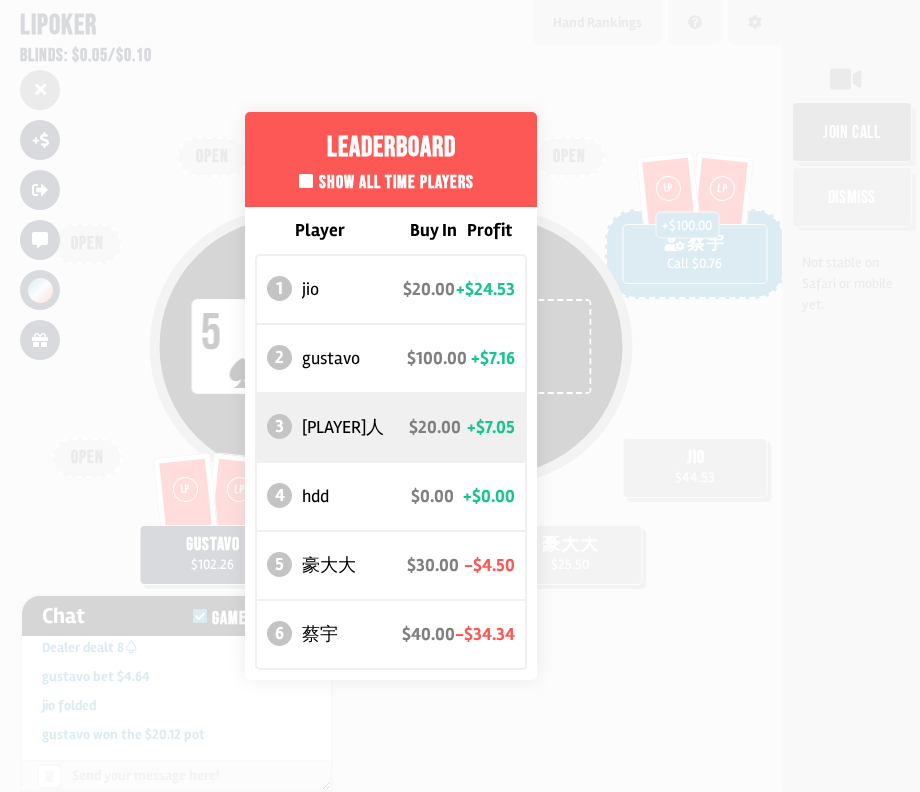 click on "Leaderboard   Show all time players Player Buy In Profit 1 jio $20.00 +$24.53 2 gustavo $100.00 +$7.16 3 [PLAYER]人 $20.00 +$7.05 4 hdd $0.00 +$0.00 5 豪大大 $30.00 -$4.50 6 蔡宇 $40.00 -$34.34" at bounding box center [391, 396] 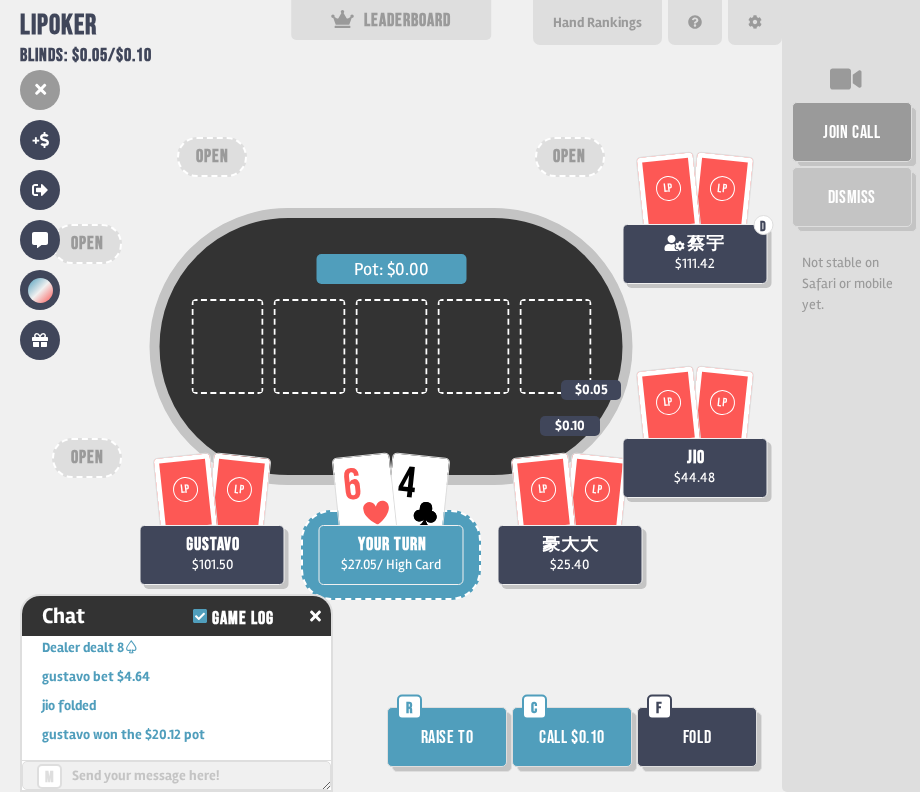 click on "Fold" at bounding box center [697, 737] 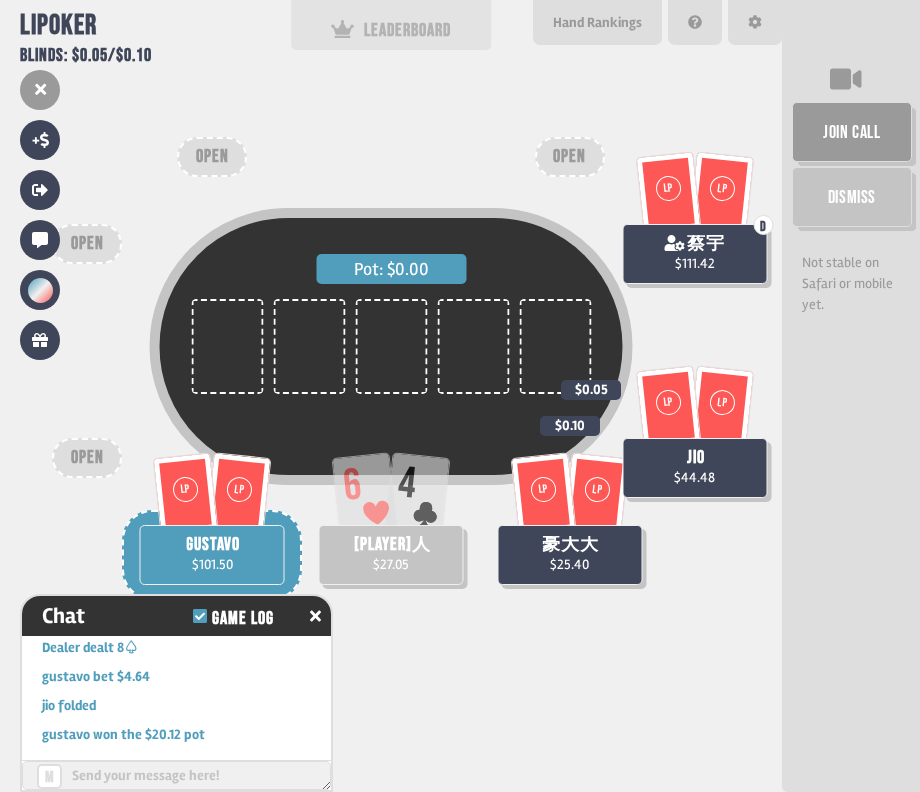 click on "LEADERBOARD" at bounding box center (391, 30) 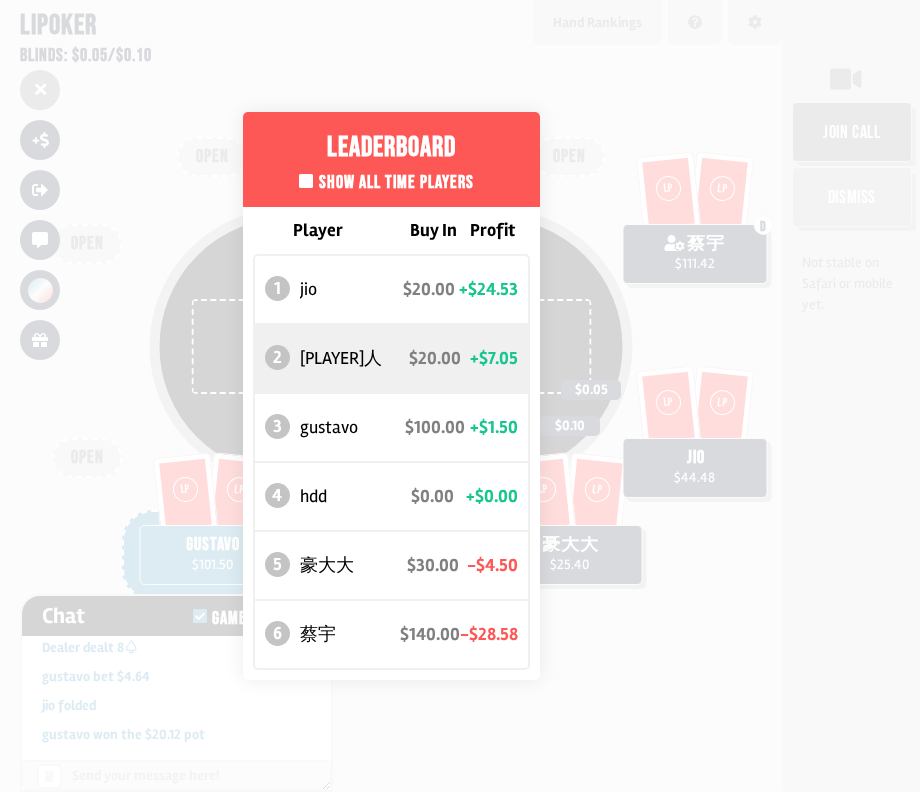 click on "Leaderboard   Show all time players Player Buy In Profit 1 jio $20.00 +$24.53 2 [PLAYER]人 $20.00 +$7.05 3 gustavo $100.00 +$1.50 4 hdd $0.00 +$0.00 5 豪大大 $30.00 -$4.50 6 蔡宇 $140.00 -$28.58" at bounding box center [391, 396] 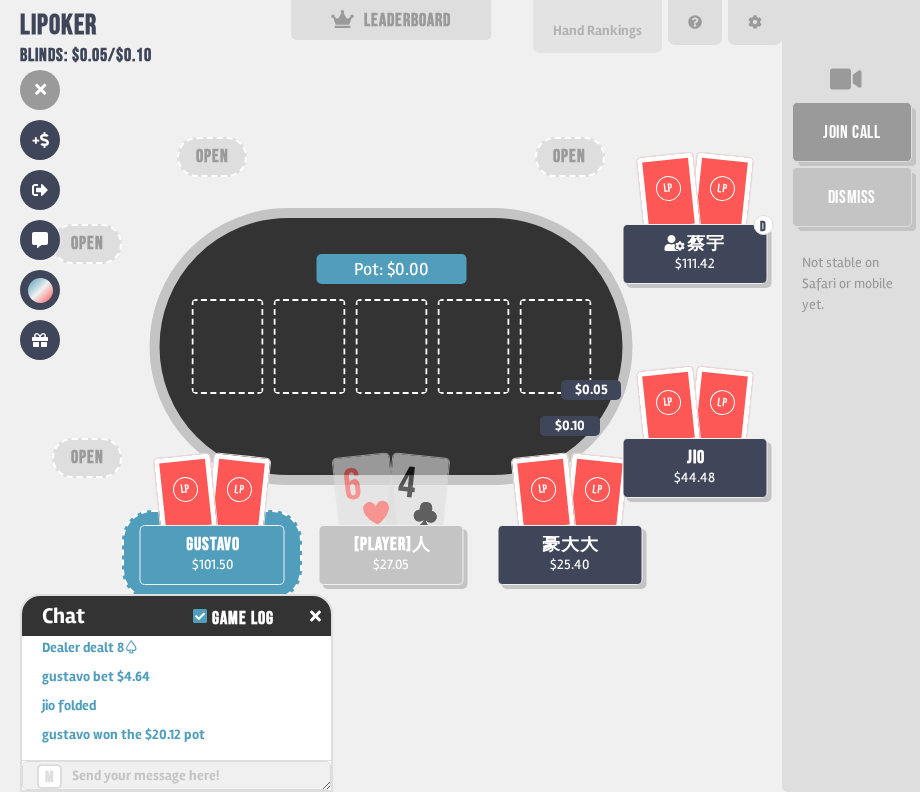 click on "Hand Rankings" at bounding box center (597, 30) 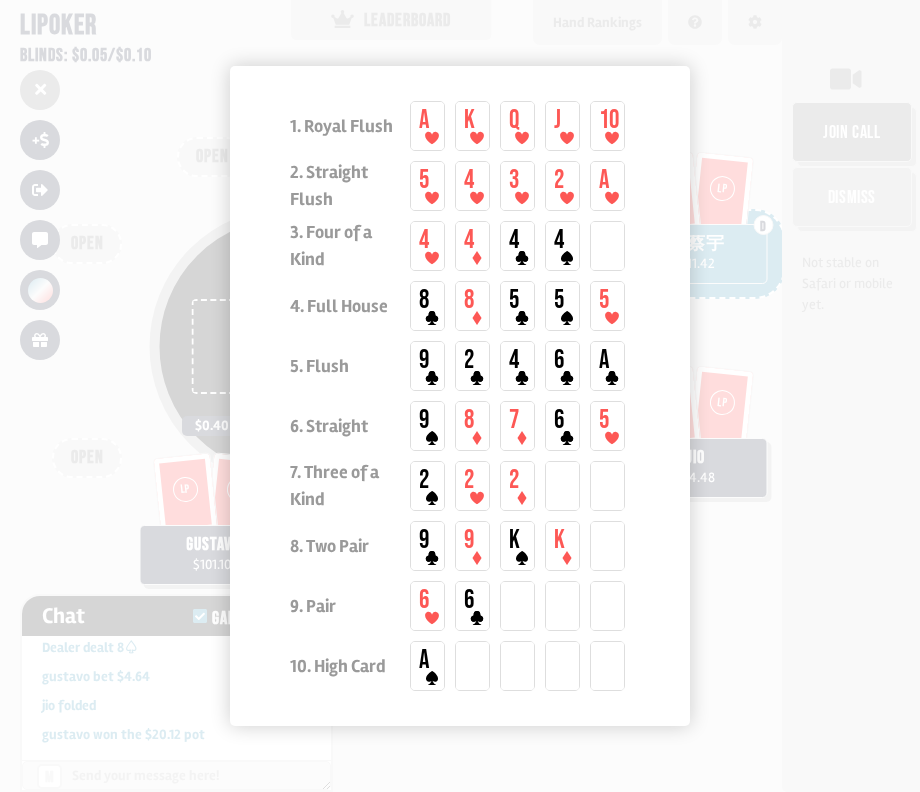 click at bounding box center (460, 396) 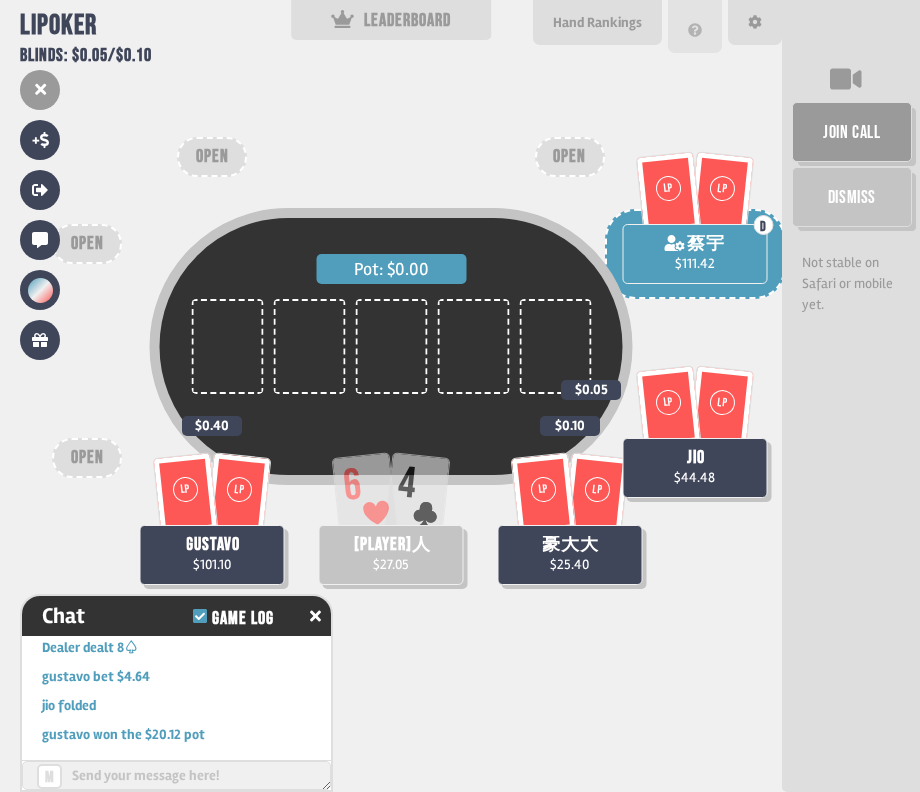 click at bounding box center [695, 26] 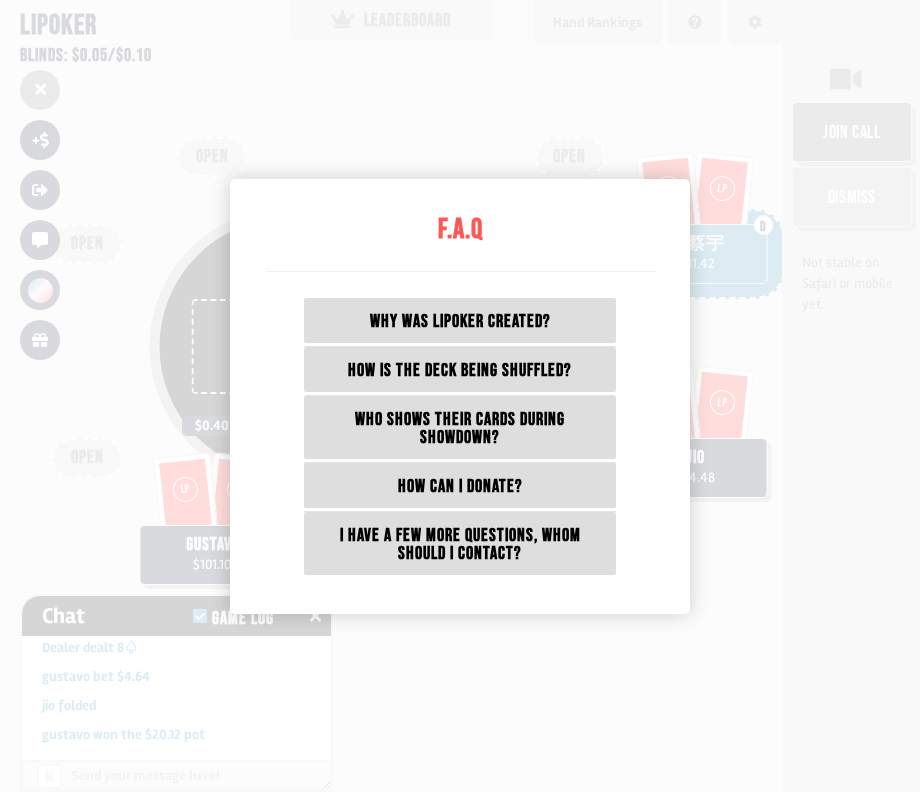 click at bounding box center [460, 396] 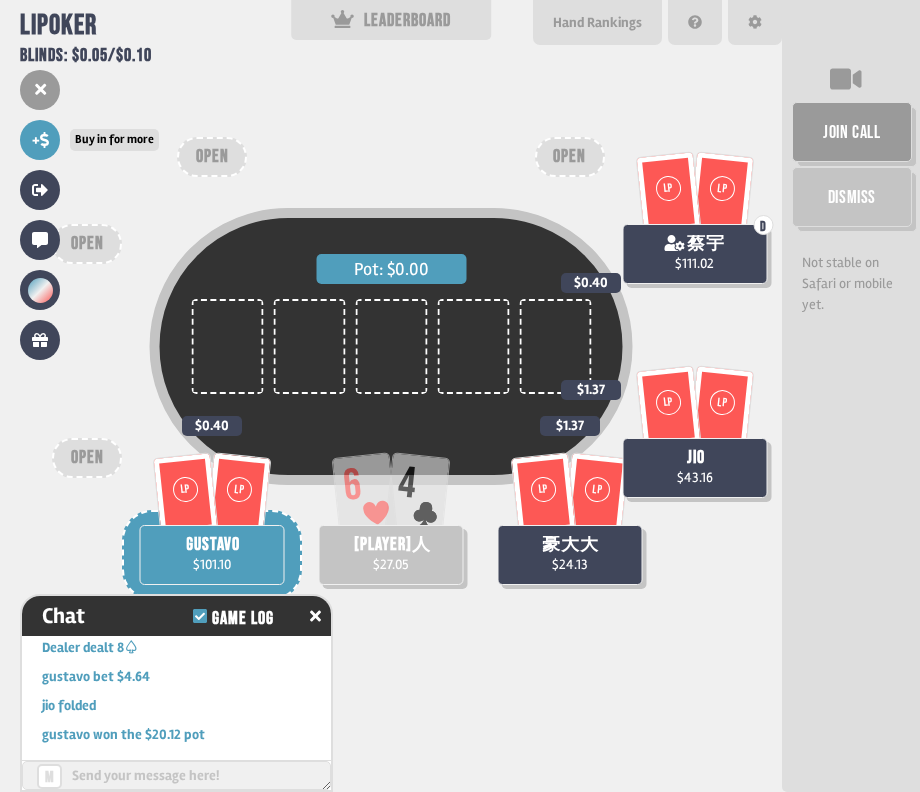 click on "+" at bounding box center [40, 140] 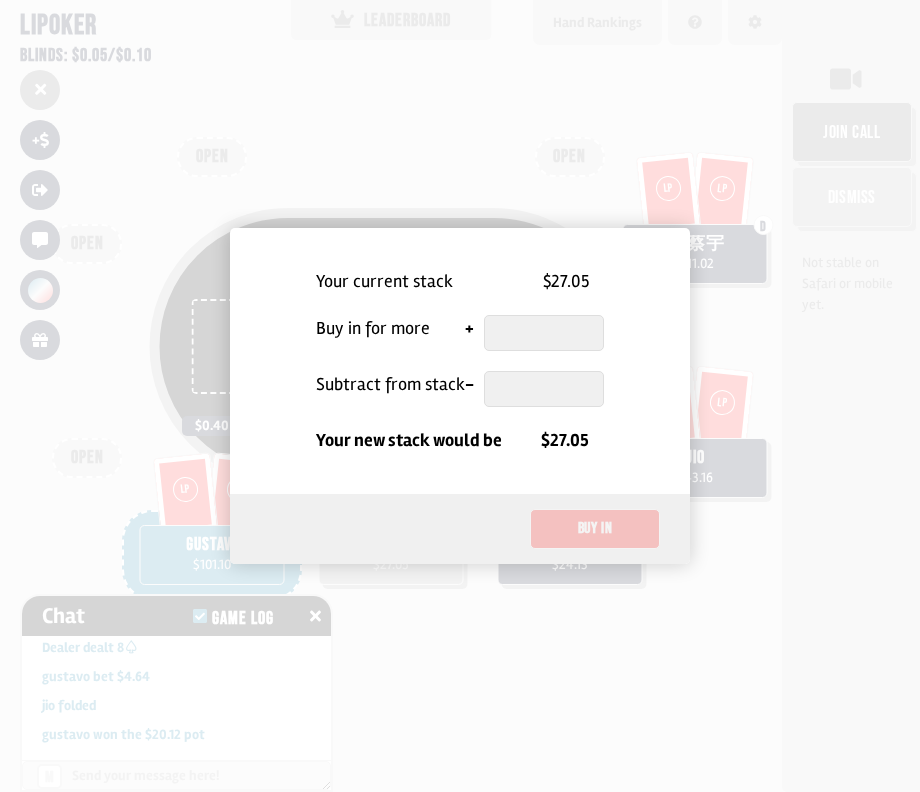 click at bounding box center [460, 396] 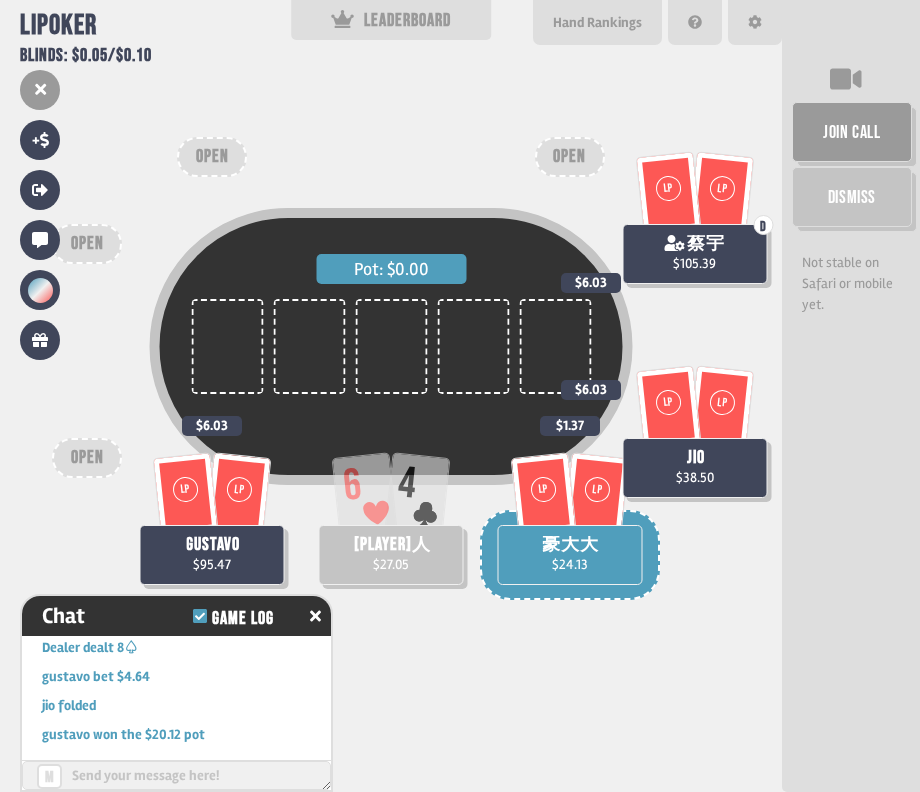 click at bounding box center (176, 775) 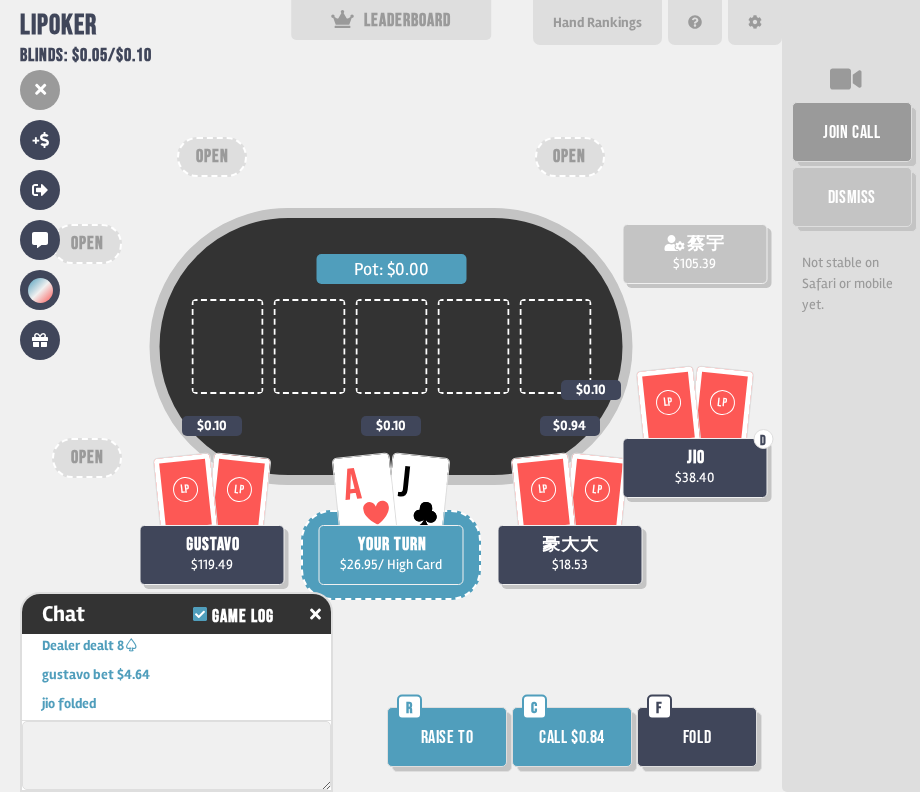 click on "Raise to R" at bounding box center [449, 739] 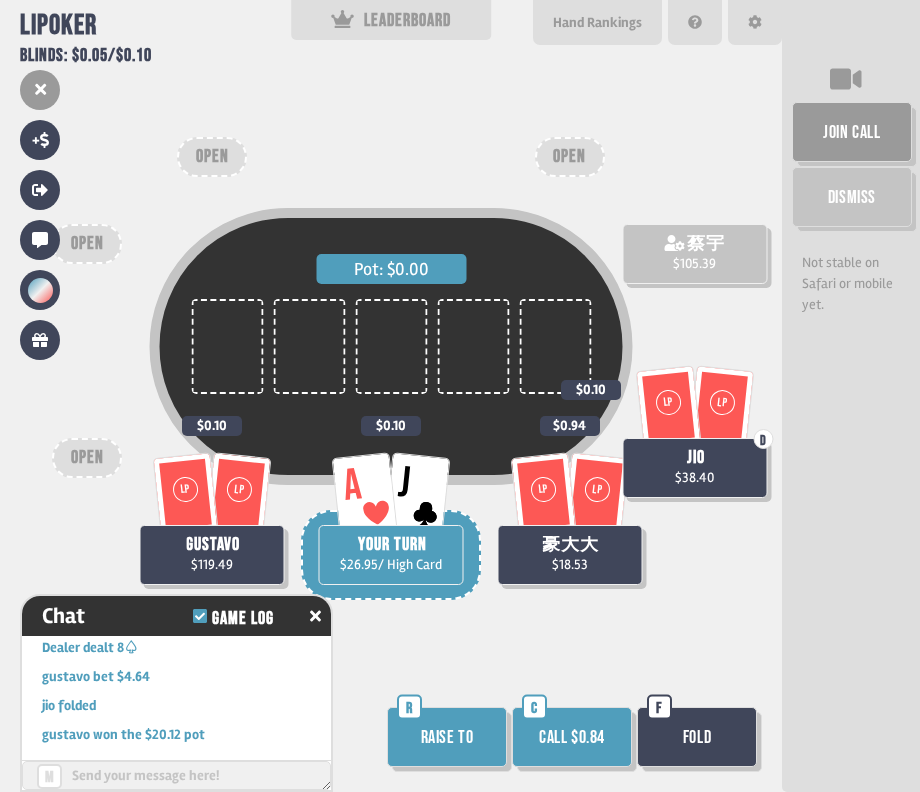 click on "Raise to" at bounding box center (447, 737) 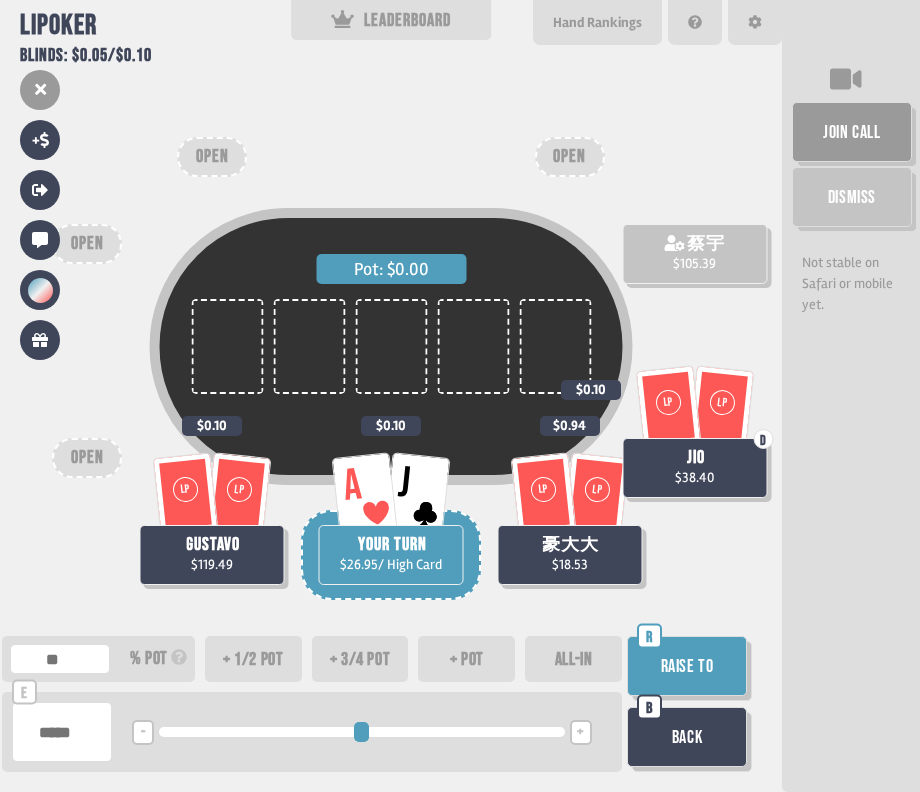 click on "+ 3/4 pot" at bounding box center (360, 659) 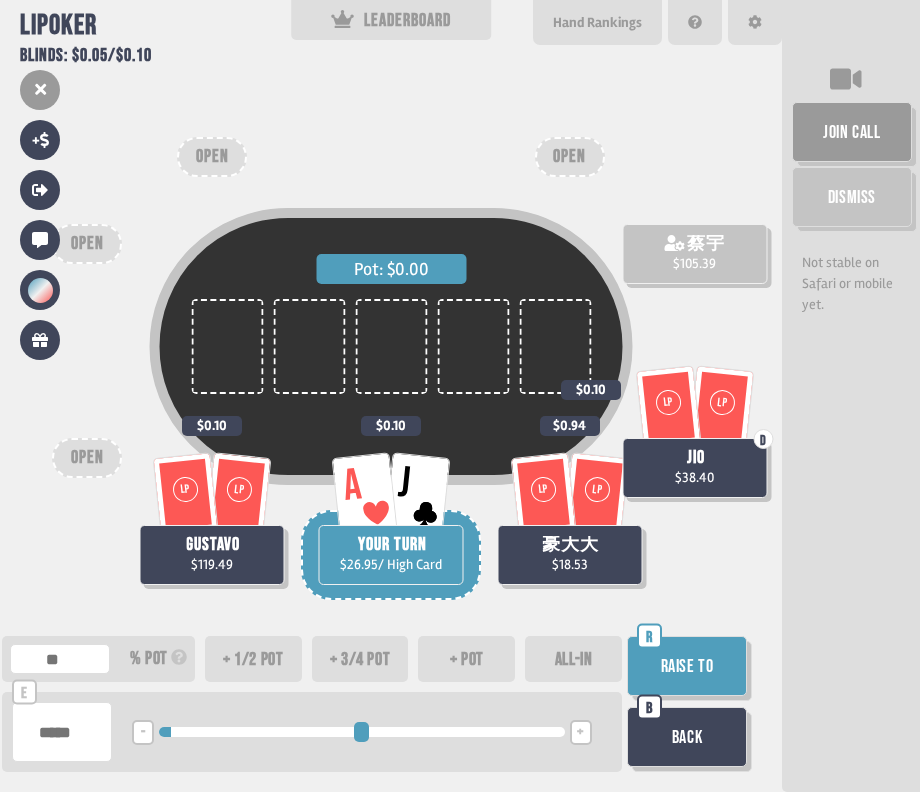 click on "+ pot" at bounding box center (466, 659) 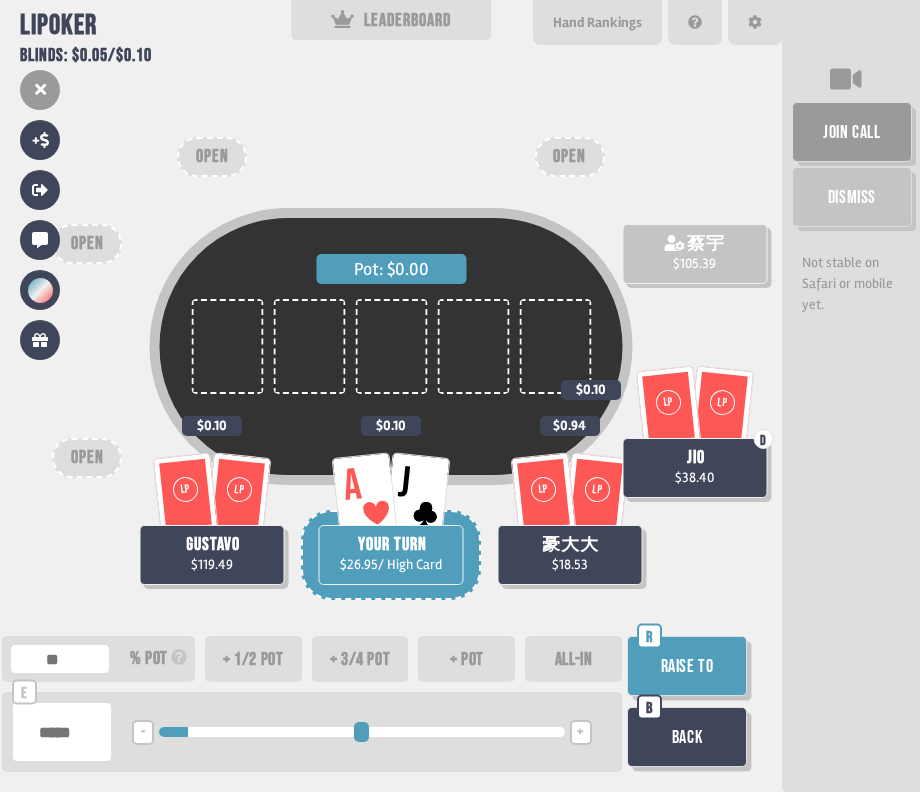 click at bounding box center [361, 732] 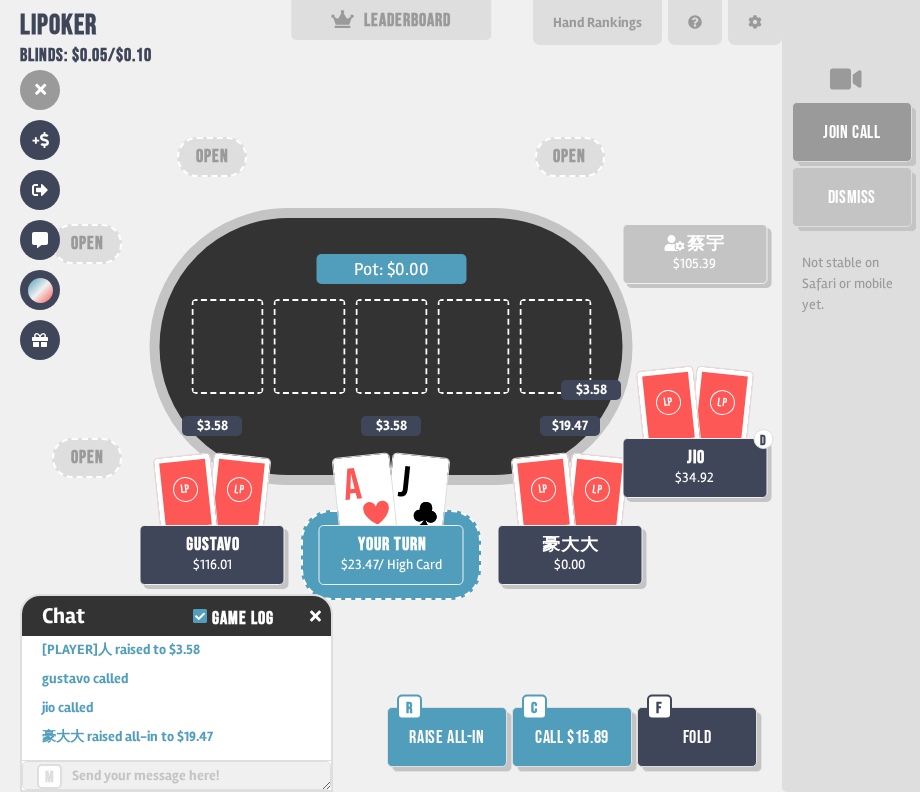 scroll, scrollTop: 9278, scrollLeft: 0, axis: vertical 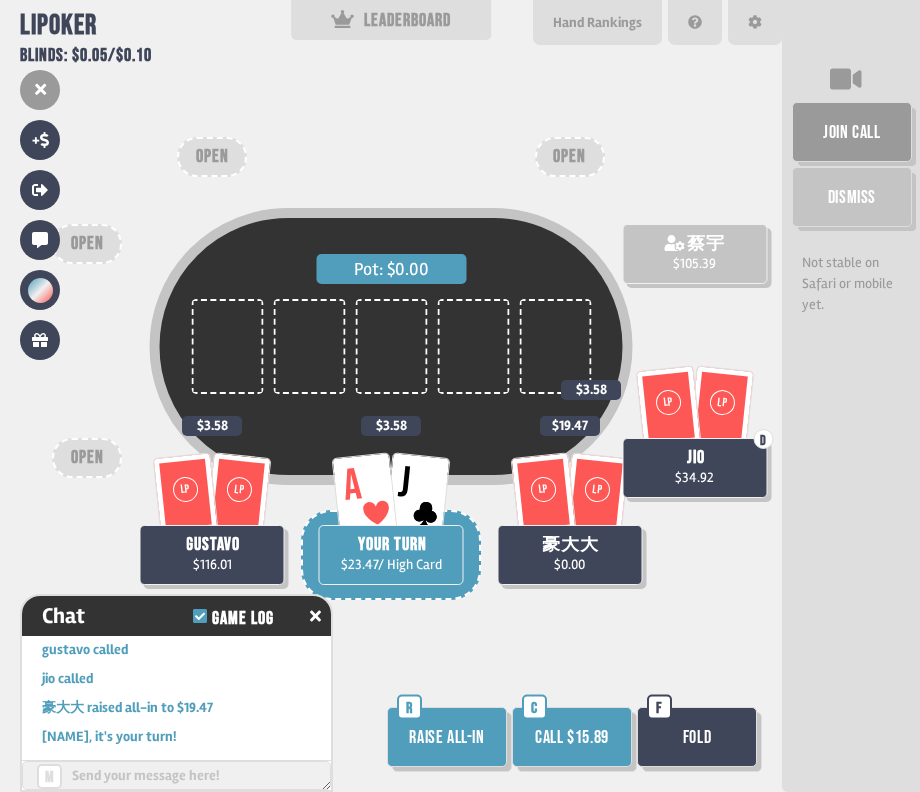 click on "Support us on   Patreon !" at bounding box center (460, 769) 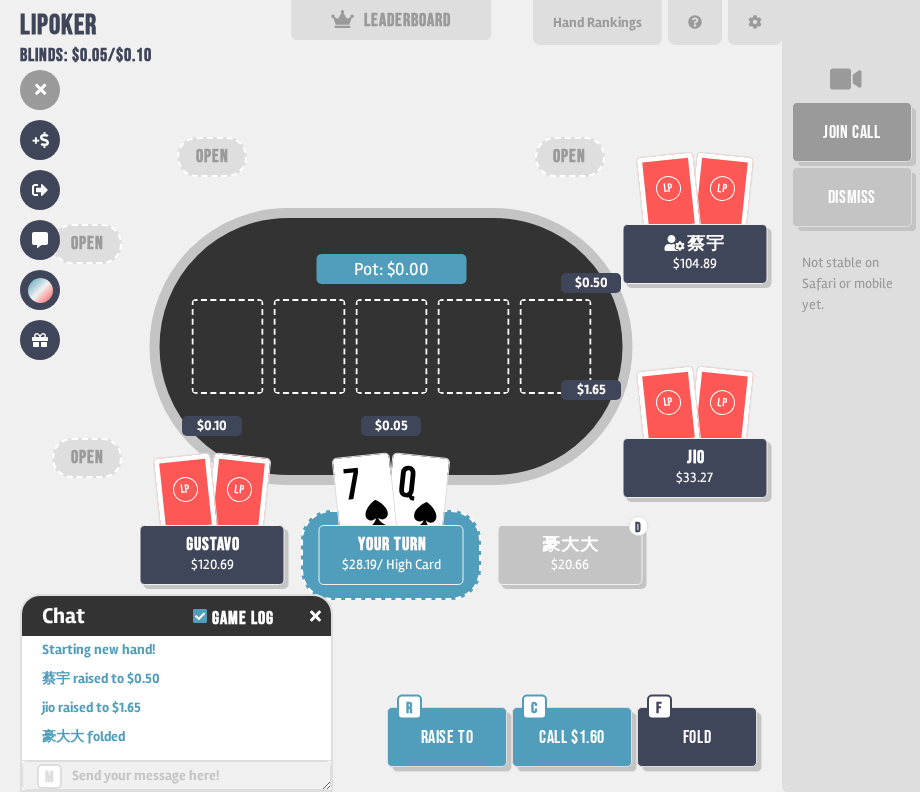 scroll, scrollTop: 9697, scrollLeft: 0, axis: vertical 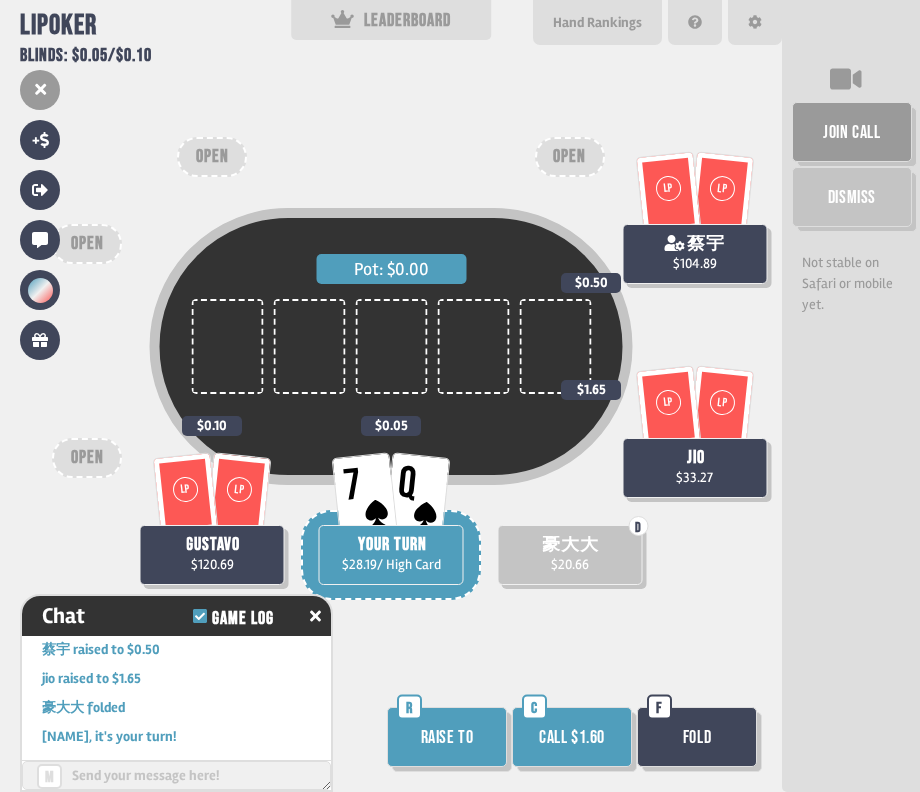 click on "Call $1.60" at bounding box center (572, 737) 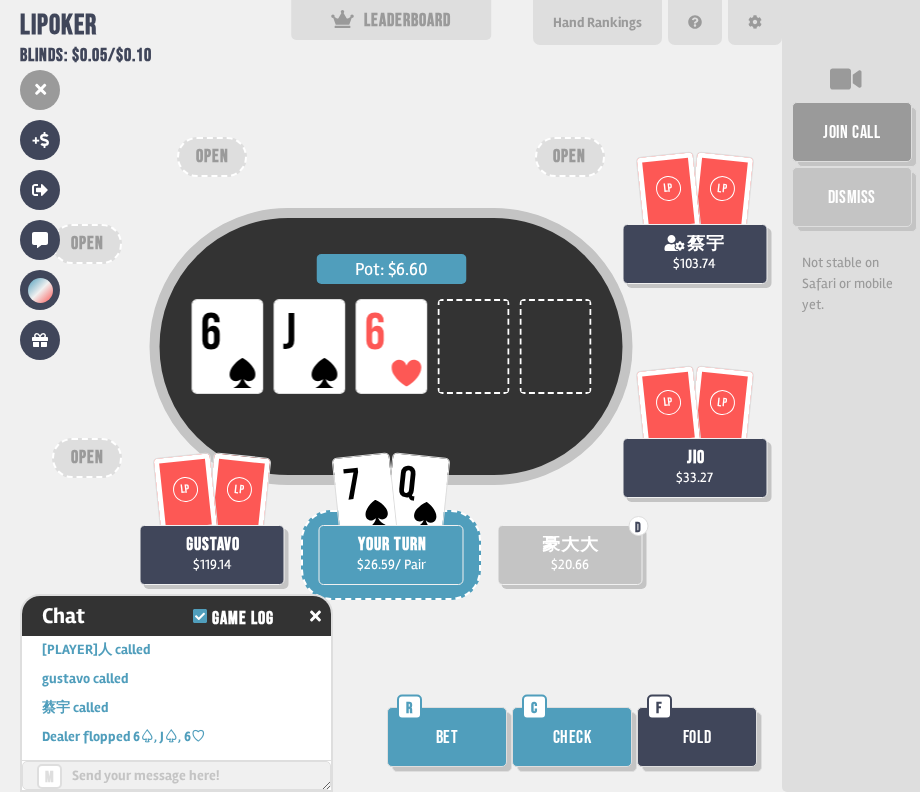scroll, scrollTop: 9842, scrollLeft: 0, axis: vertical 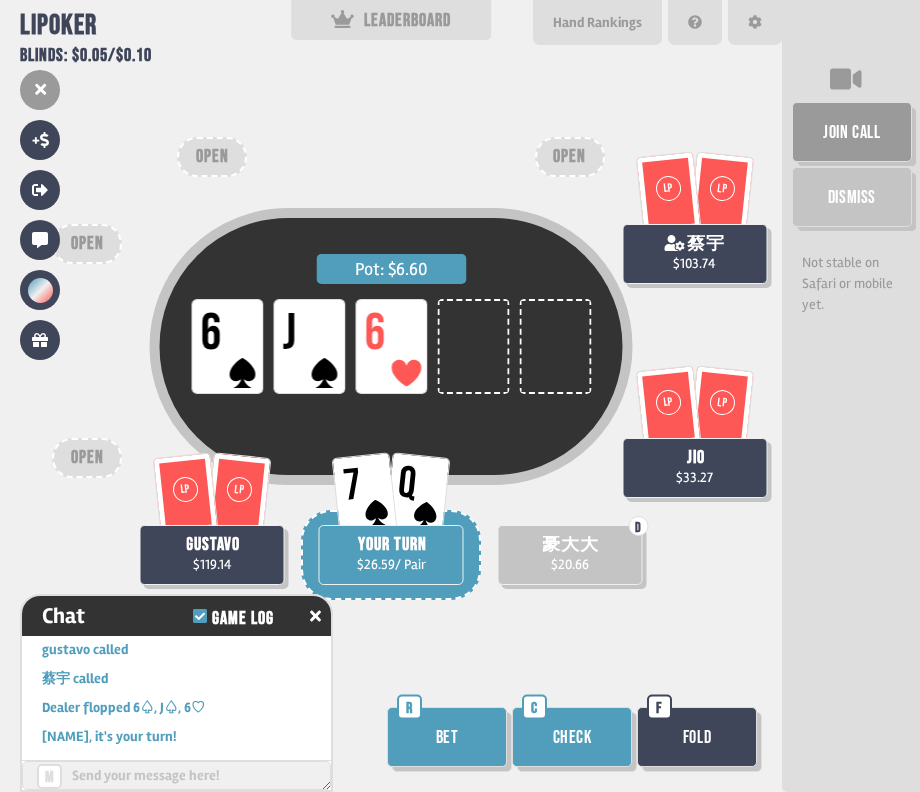 click on "Check" at bounding box center [572, 737] 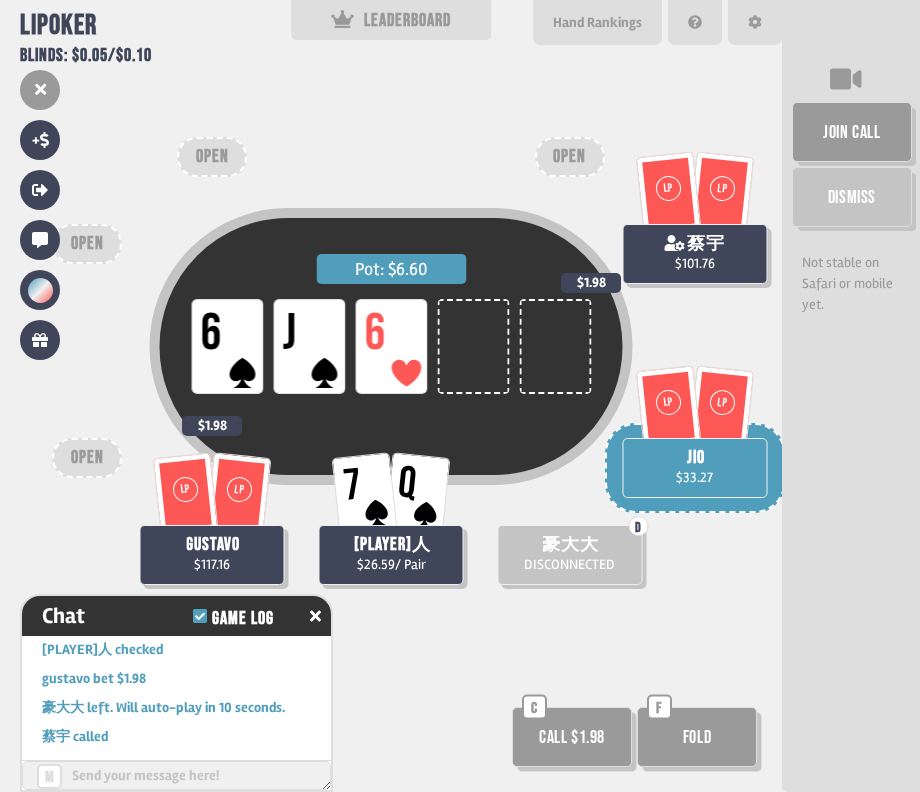 scroll, scrollTop: 9987, scrollLeft: 0, axis: vertical 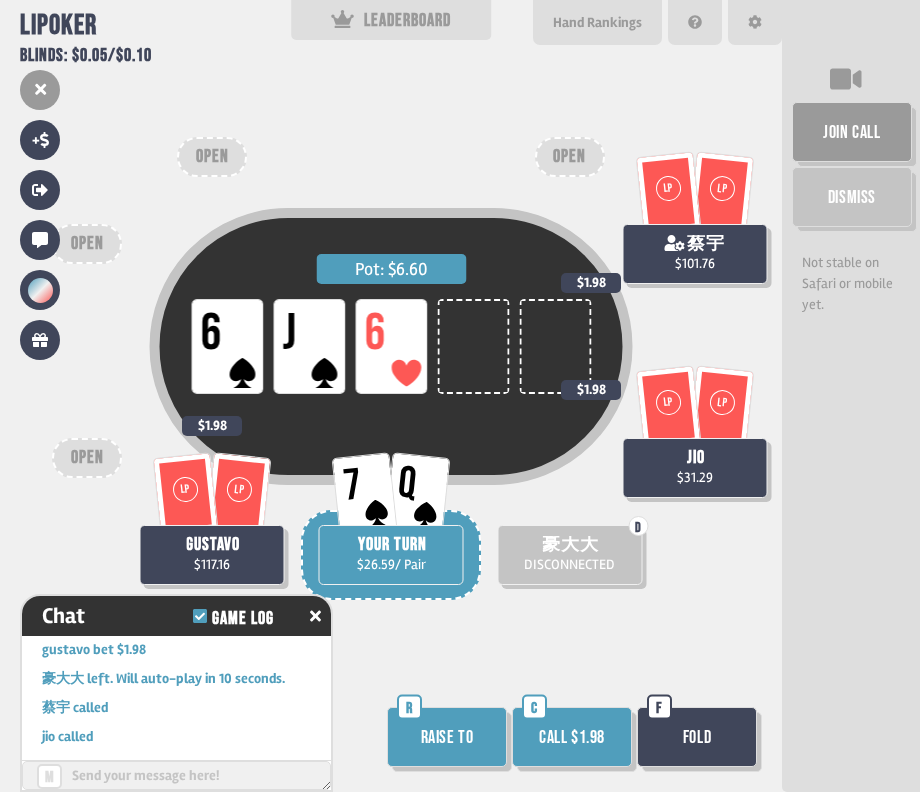 click on "Raise to" at bounding box center [447, 737] 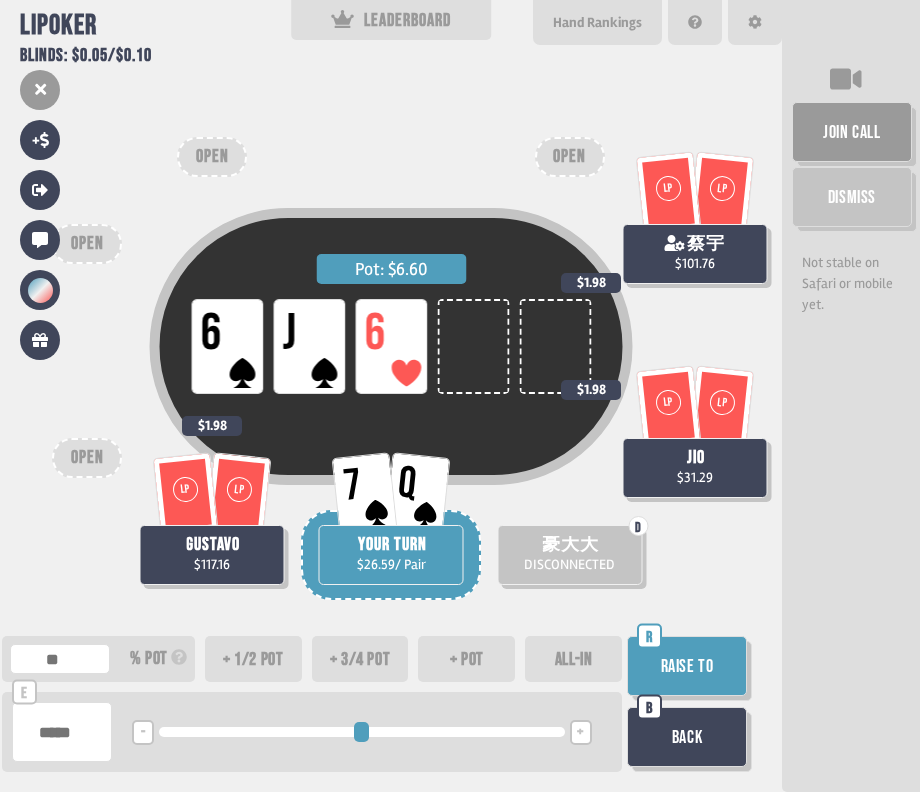 click on "+ 3/4 pot" at bounding box center [360, 659] 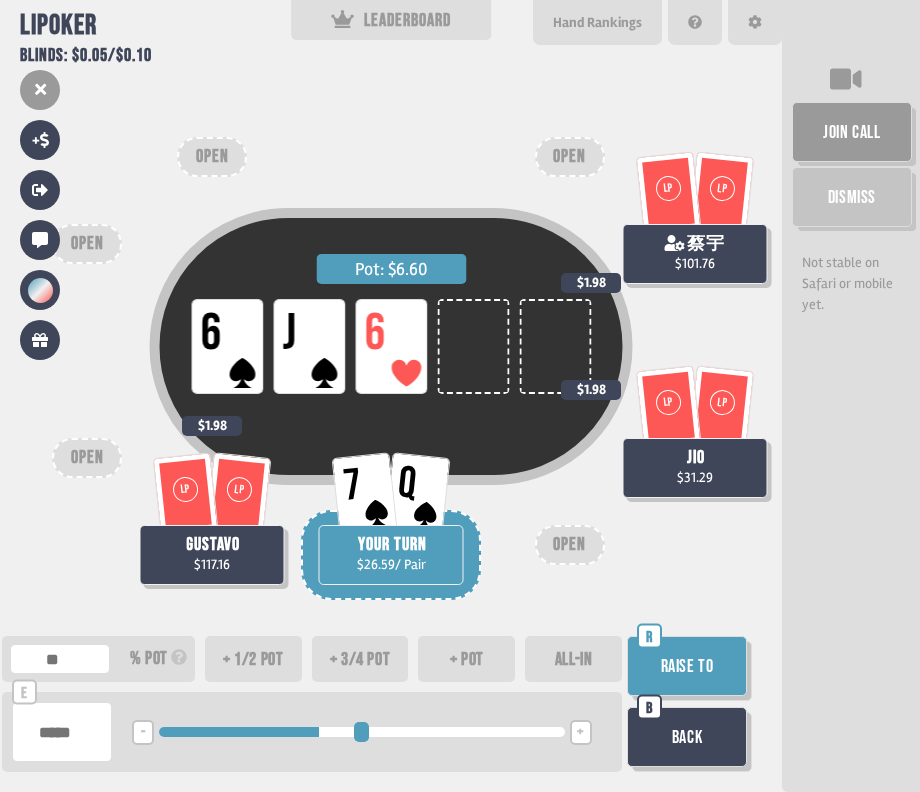 click on "+ 1/2 pot" at bounding box center [253, 659] 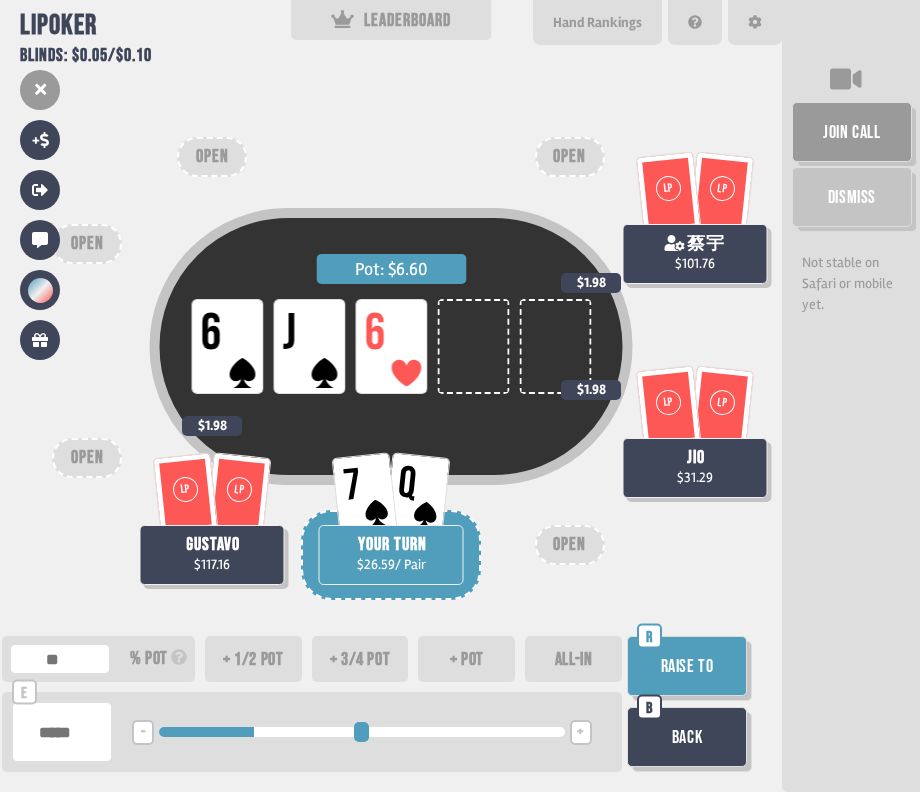 click on "Raise to" at bounding box center (687, 666) 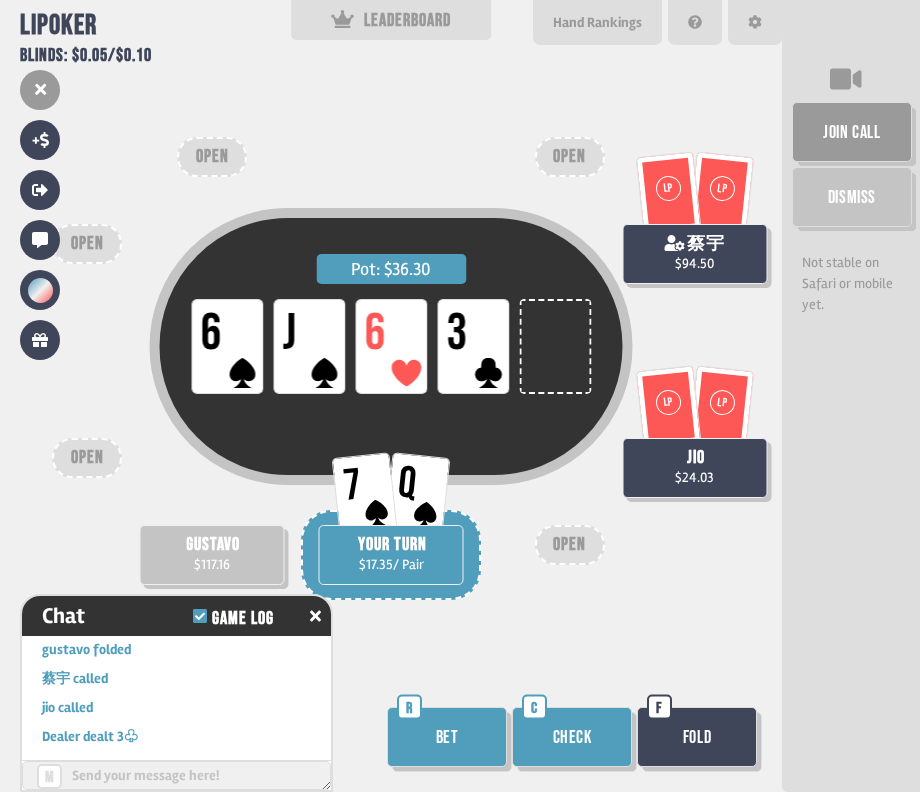 scroll, scrollTop: 10277, scrollLeft: 0, axis: vertical 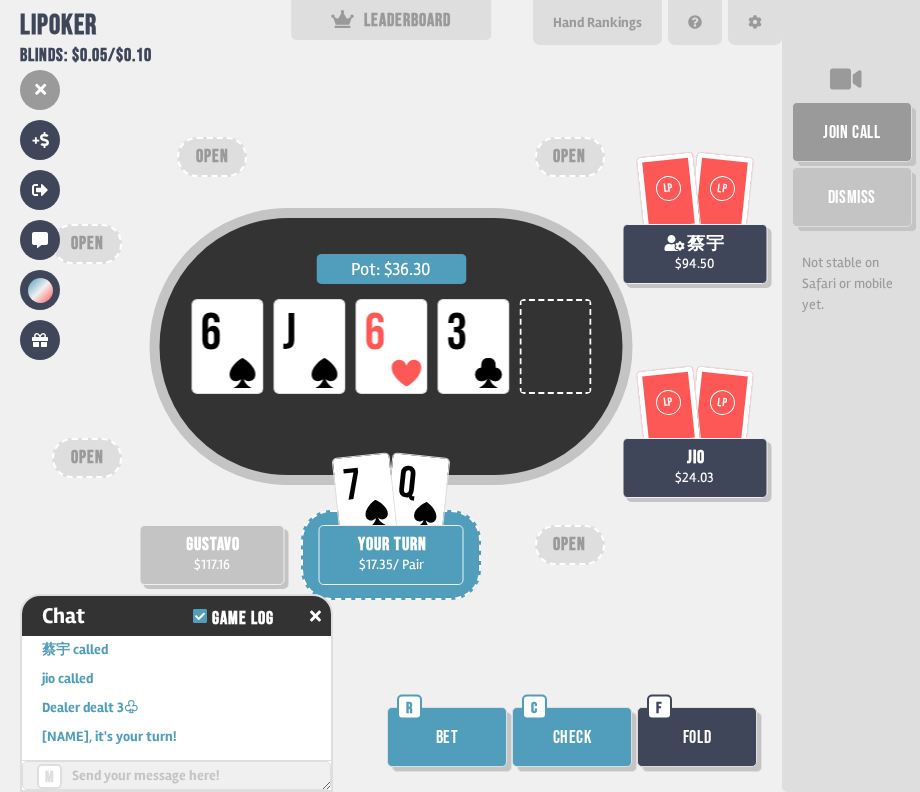 click on "Bet" at bounding box center [447, 737] 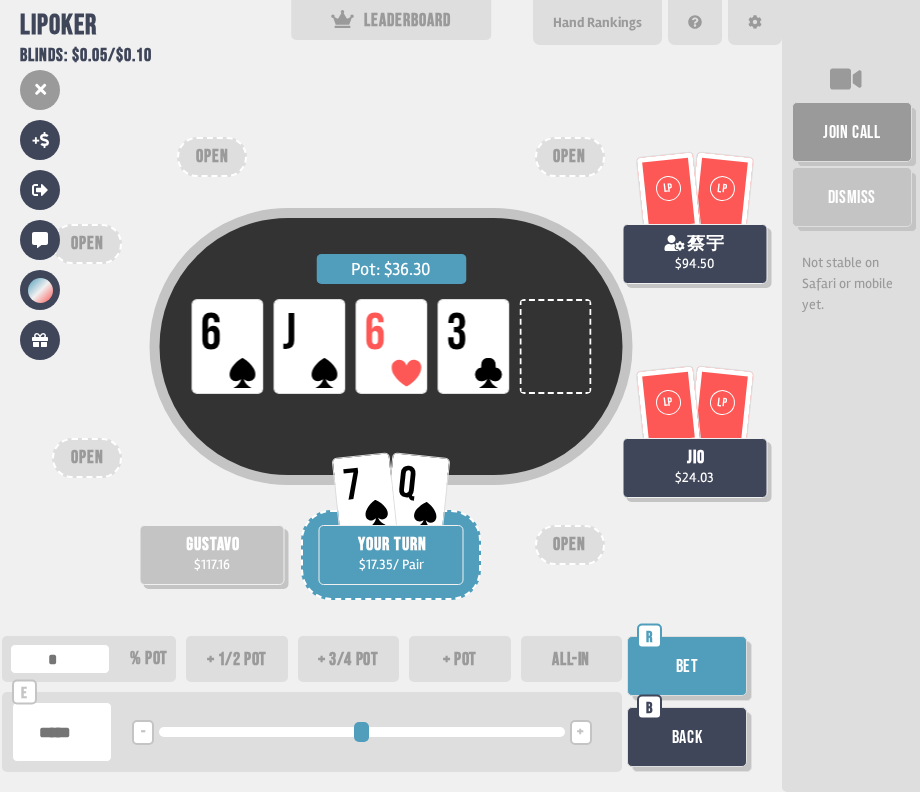 click on "ALL-IN" at bounding box center [572, 659] 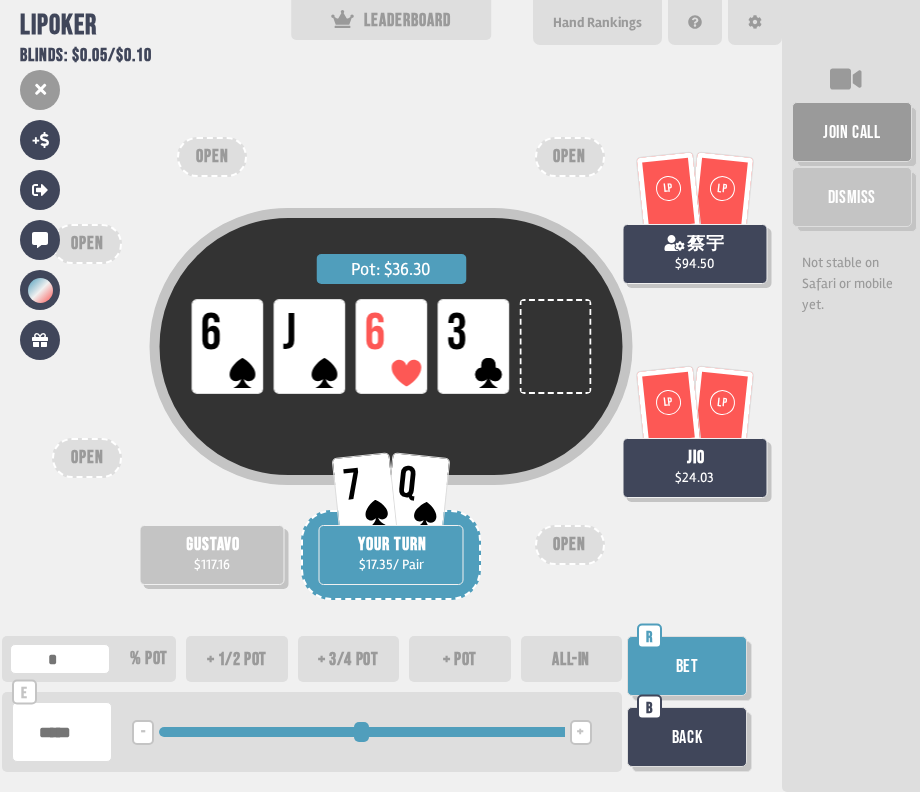 click on "Bet" at bounding box center [687, 666] 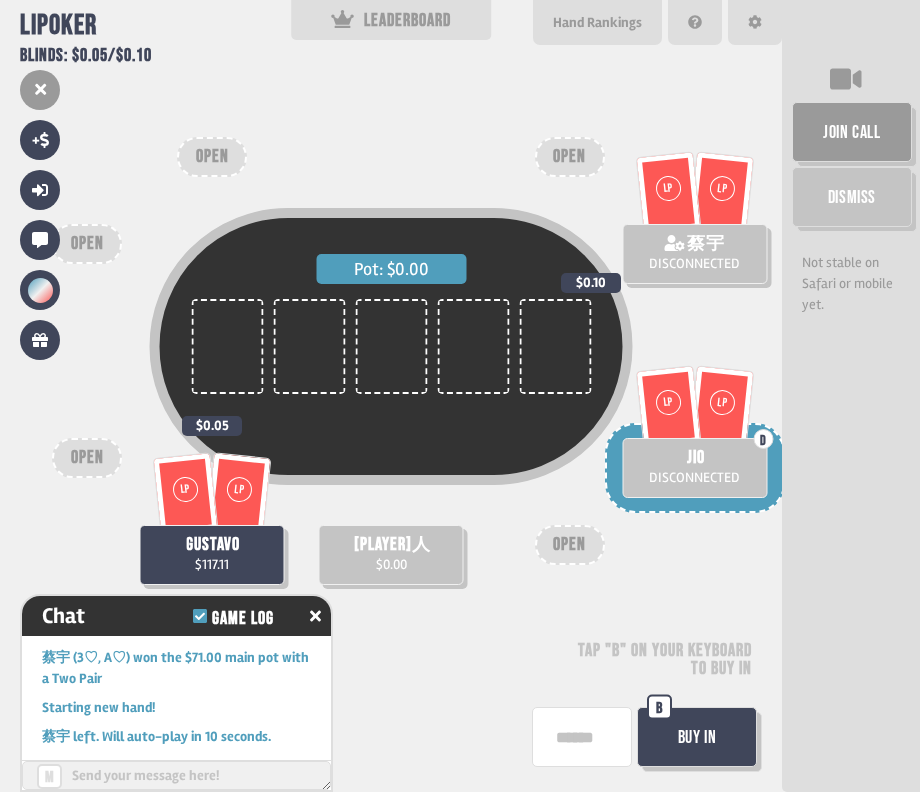 scroll, scrollTop: 10530, scrollLeft: 0, axis: vertical 